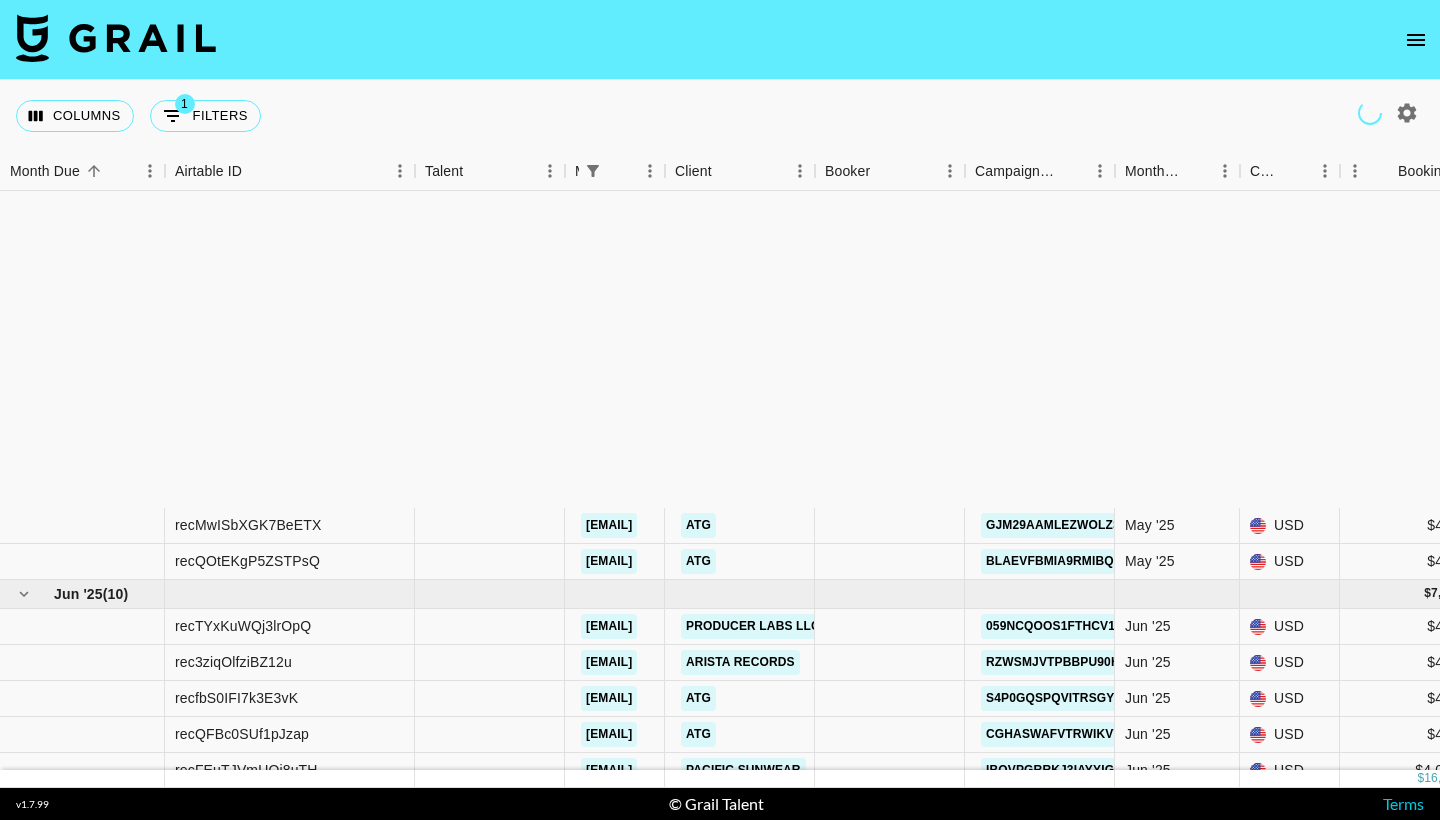scroll, scrollTop: 10, scrollLeft: 0, axis: vertical 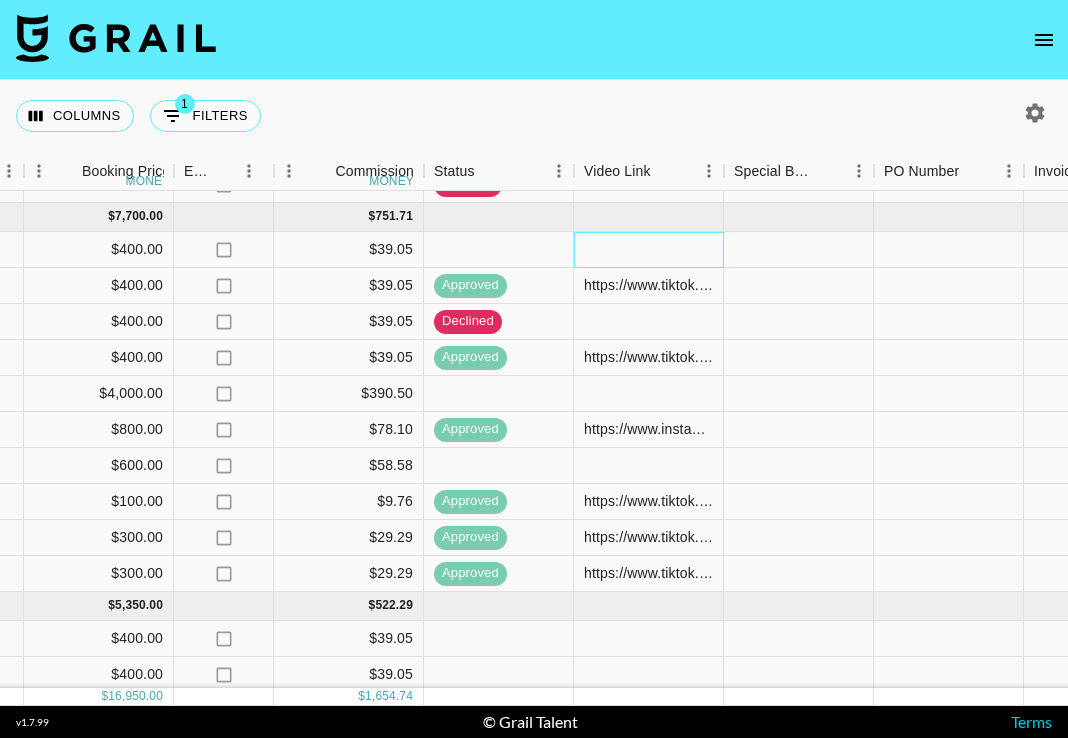 click at bounding box center (649, 250) 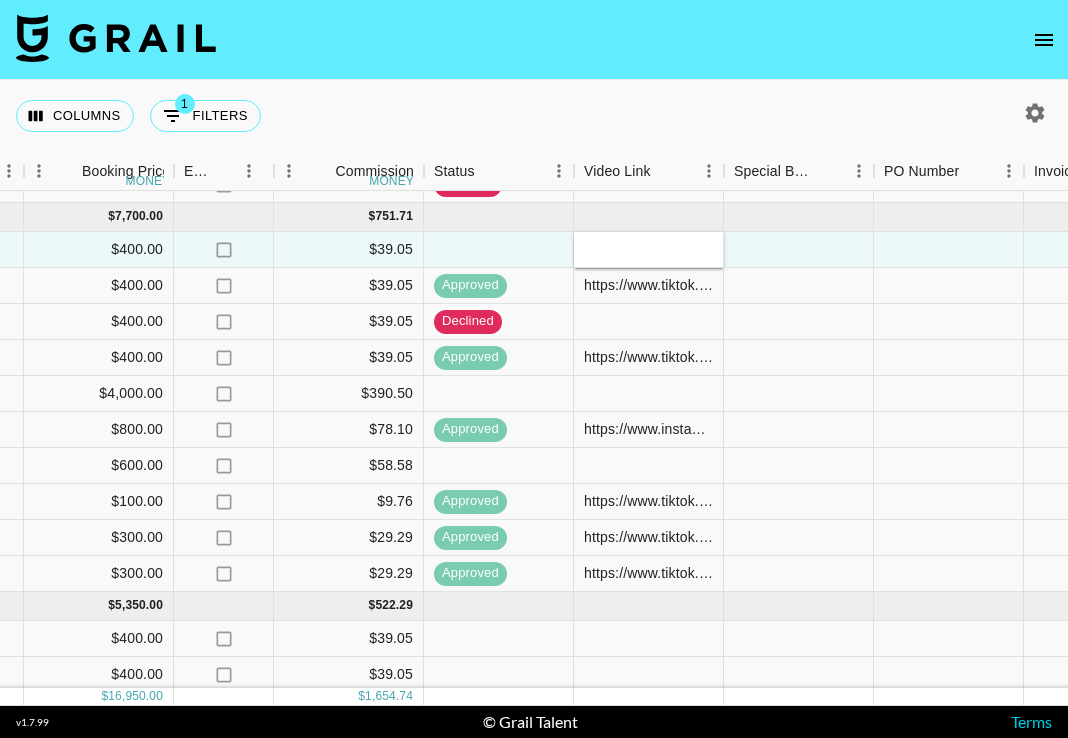 type on "https://www.tiktok.com/@thismightbeselah/video/7522236665839062302?_t=ZT-8yFANtMH11K&_r=1" 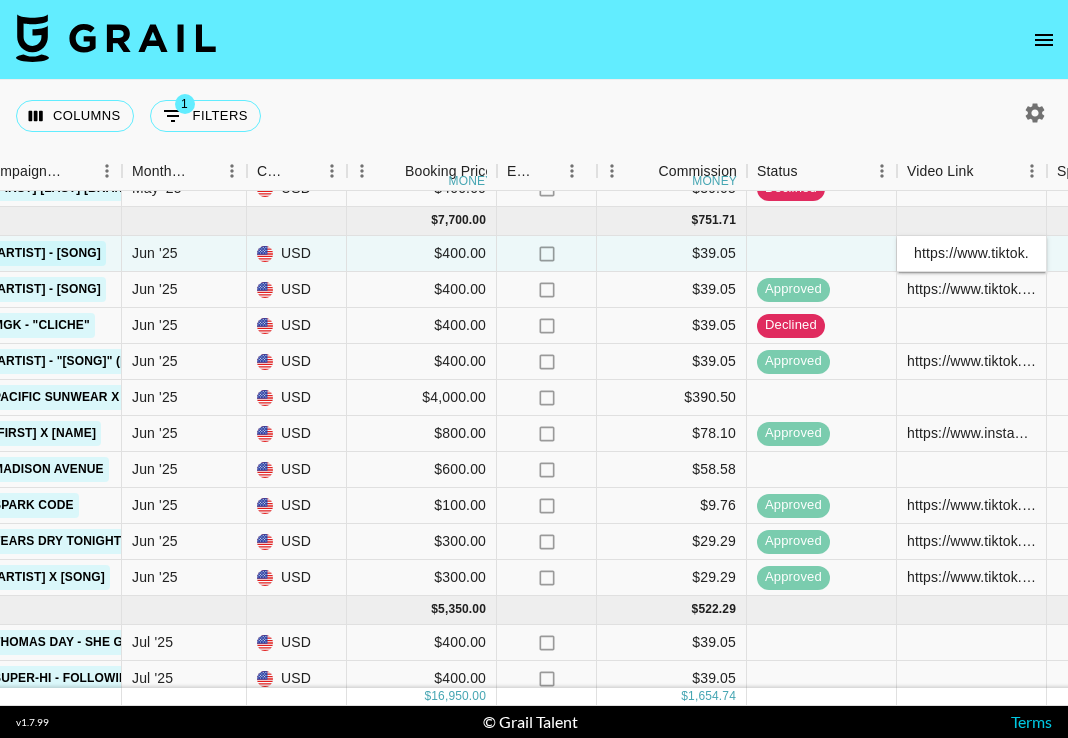 scroll, scrollTop: 373, scrollLeft: 945, axis: both 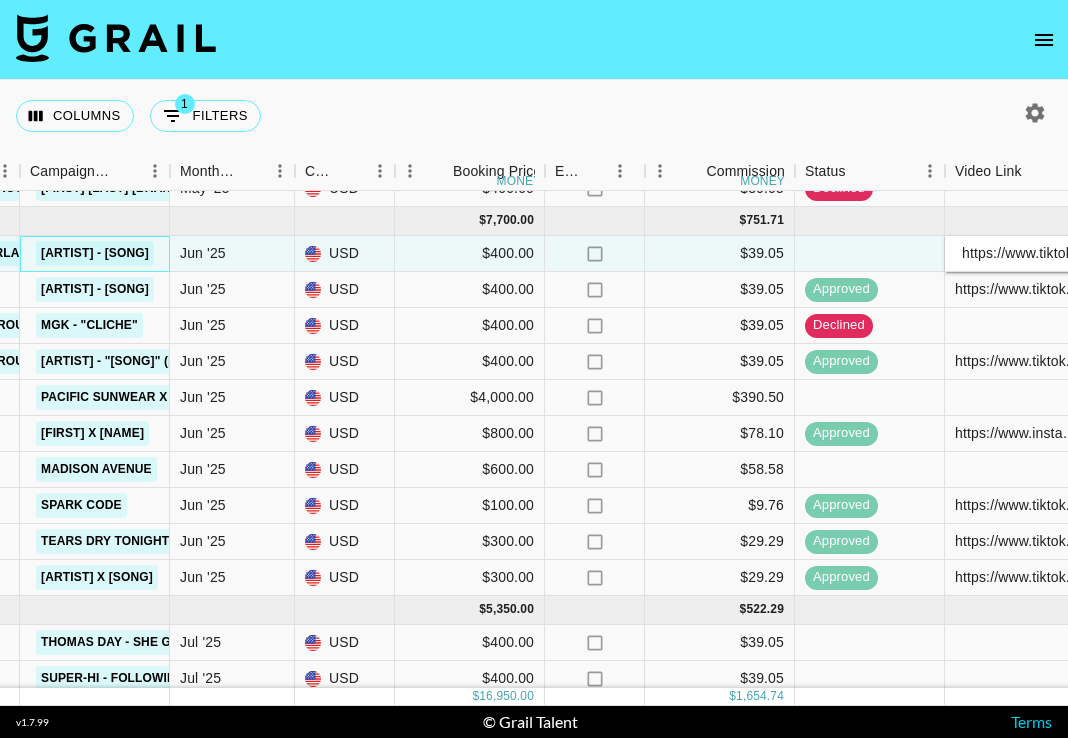 click on "[FIRST] [LAST] - Boy is Yours" at bounding box center (95, 253) 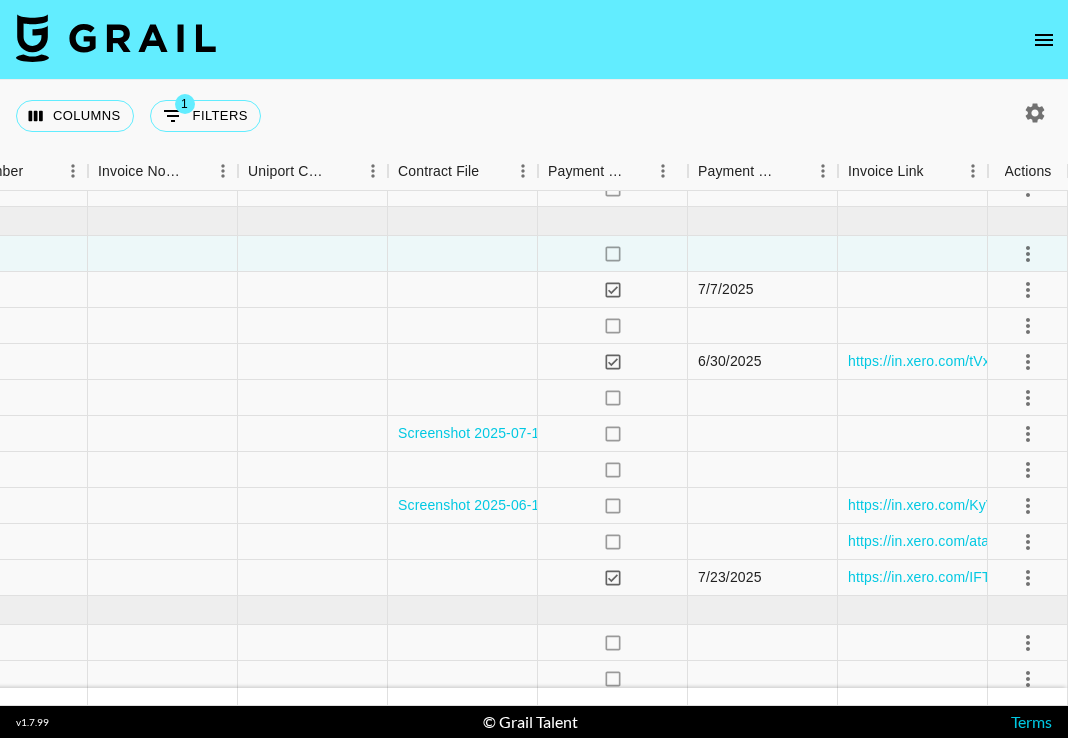 scroll, scrollTop: 373, scrollLeft: 2252, axis: both 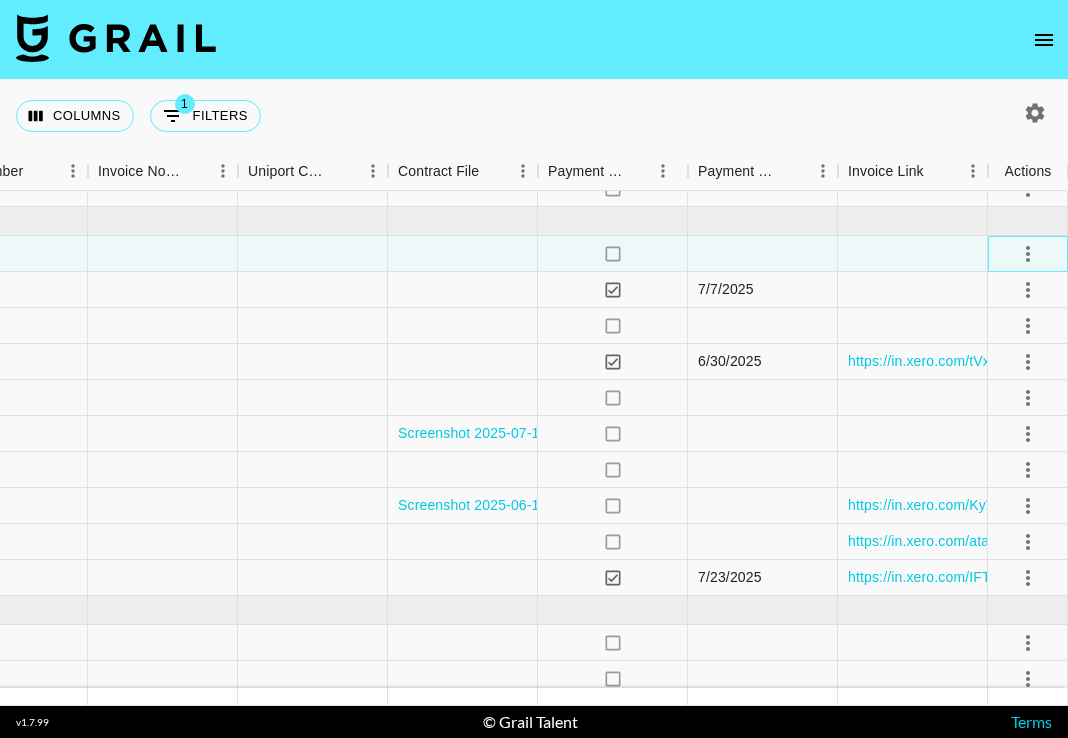click at bounding box center [1028, 254] 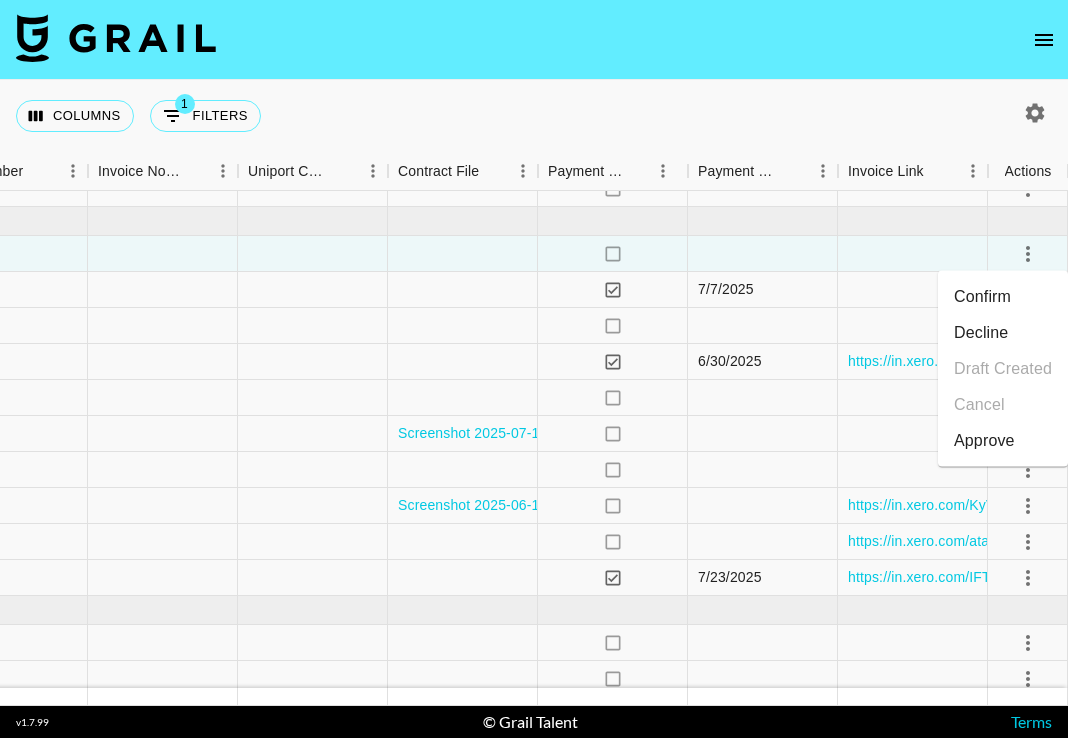 click on "Approve" at bounding box center (984, 441) 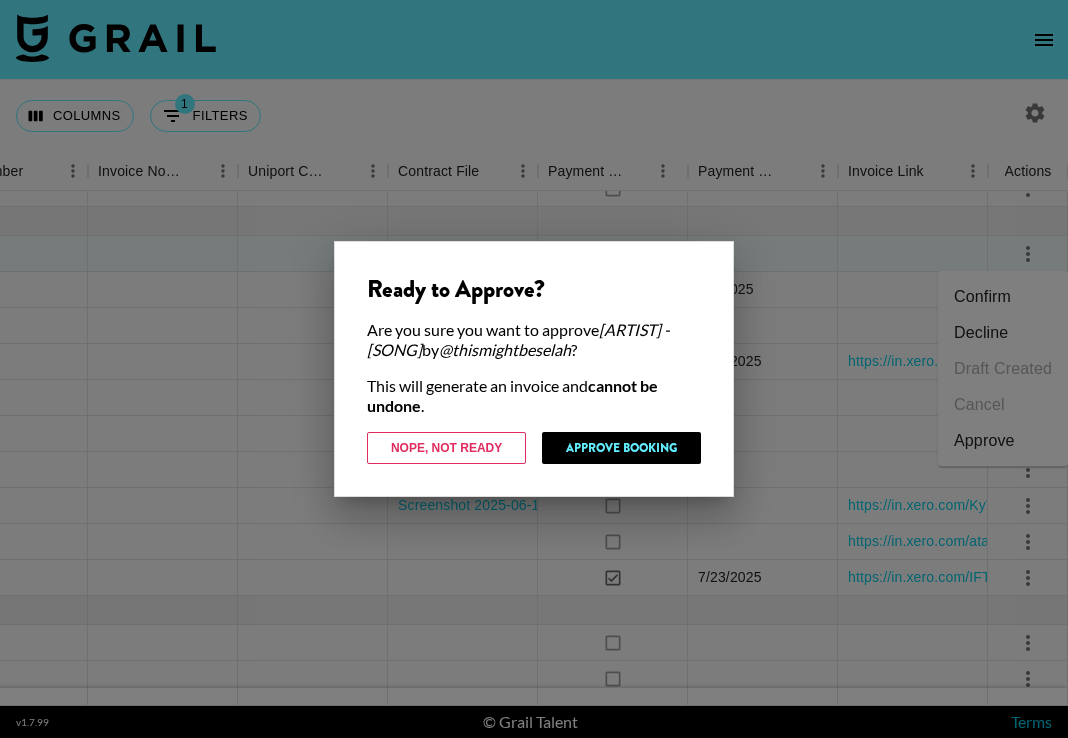 click on "Approve Booking" at bounding box center (621, 448) 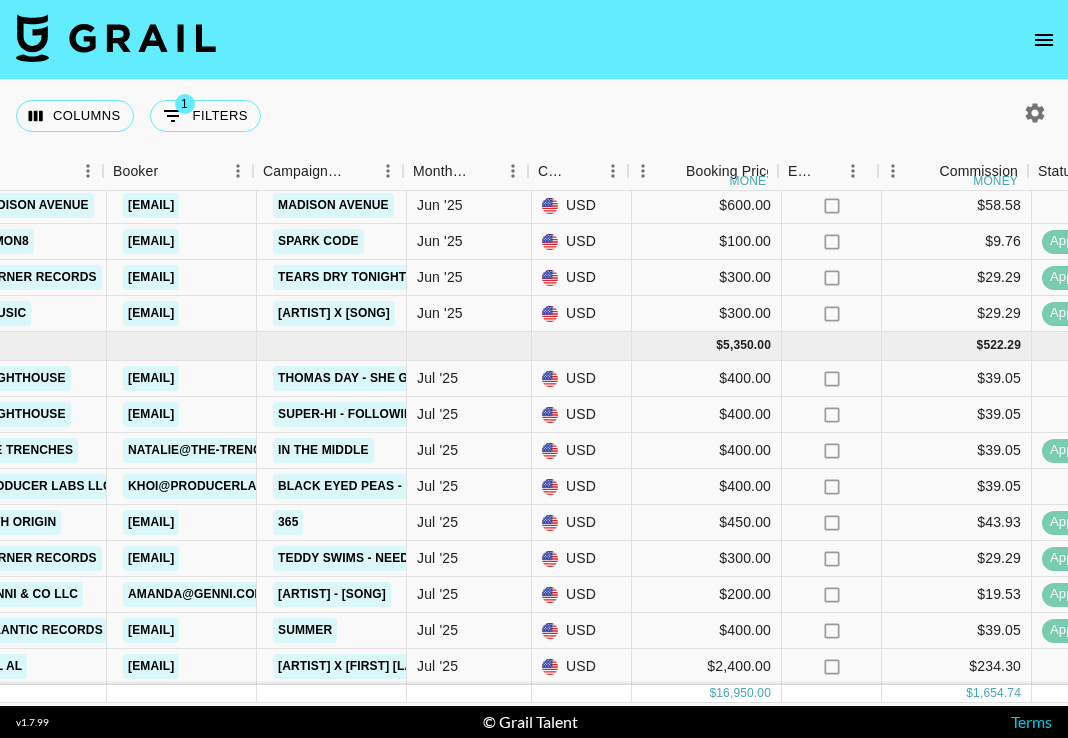 scroll, scrollTop: 637, scrollLeft: 684, axis: both 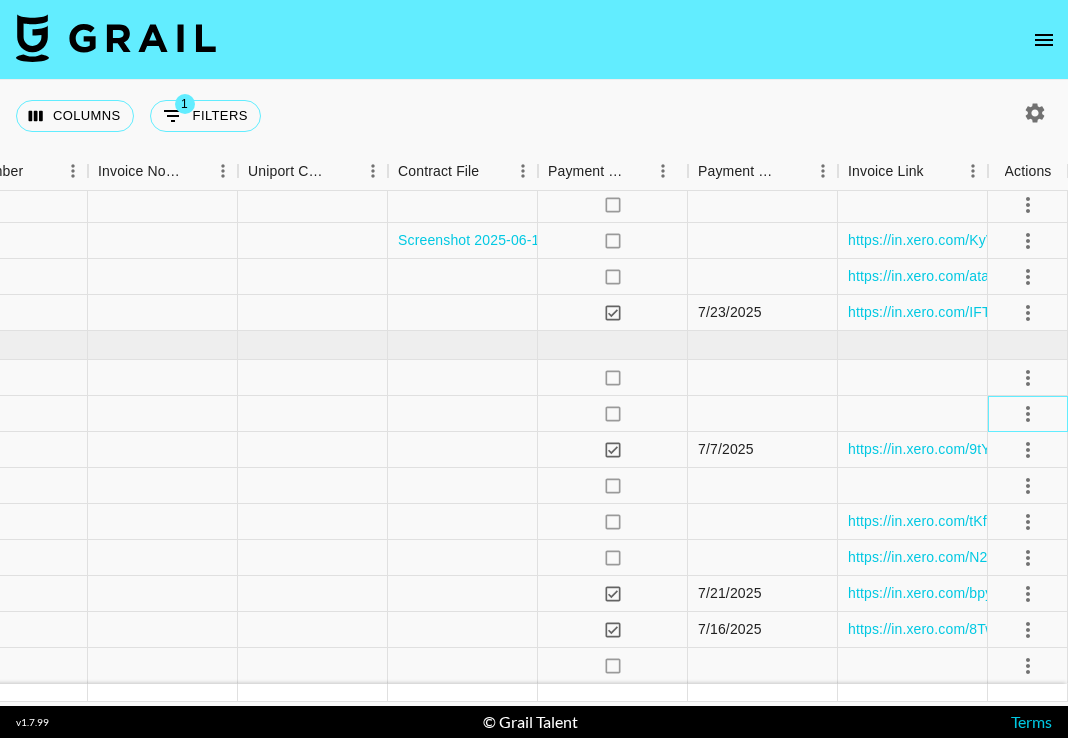 click 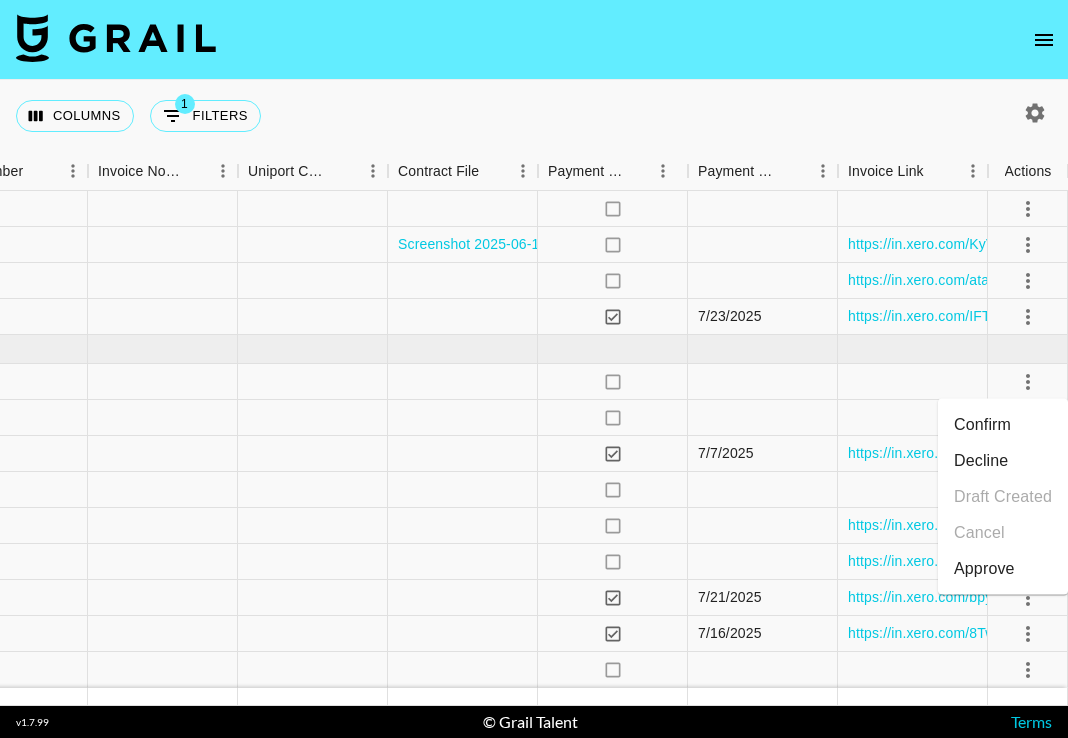 scroll, scrollTop: 634, scrollLeft: 2252, axis: both 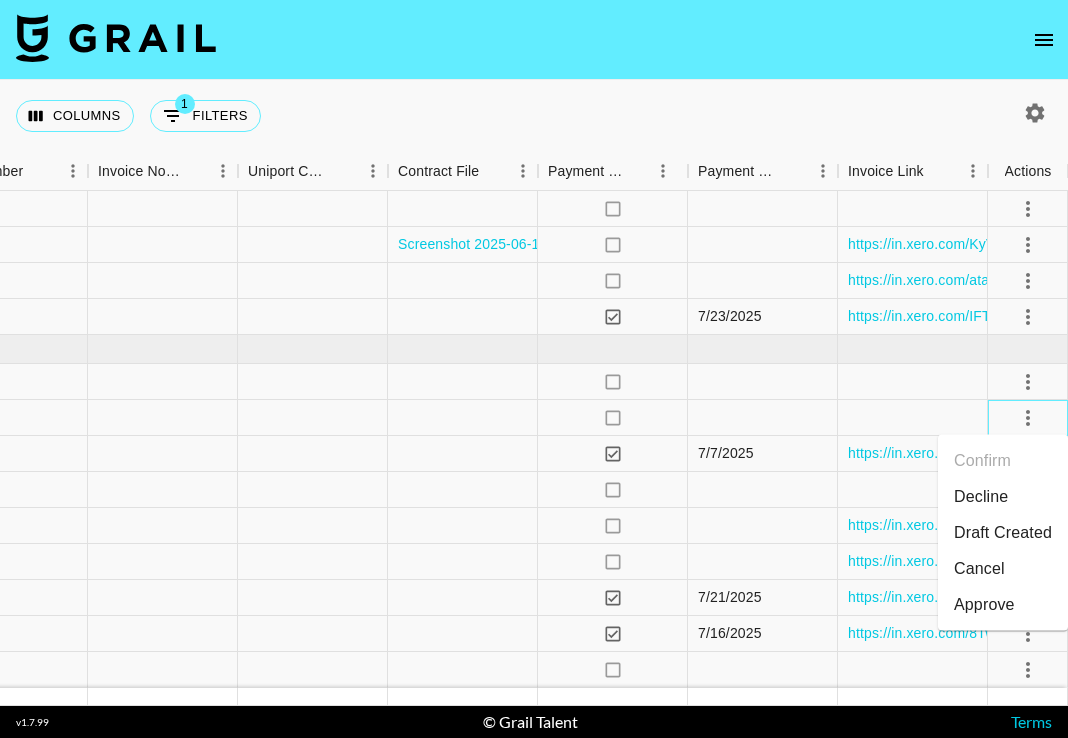 click at bounding box center (1028, 418) 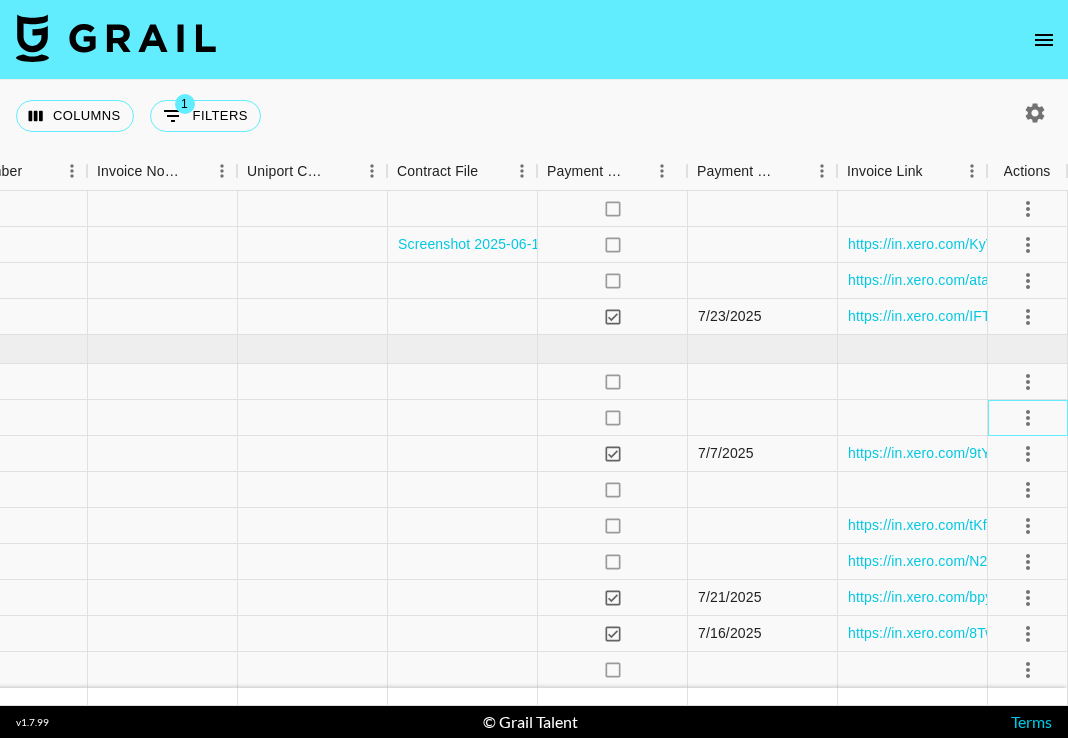 scroll, scrollTop: 634, scrollLeft: 2252, axis: both 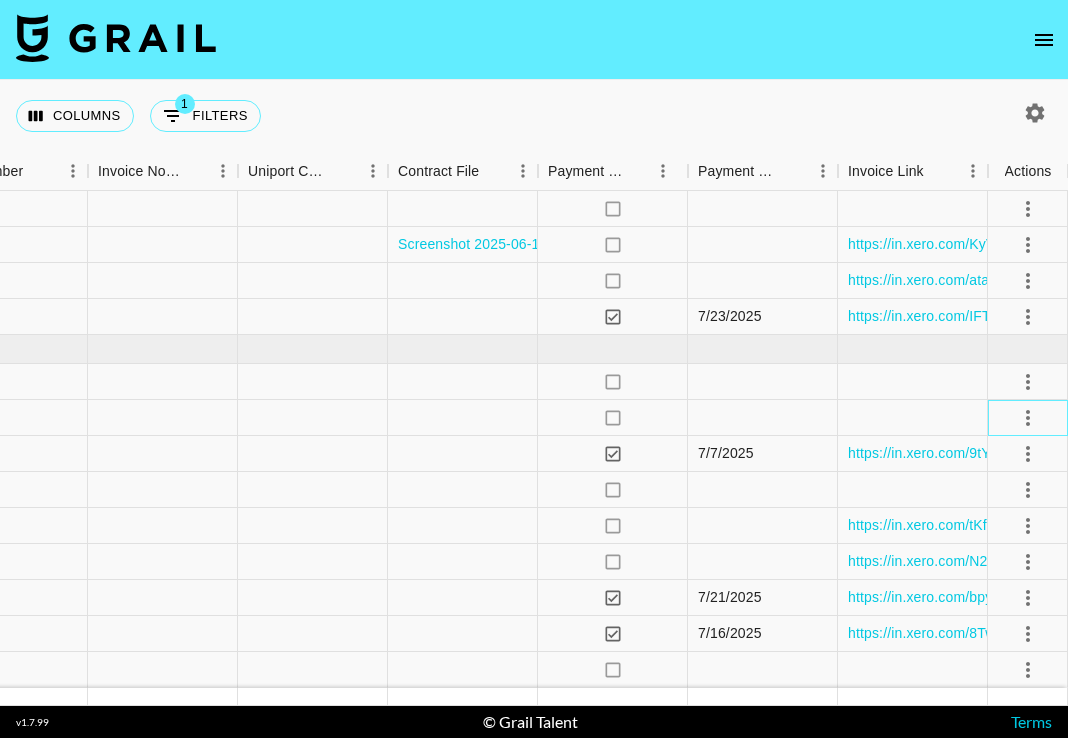 click 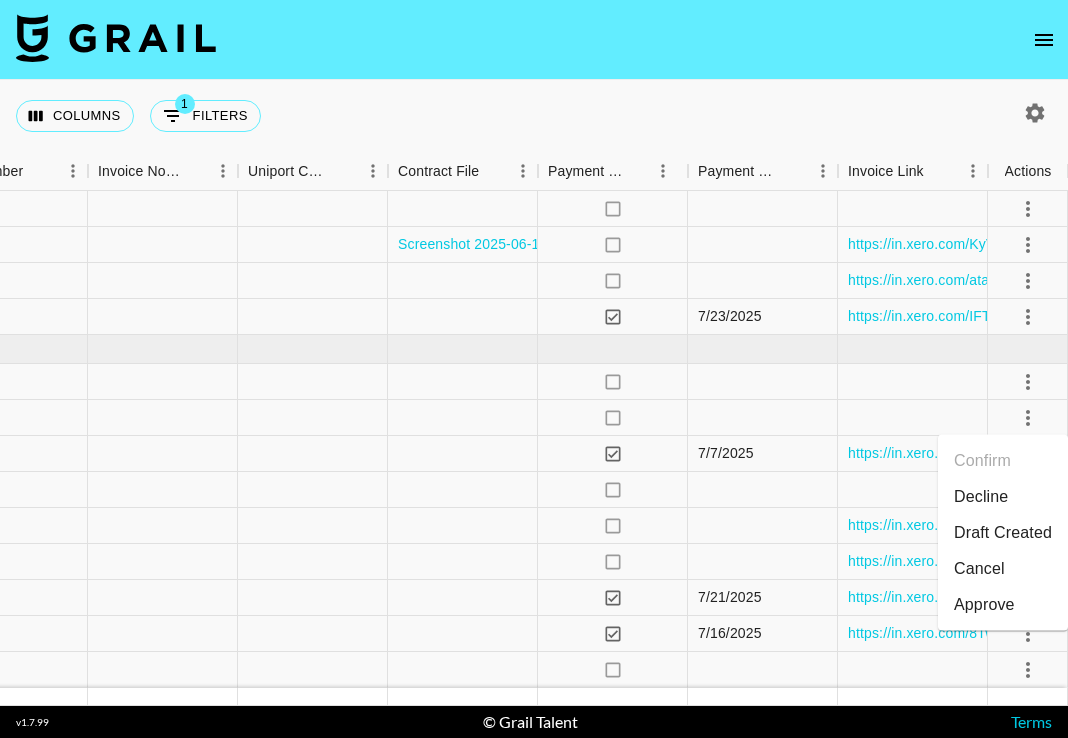 click on "Decline" at bounding box center (1003, 497) 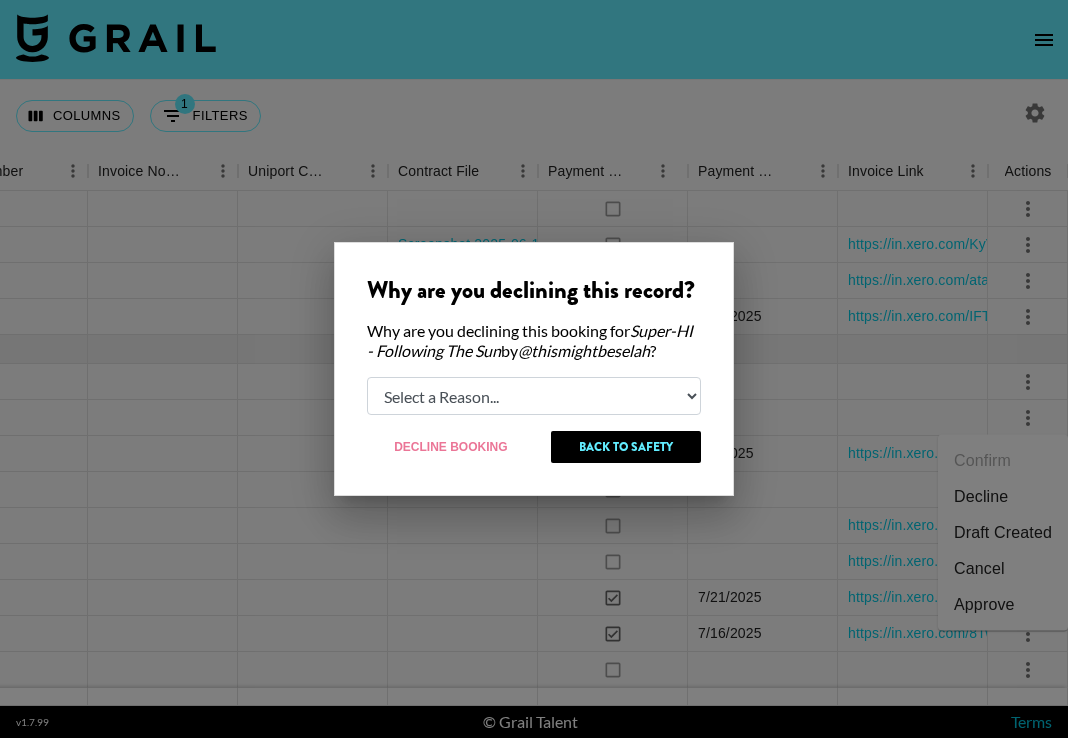 select on "booker_cancel" 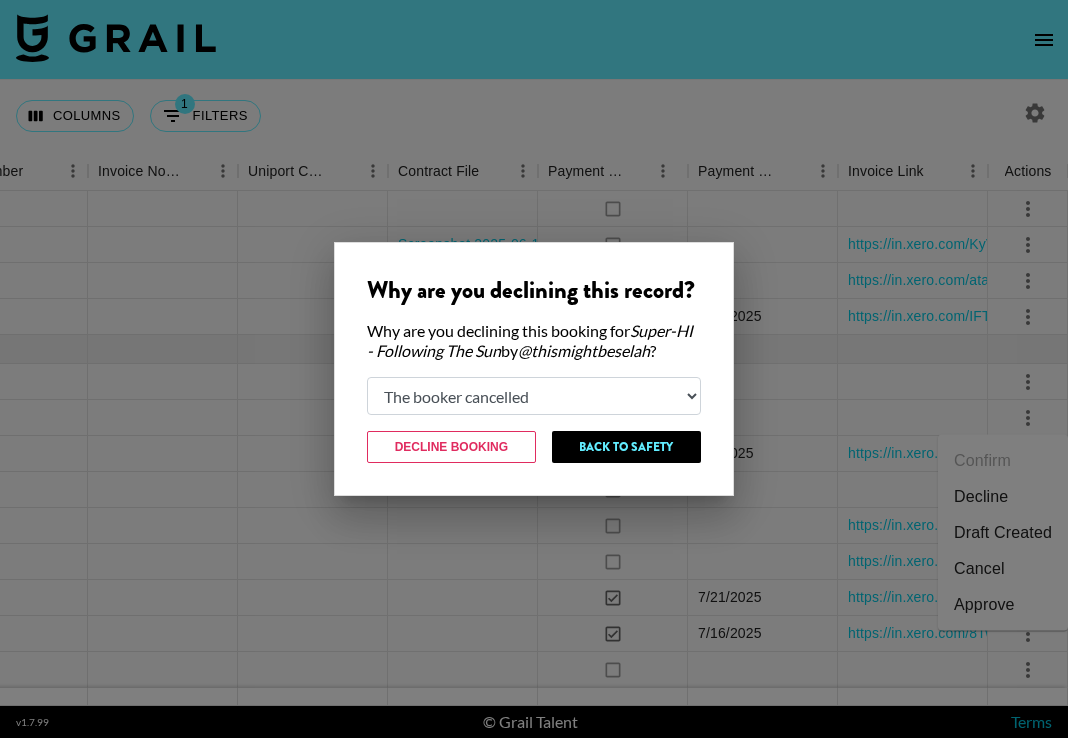 click on "Back to Safety" at bounding box center [626, 447] 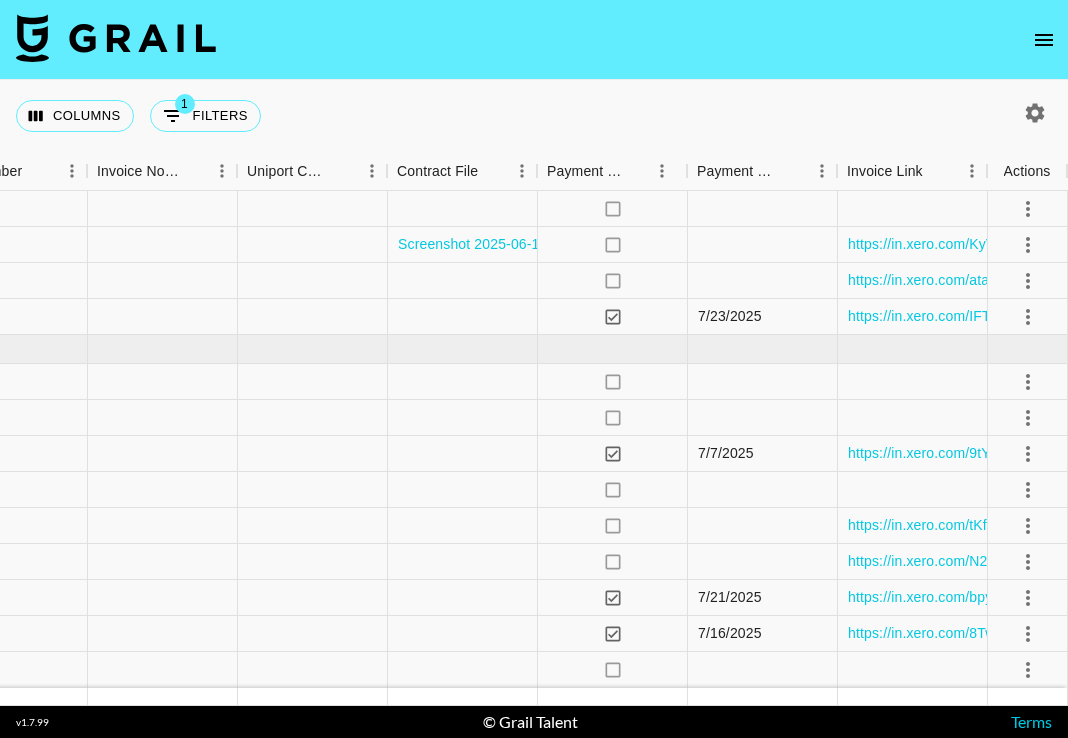 scroll, scrollTop: 634, scrollLeft: 2252, axis: both 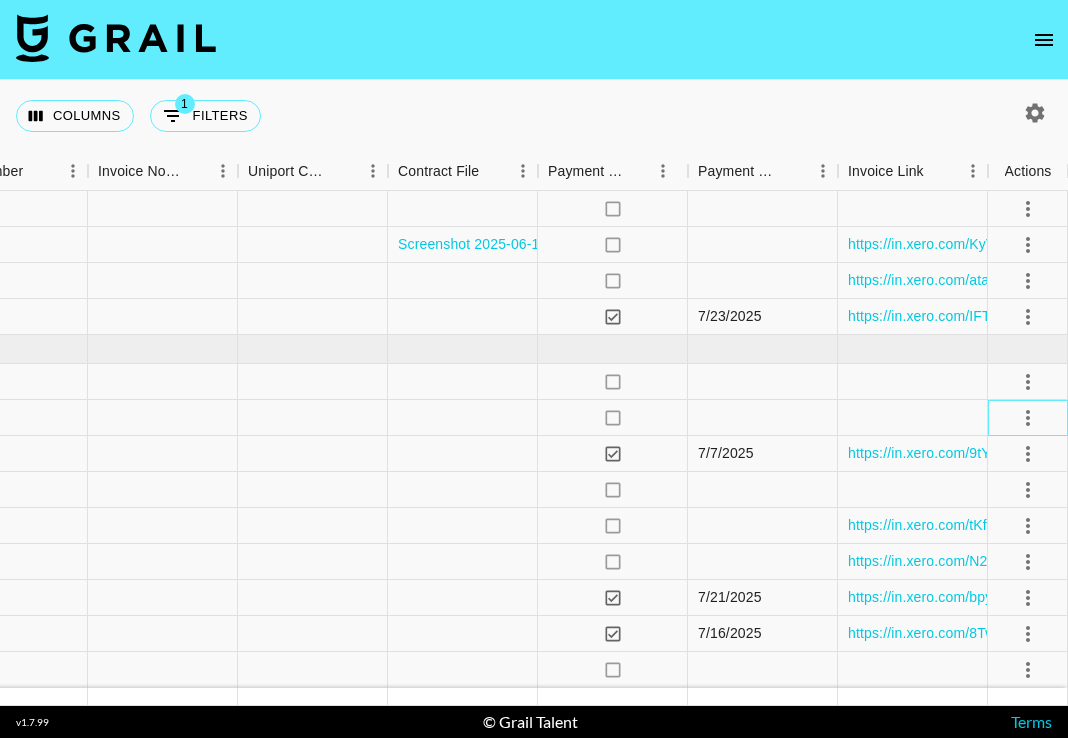 click 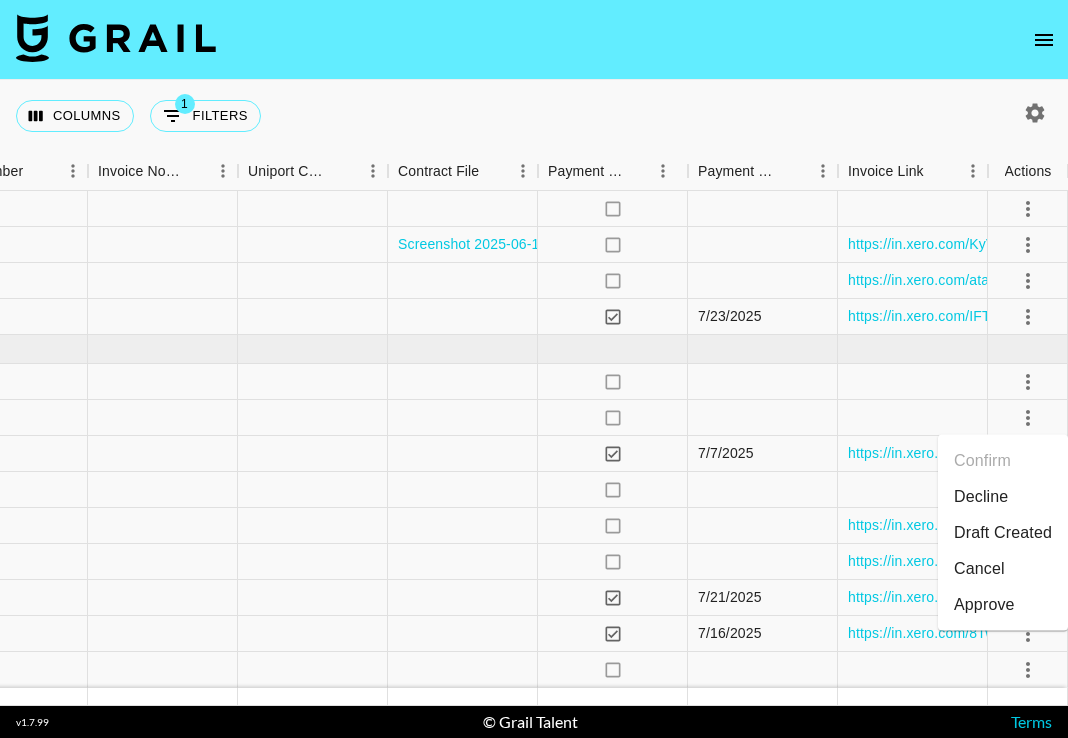 click on "Decline" at bounding box center (1003, 497) 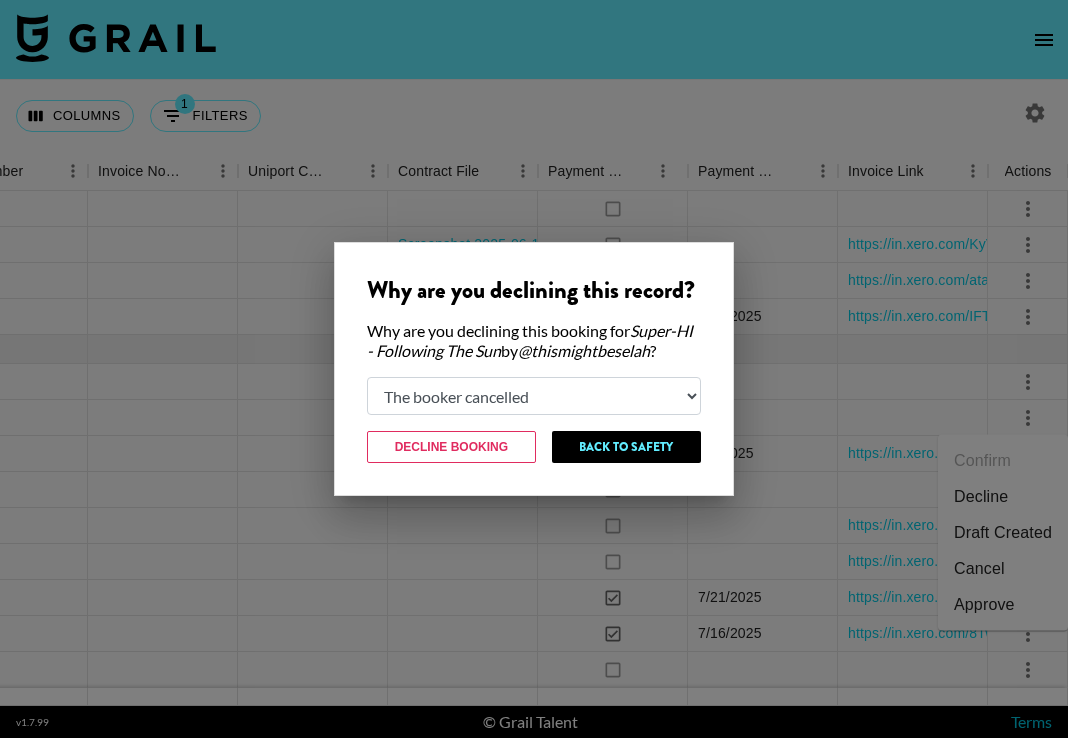 click on "Decline Booking" at bounding box center (451, 447) 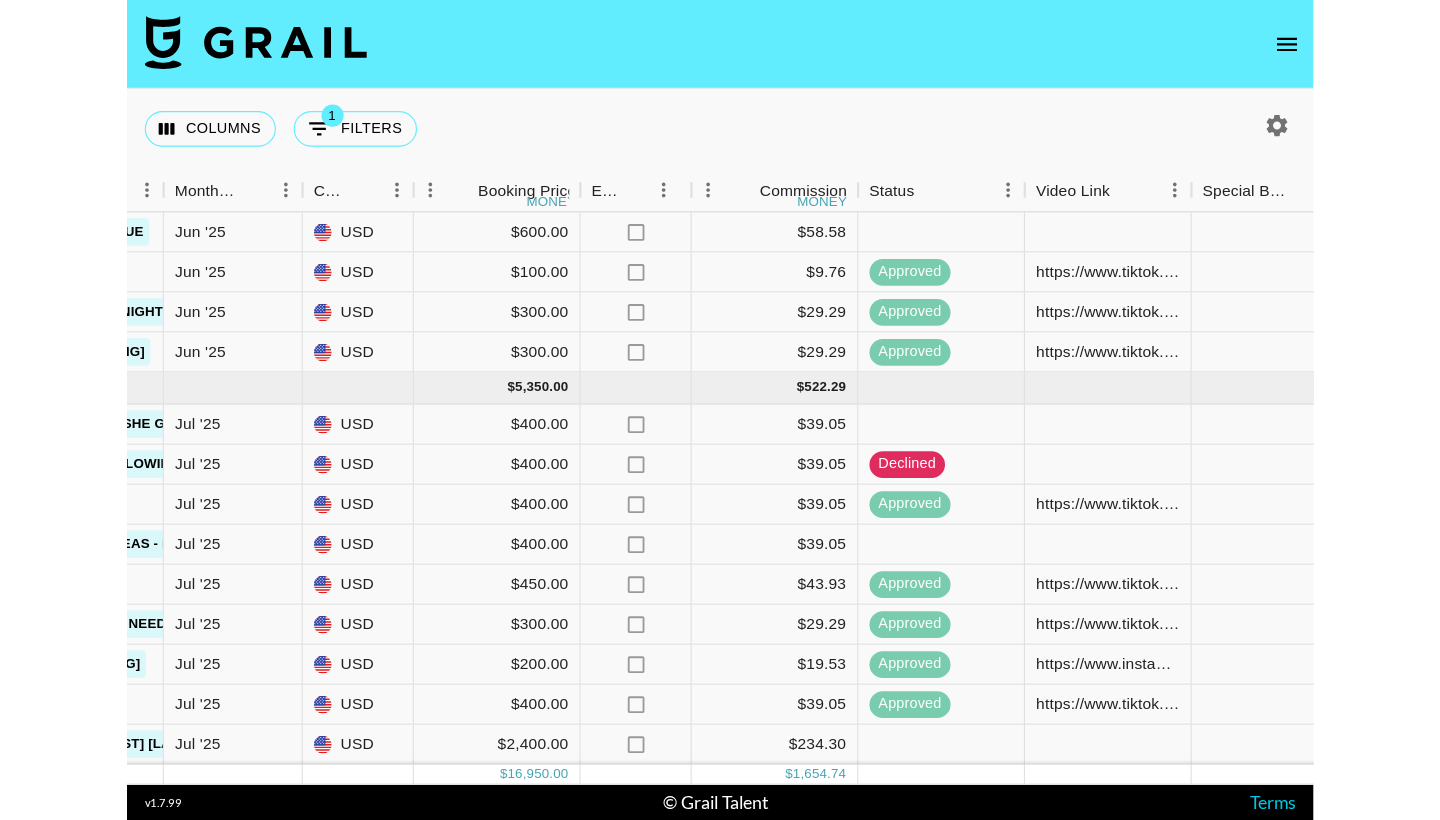 scroll, scrollTop: 552, scrollLeft: 1082, axis: both 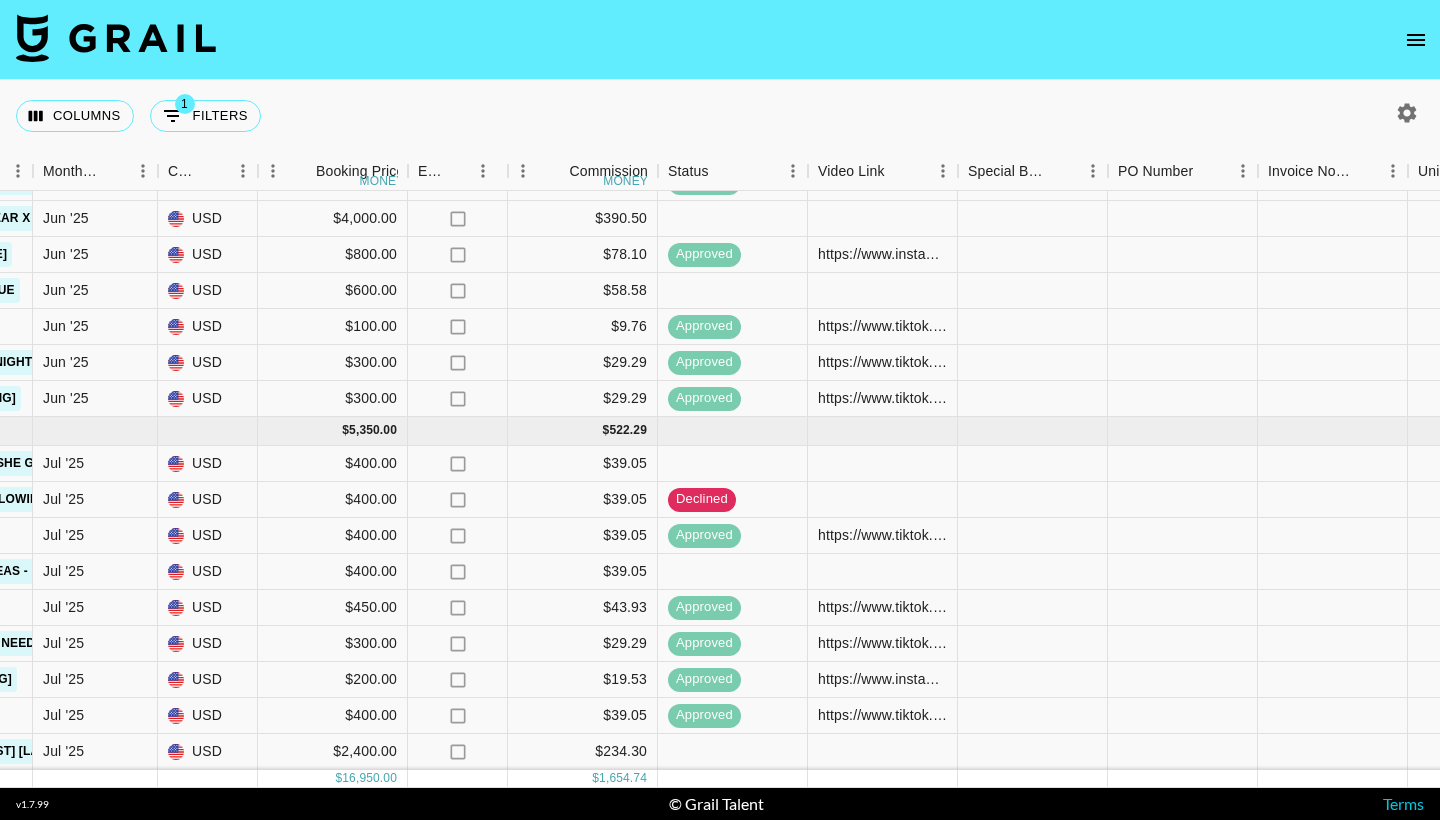 click 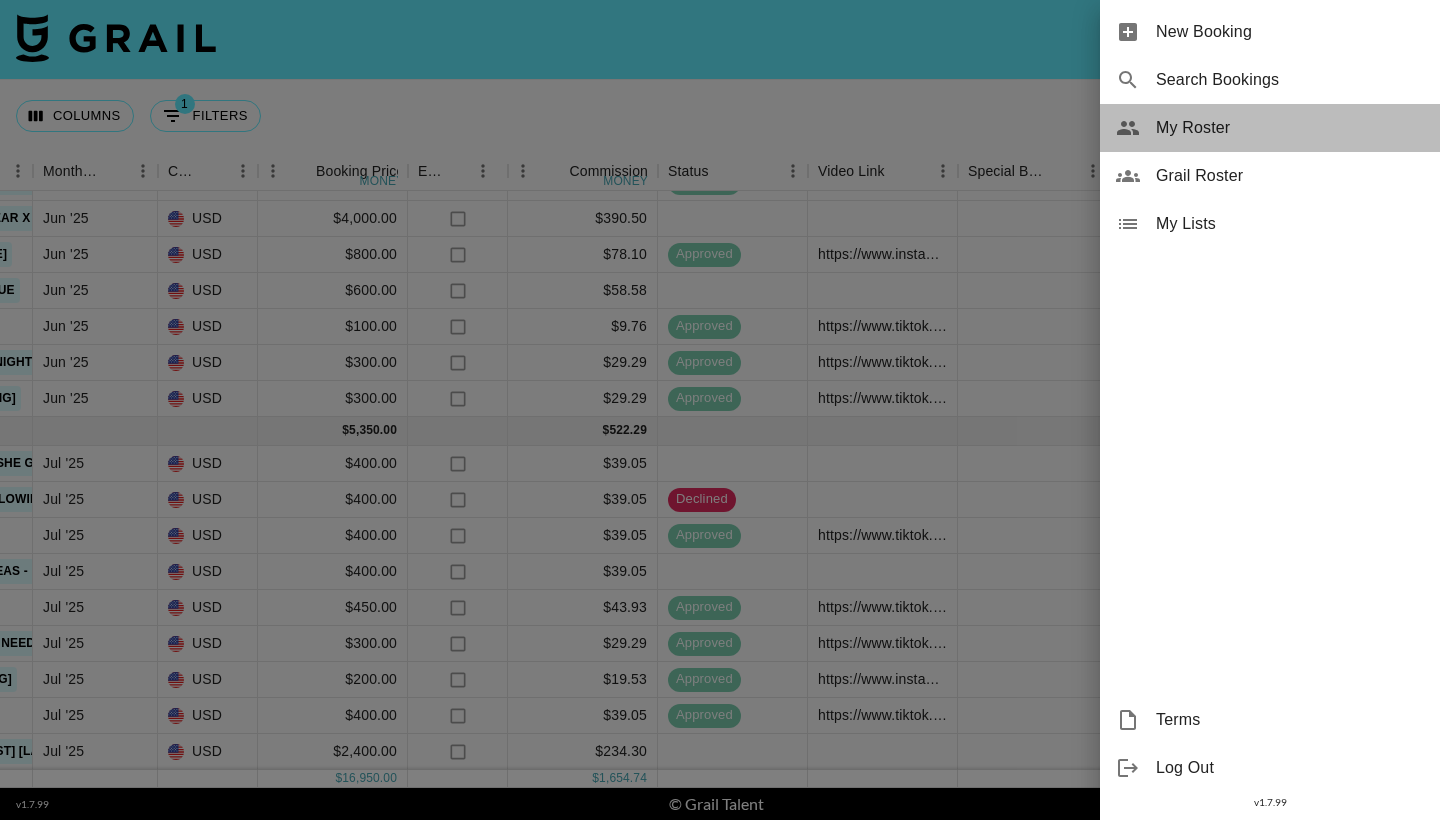 click on "My Roster" at bounding box center [1270, 128] 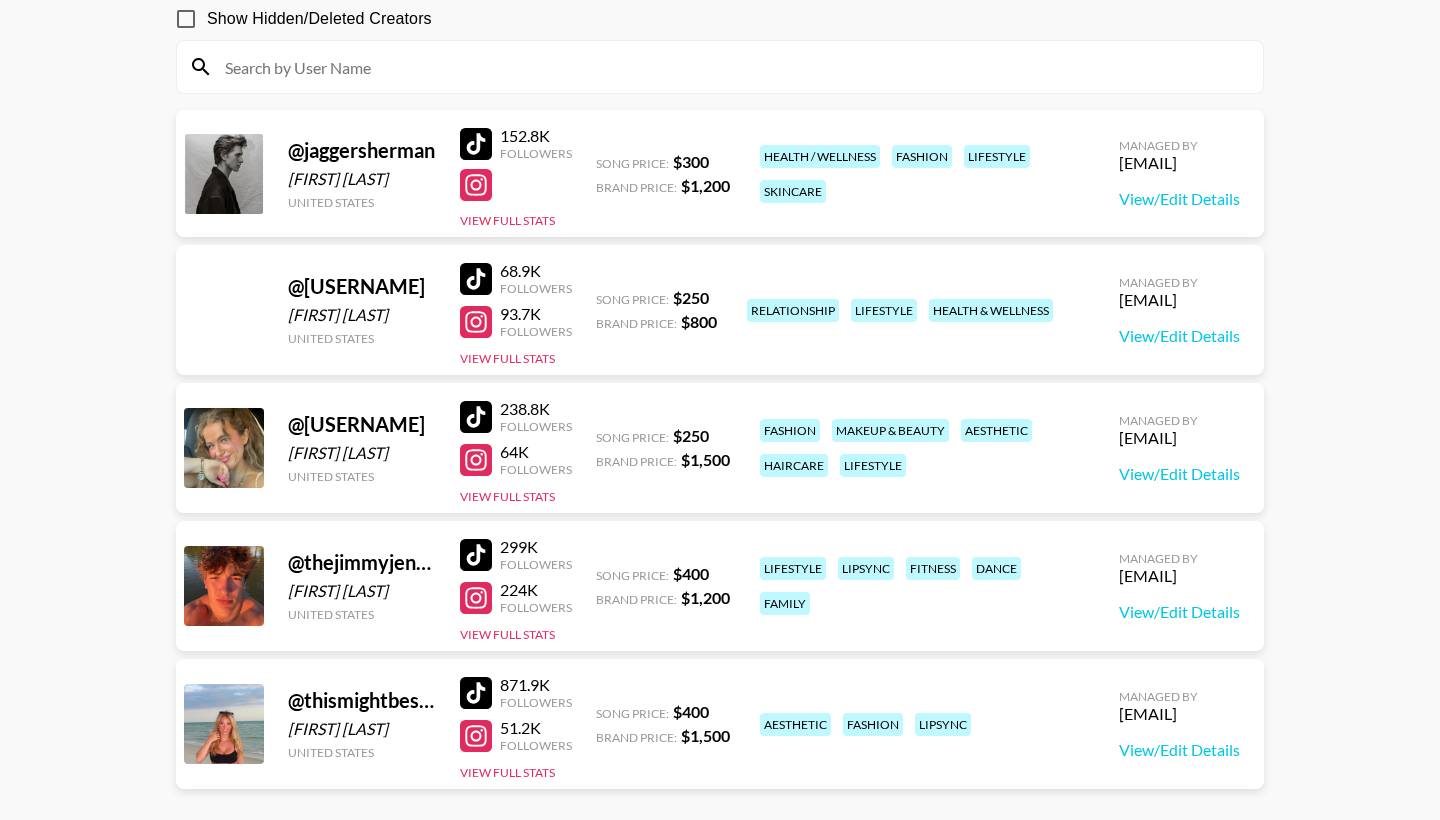 scroll, scrollTop: 187, scrollLeft: 0, axis: vertical 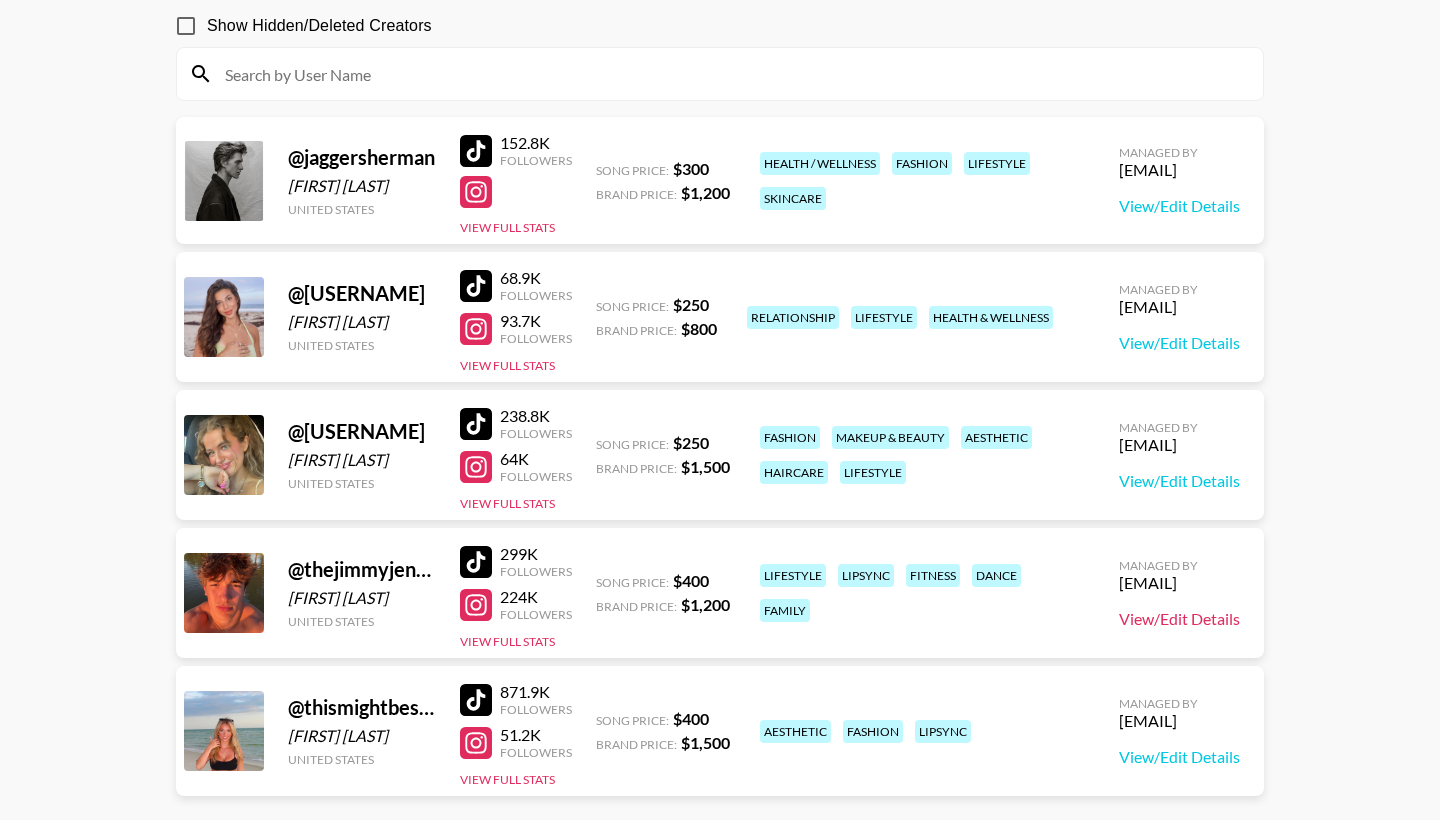 click on "View/Edit Details" at bounding box center (1179, 619) 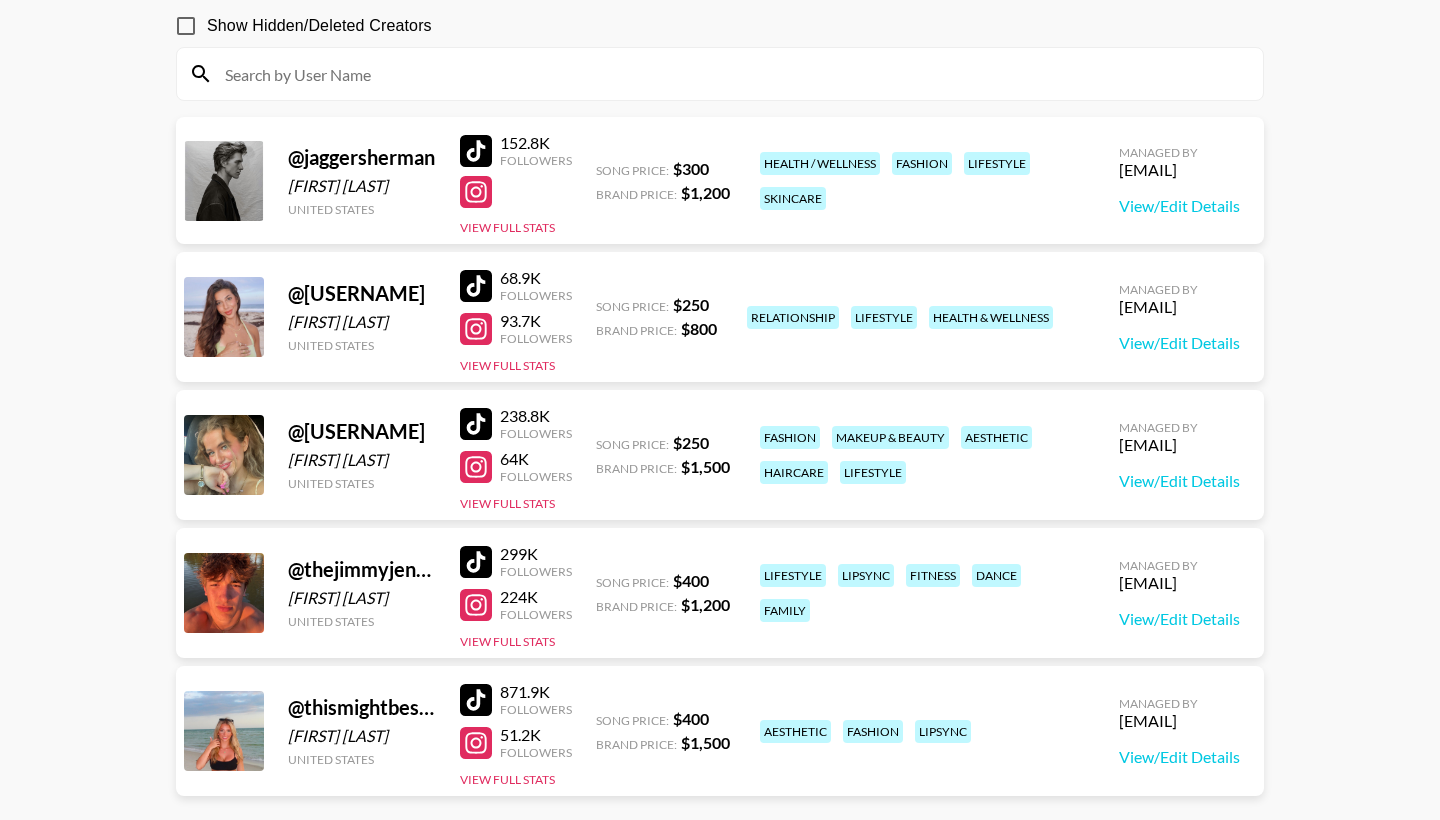 click on "238.8K Followers 64K Followers View Full Stats" at bounding box center [516, 455] 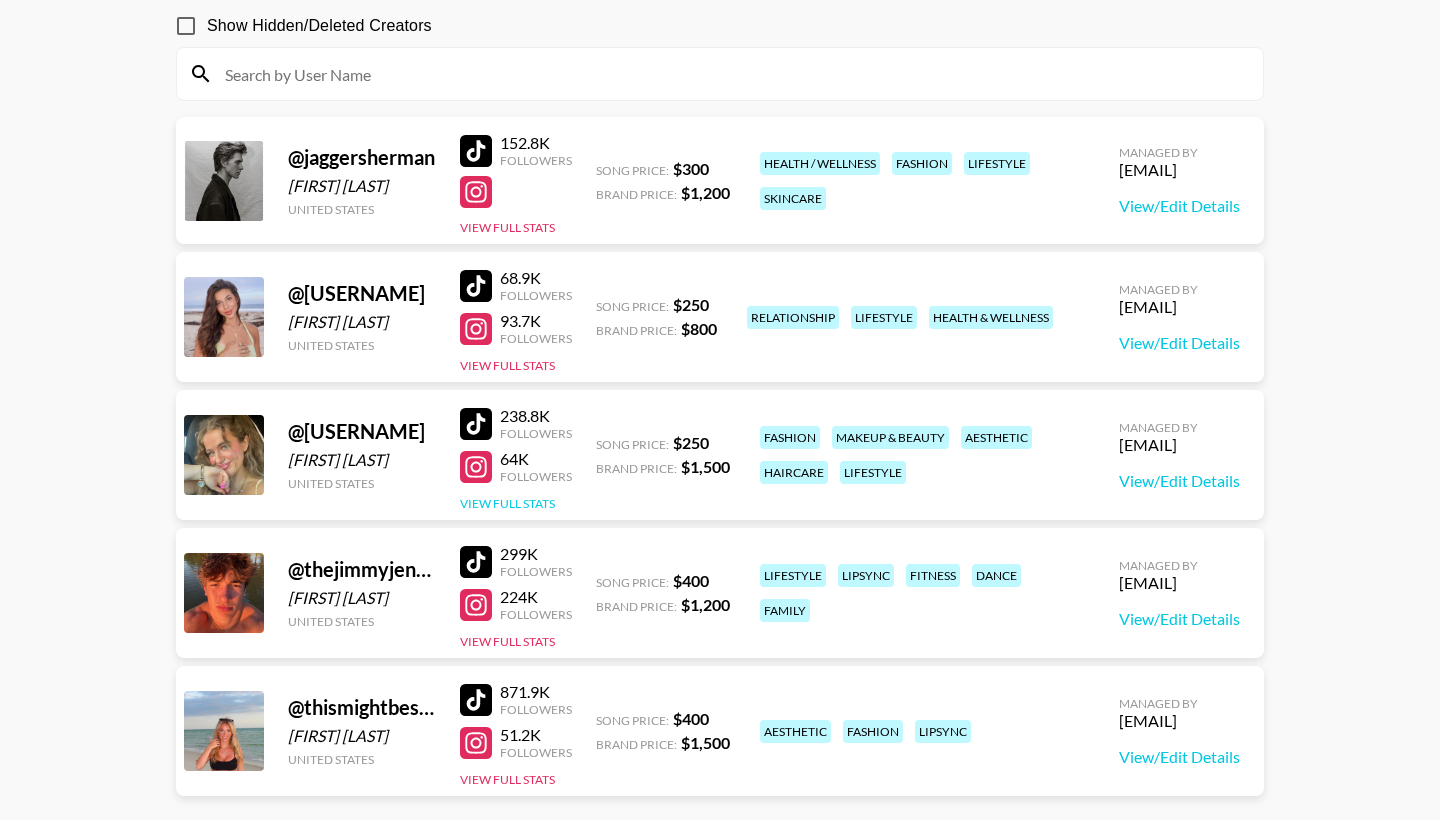 click on "View Full Stats" at bounding box center [507, 503] 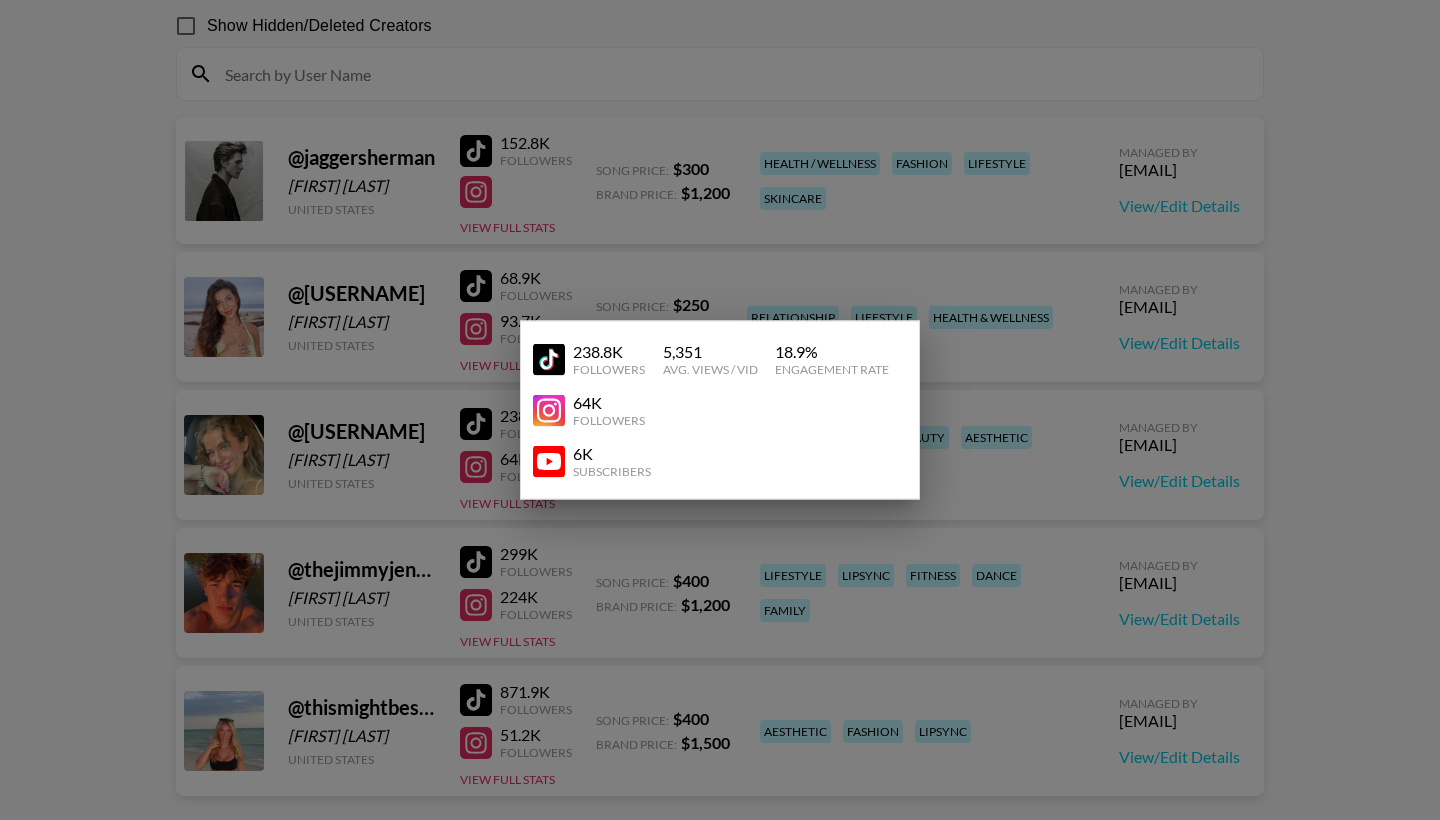 click at bounding box center [720, 410] 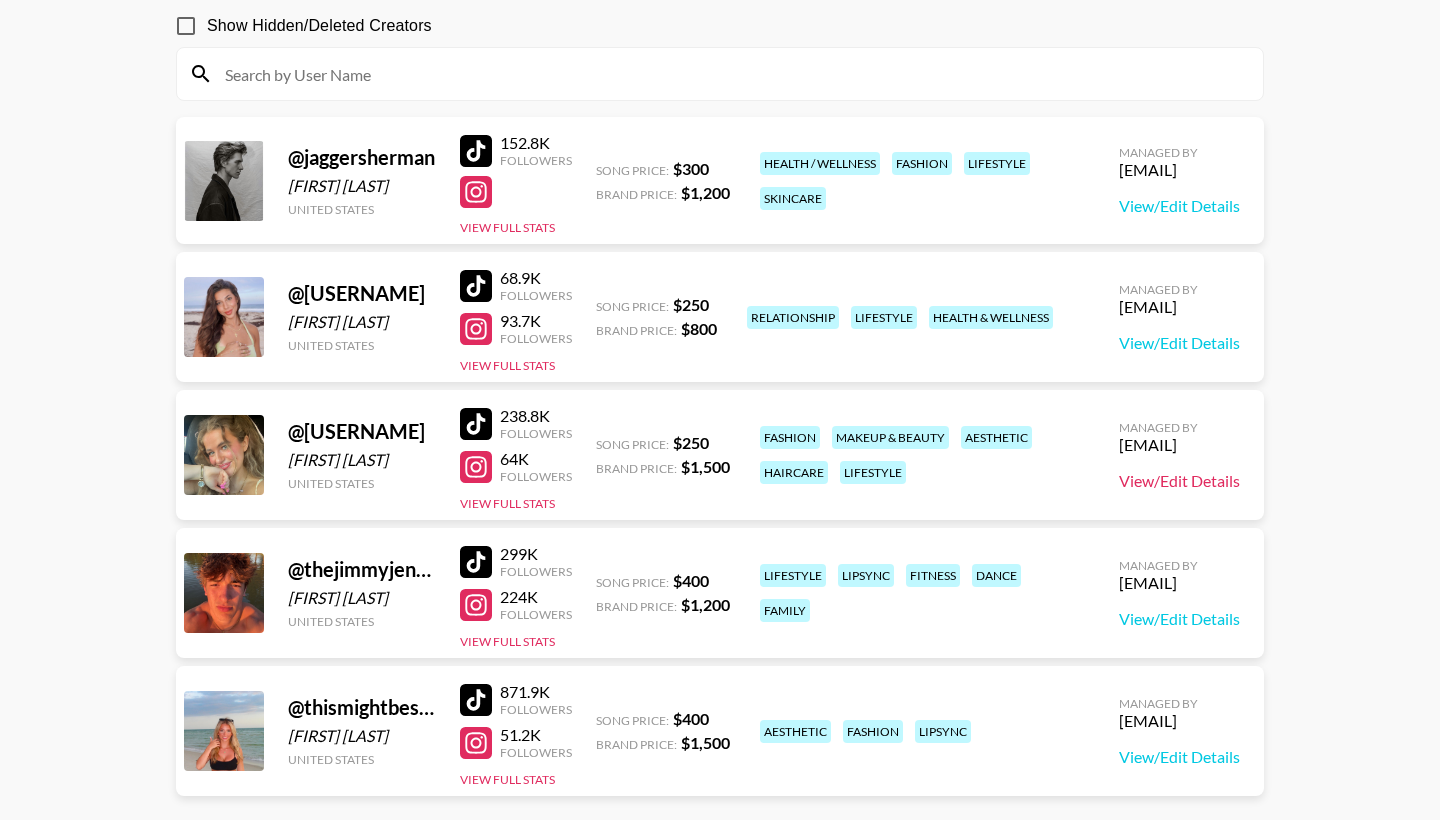 click on "View/Edit Details" at bounding box center (1179, 481) 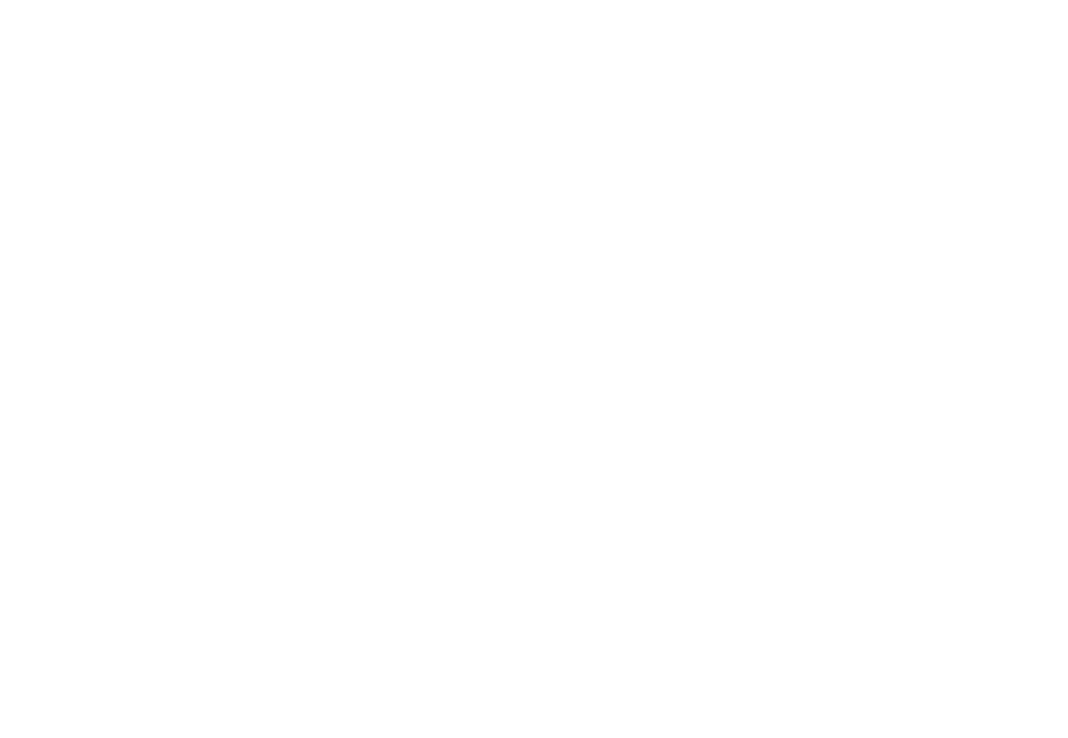 scroll, scrollTop: 0, scrollLeft: 0, axis: both 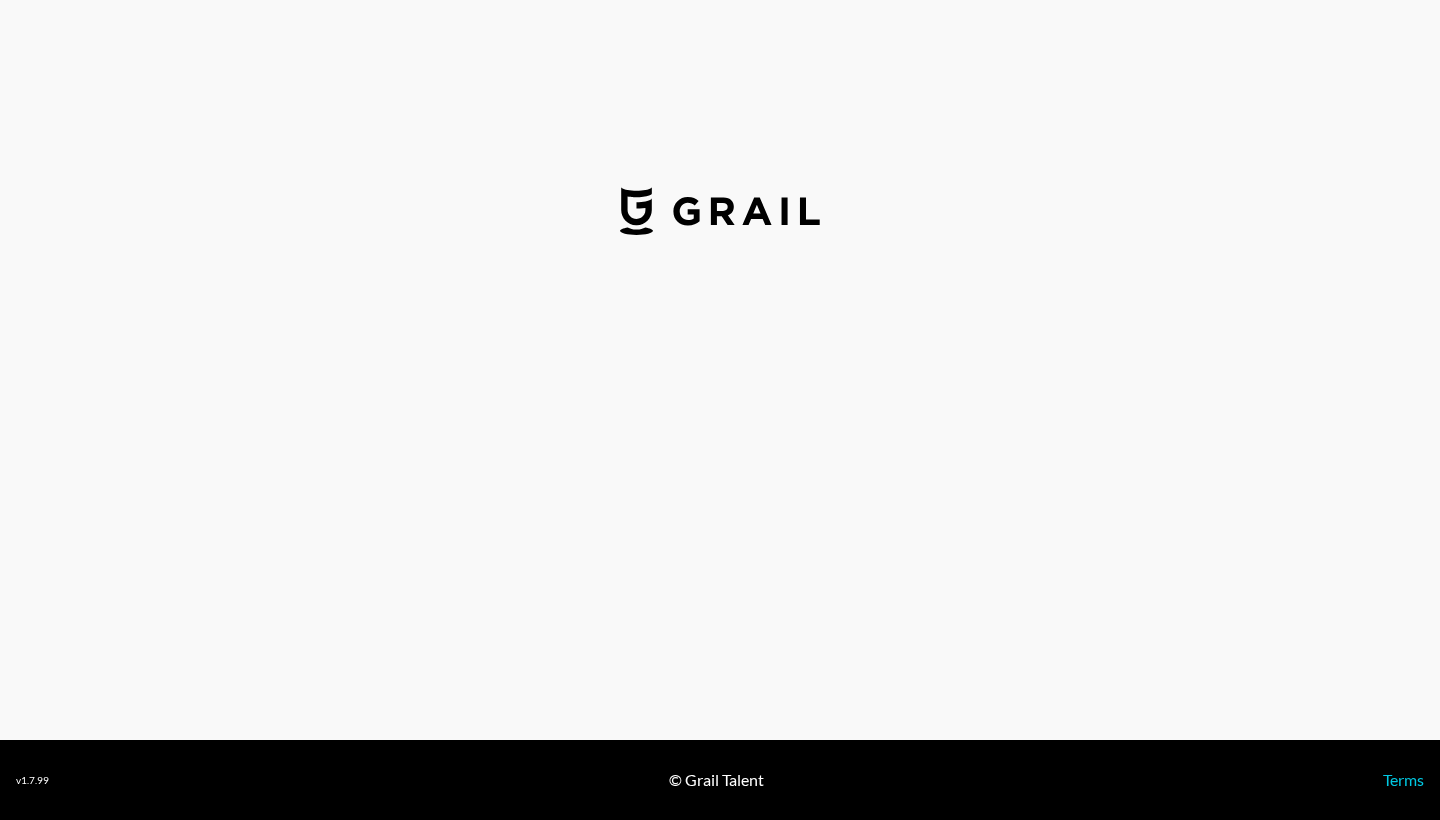 select on "USD" 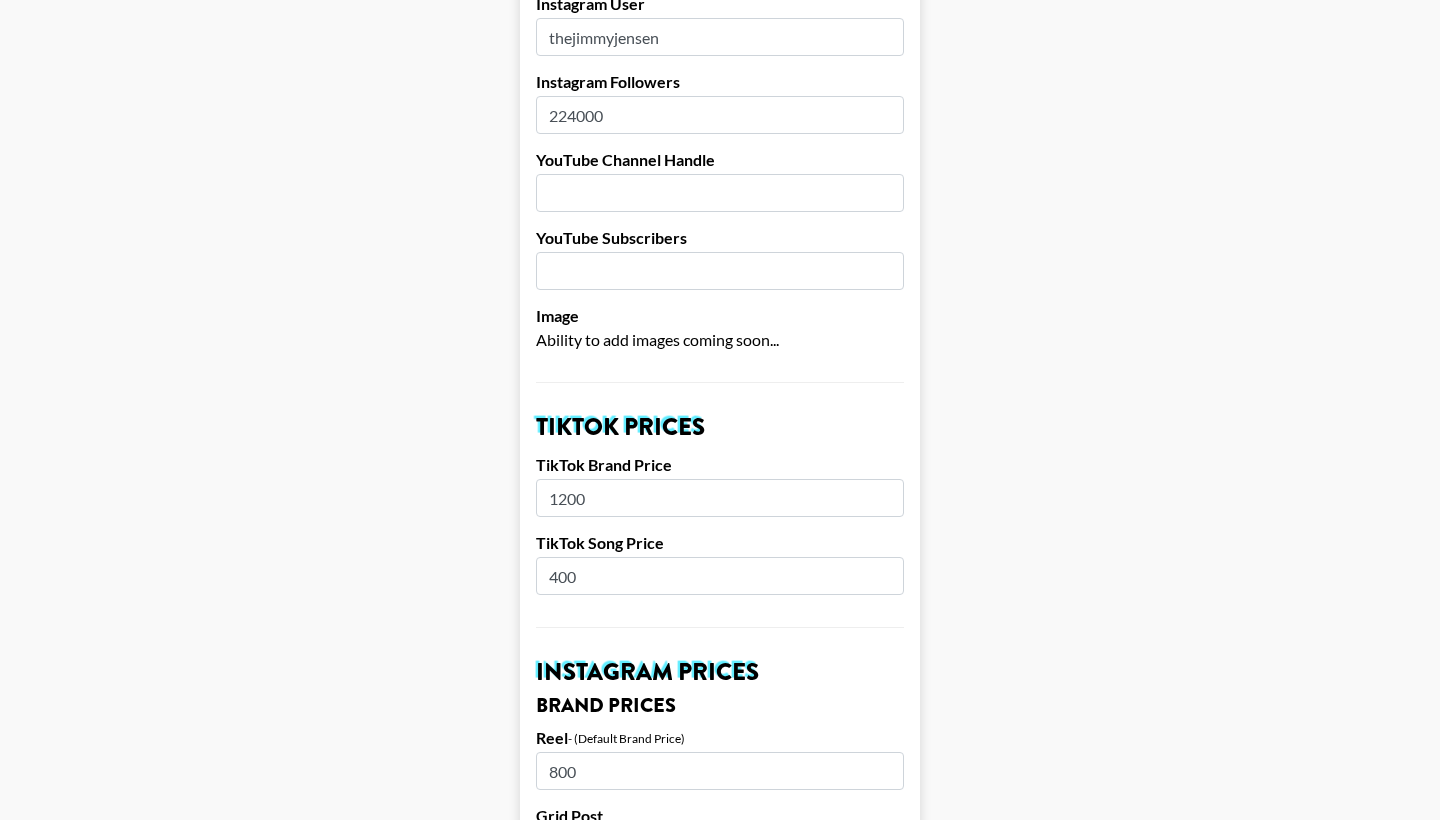scroll, scrollTop: 343, scrollLeft: 0, axis: vertical 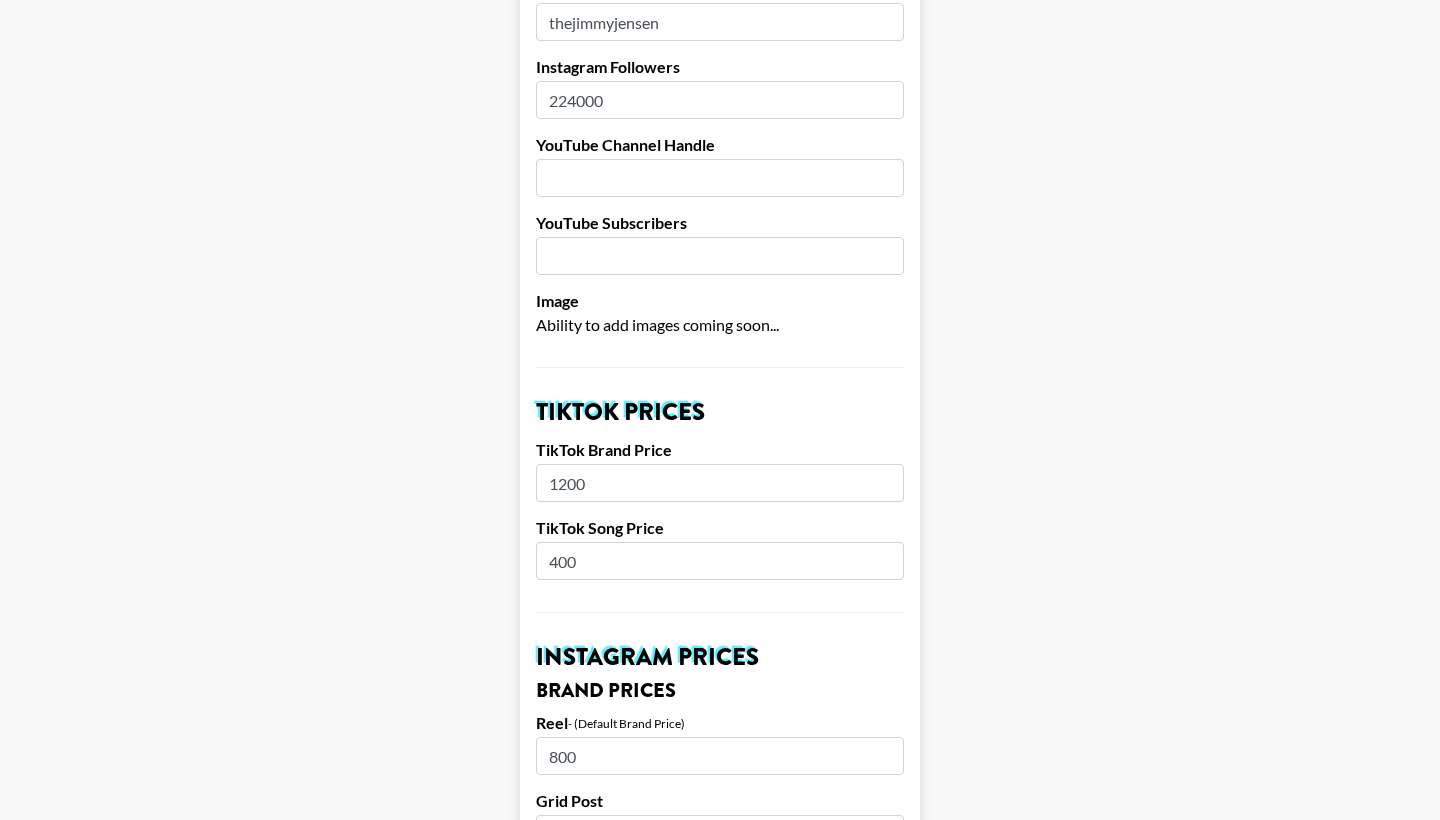 click on "400" at bounding box center (720, 561) 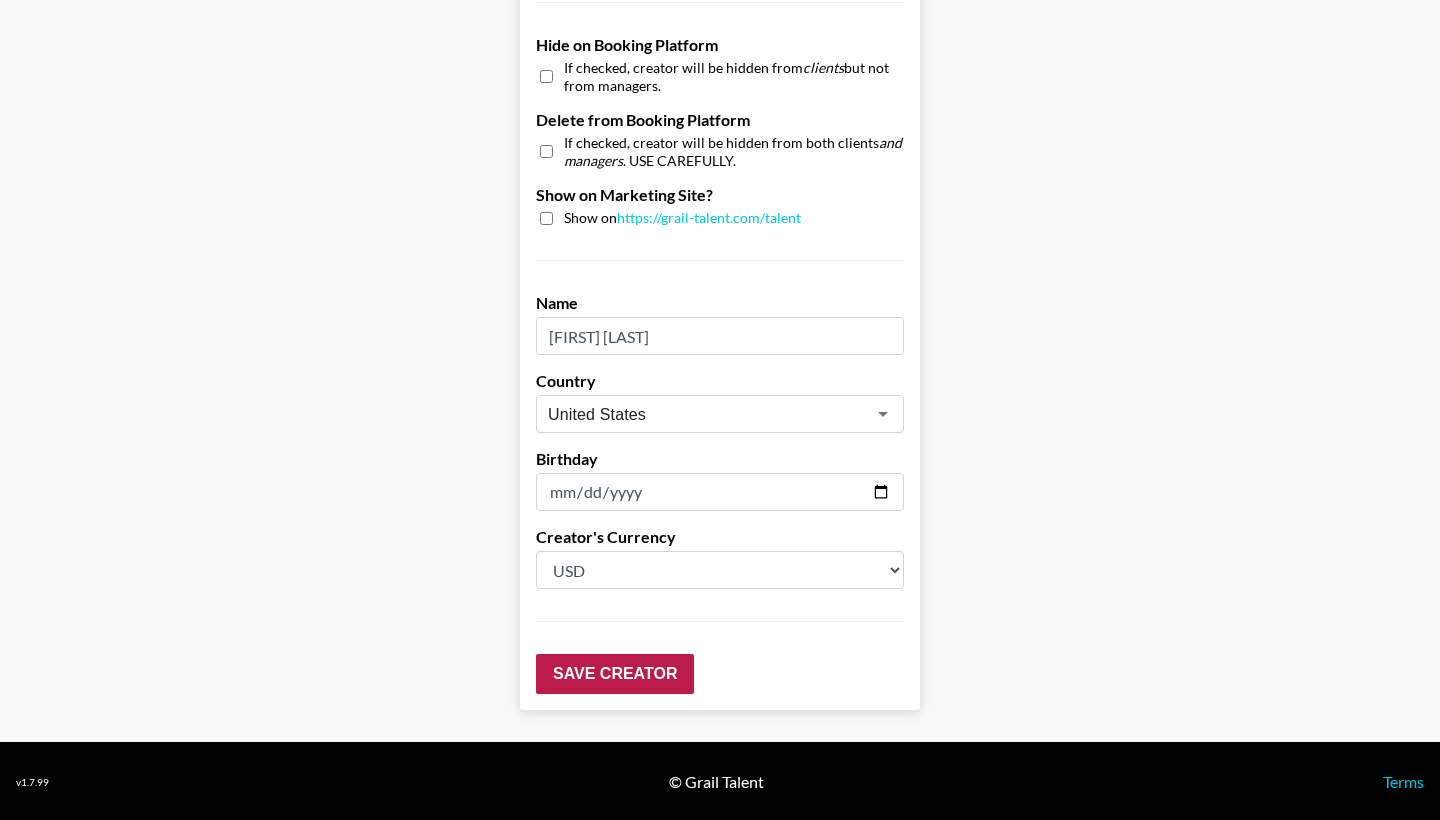 scroll, scrollTop: 1890, scrollLeft: 0, axis: vertical 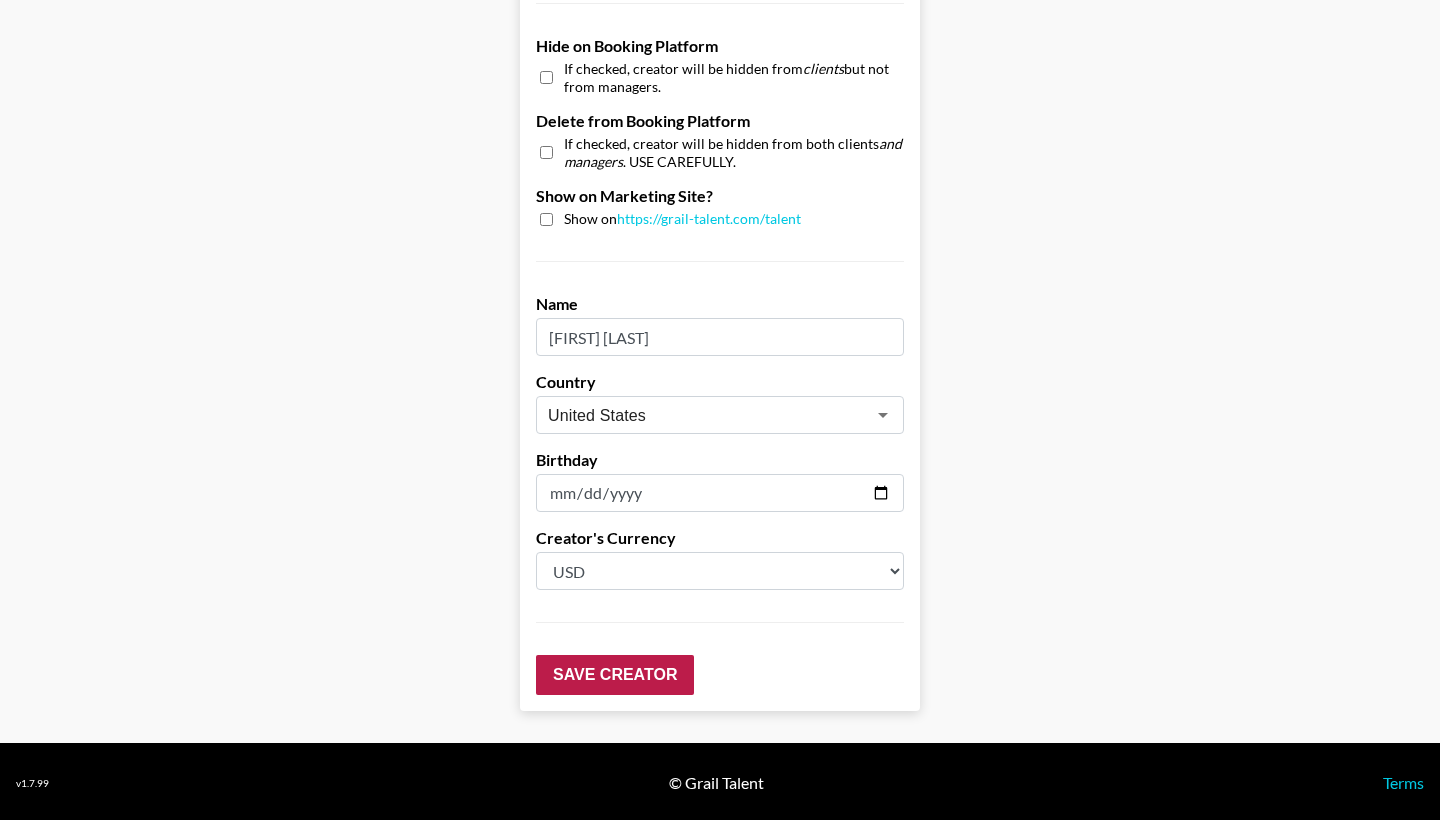 type on "500" 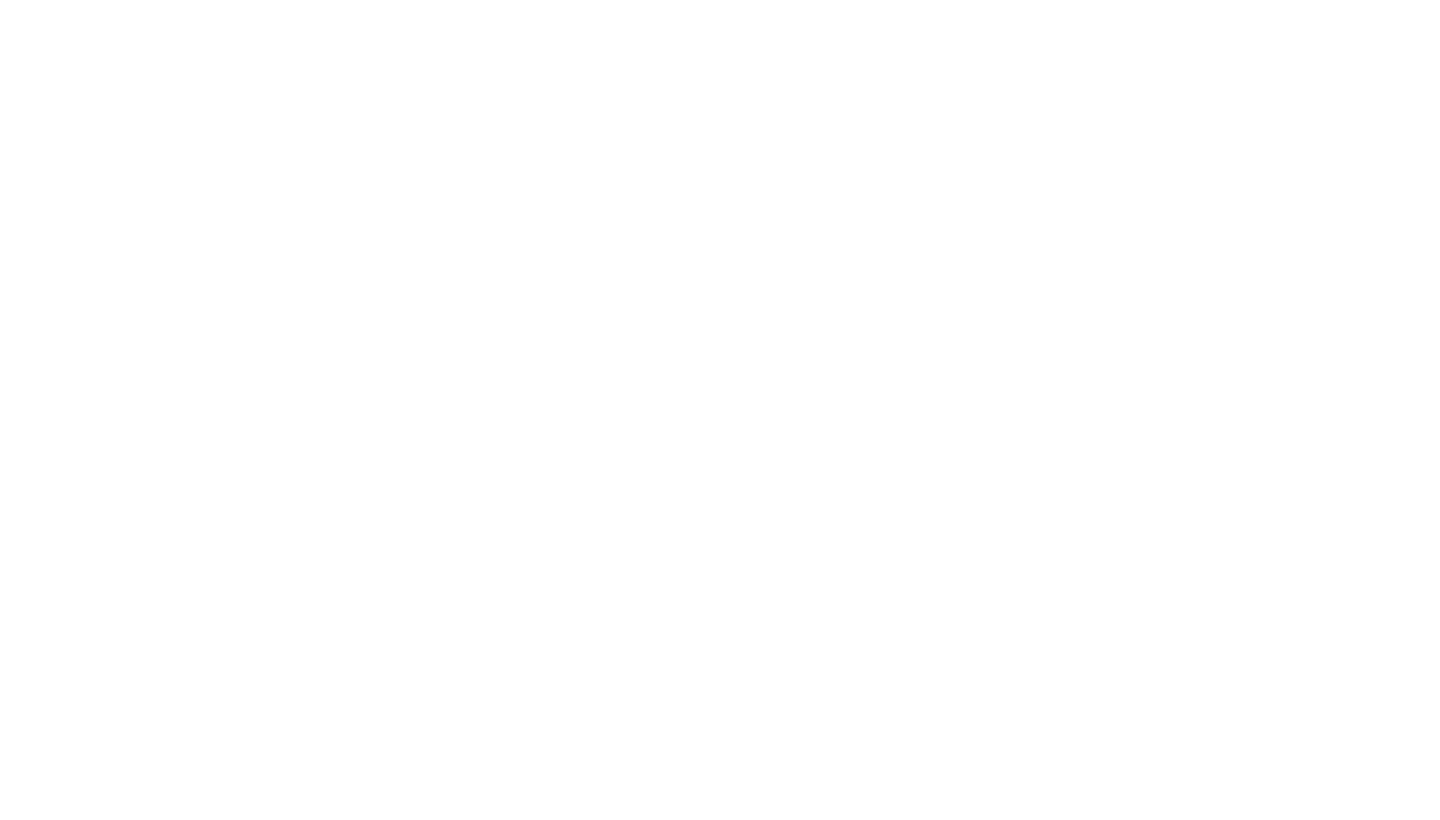 scroll, scrollTop: 0, scrollLeft: 0, axis: both 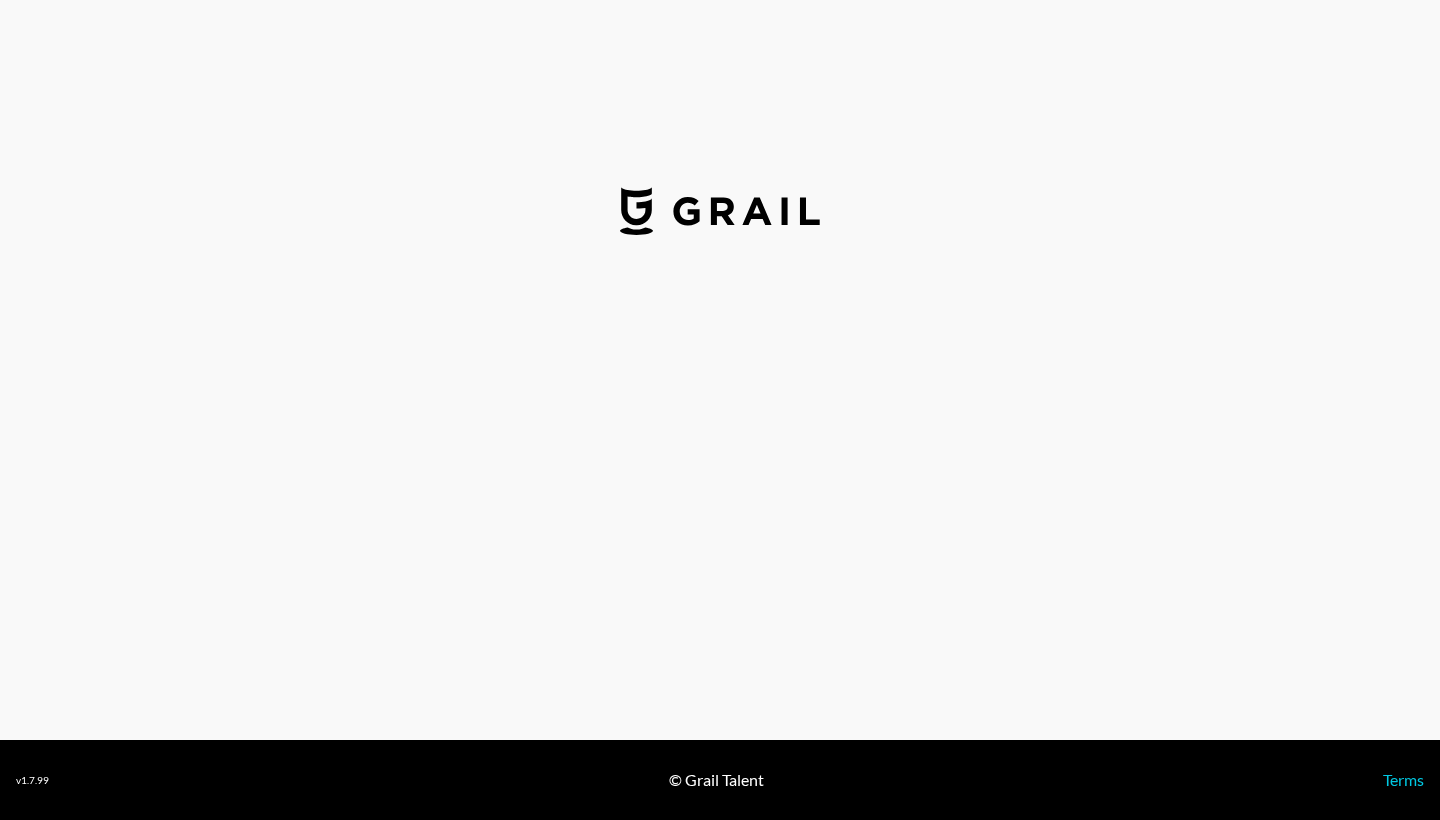 select on "USD" 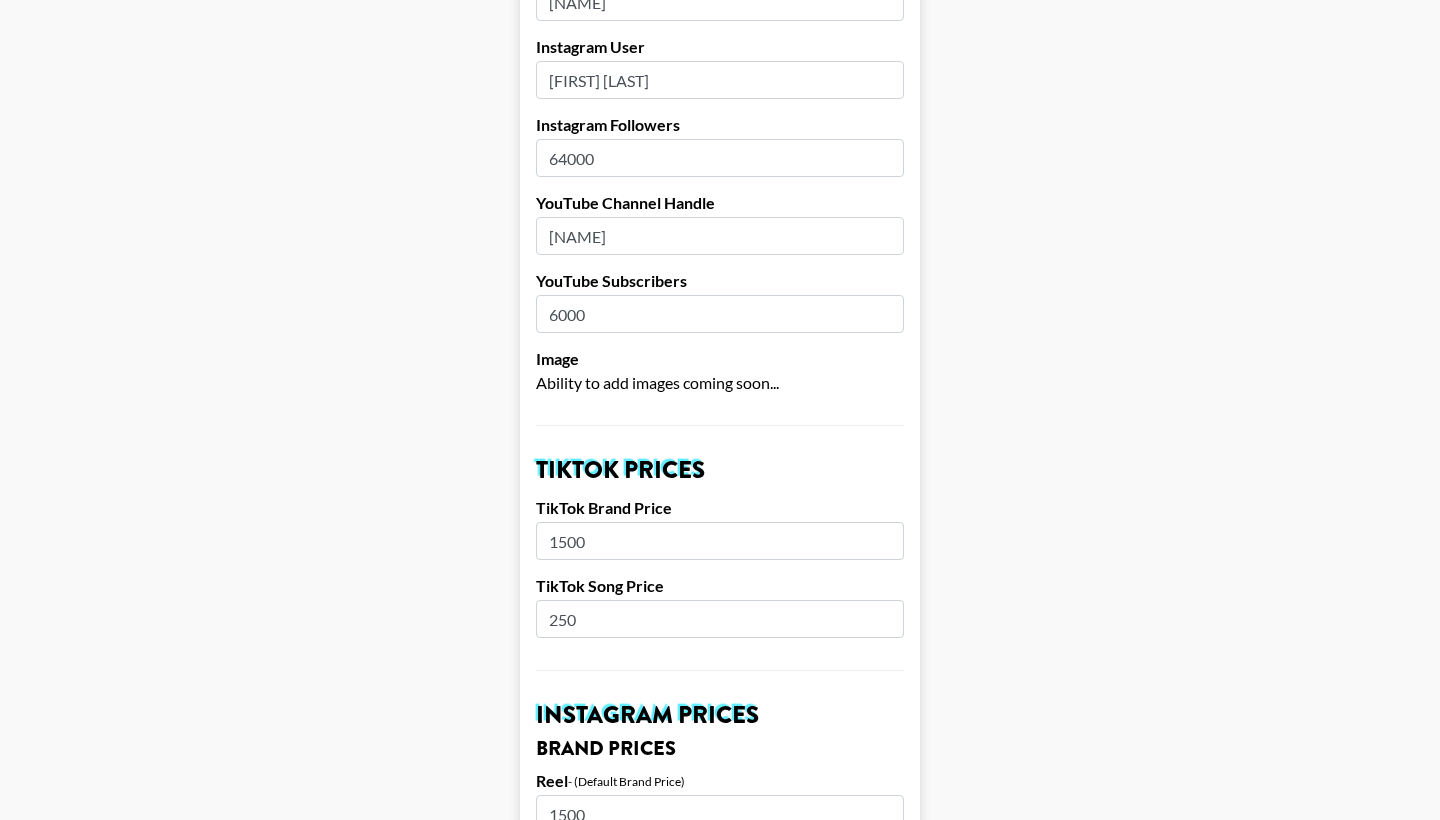 scroll, scrollTop: 347, scrollLeft: 0, axis: vertical 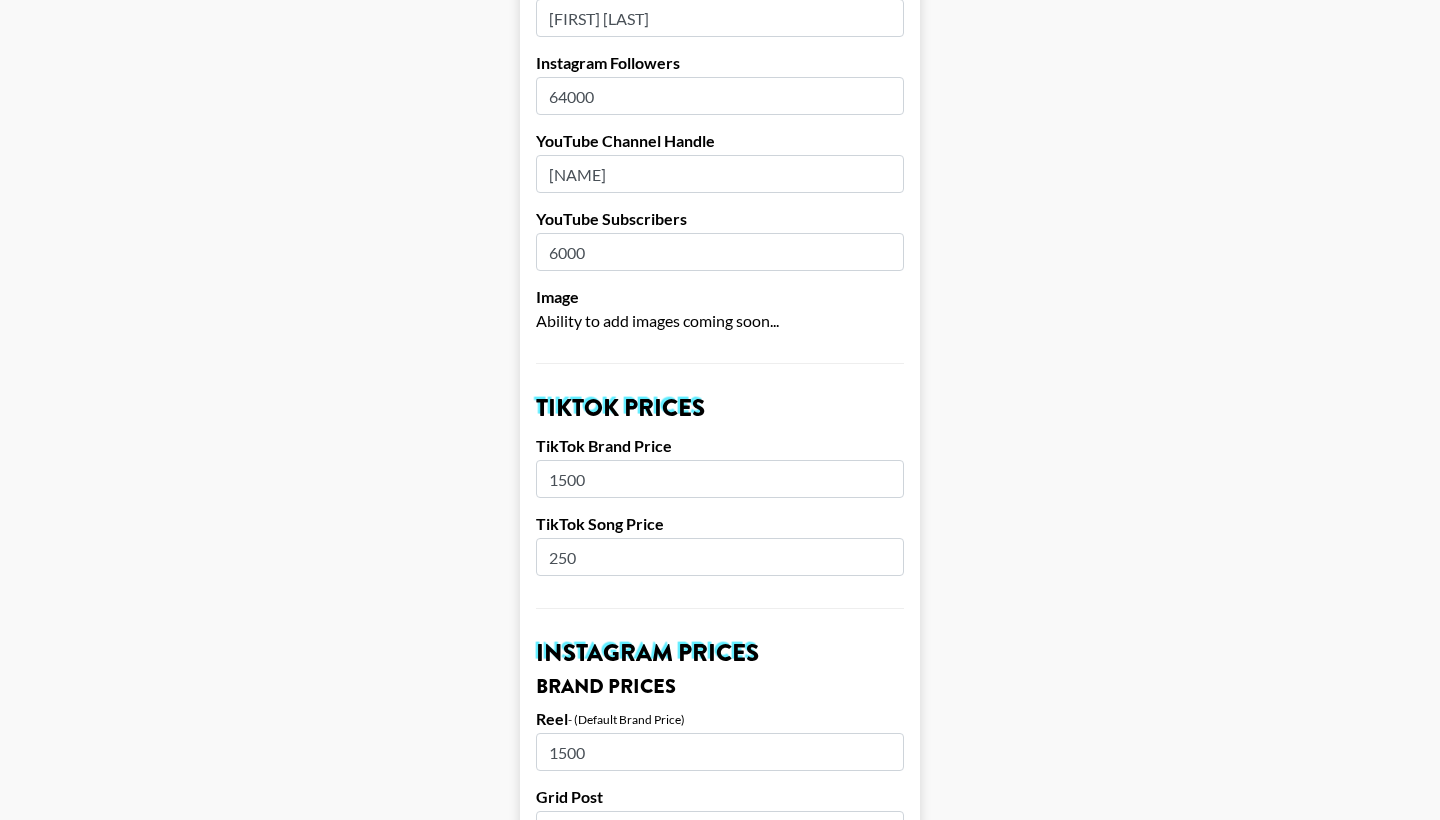 click on "250" at bounding box center [720, 557] 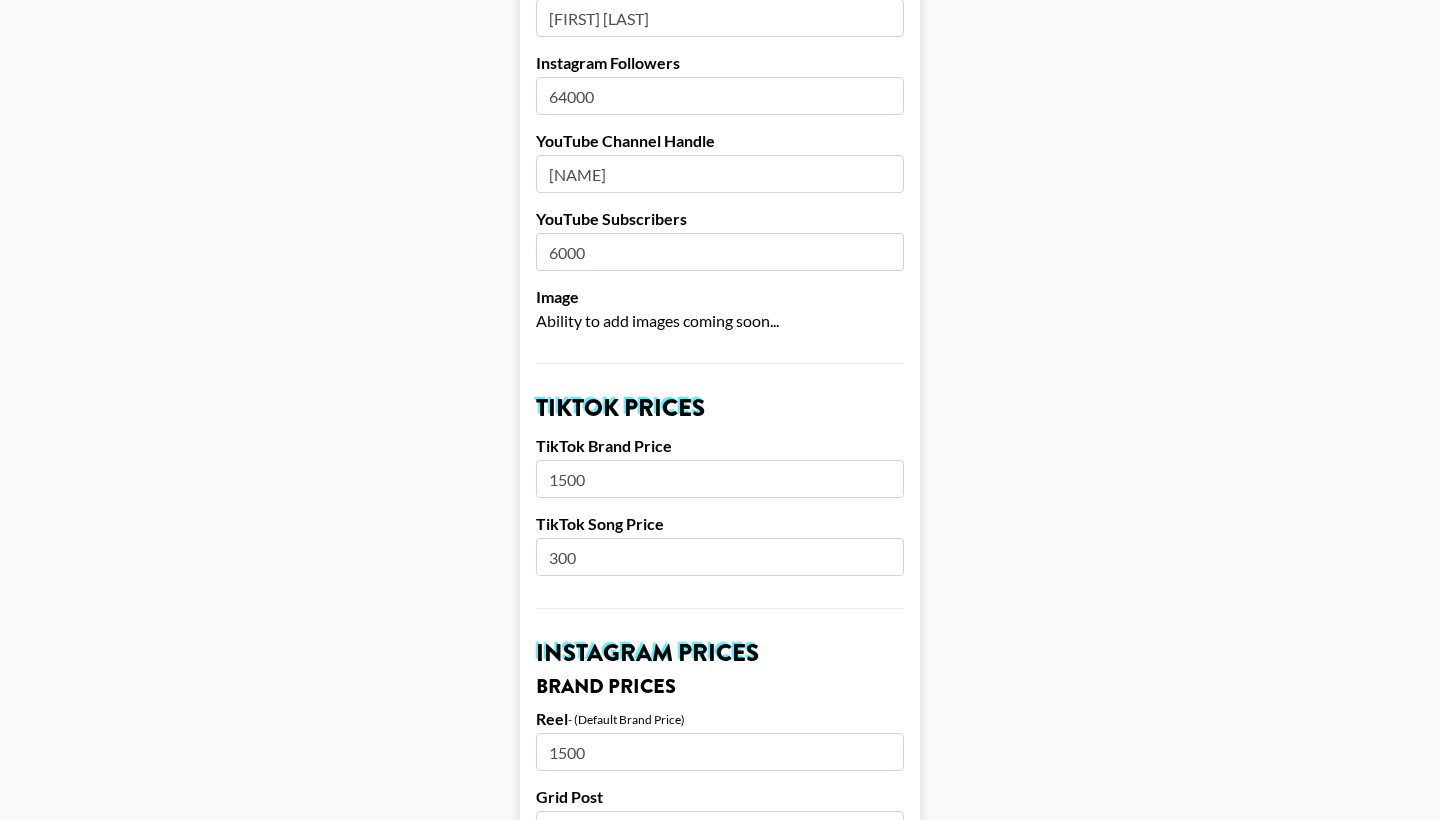 type on "300" 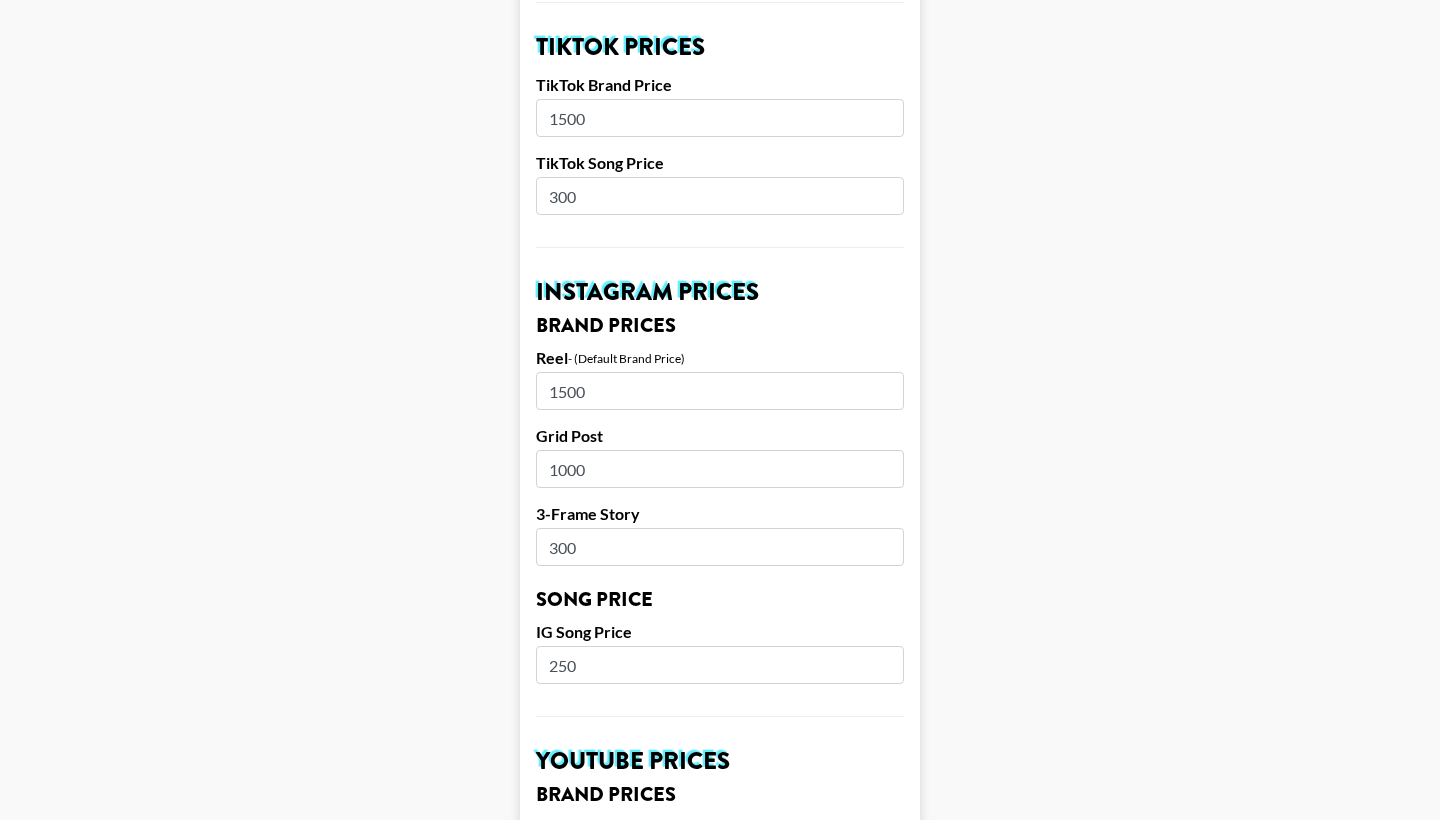 scroll, scrollTop: 730, scrollLeft: 0, axis: vertical 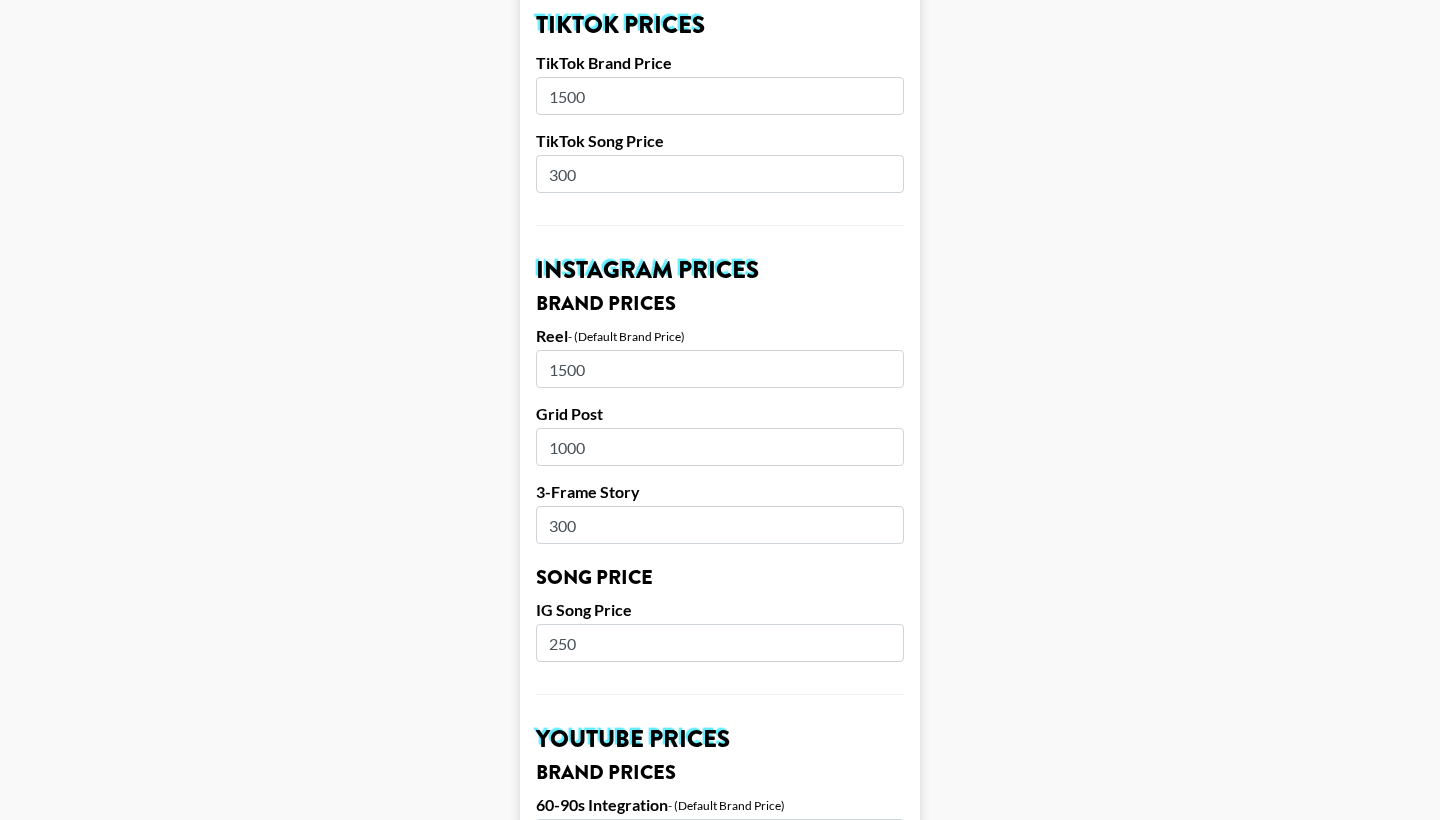 click on "250" at bounding box center [720, 643] 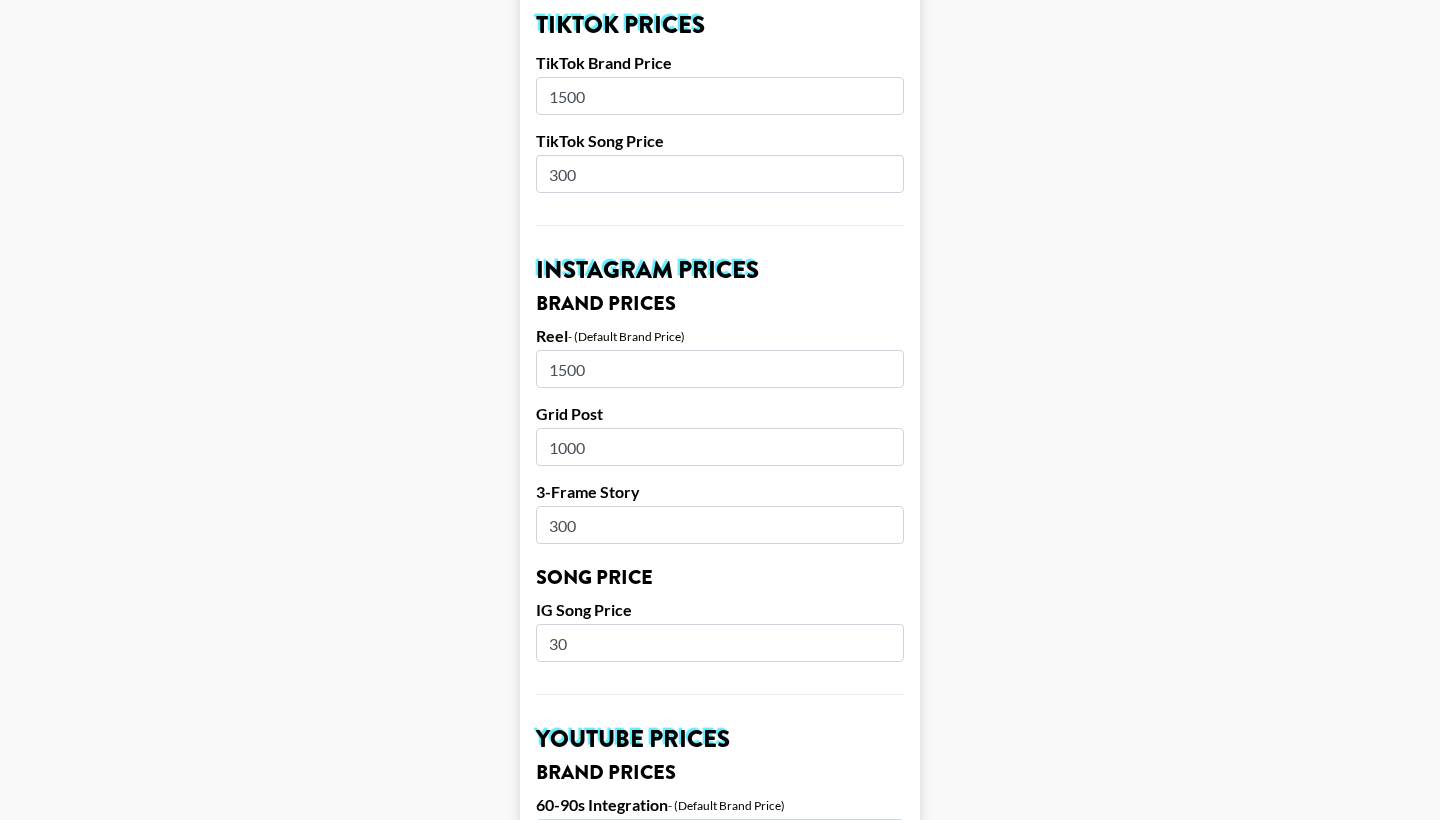 type on "300" 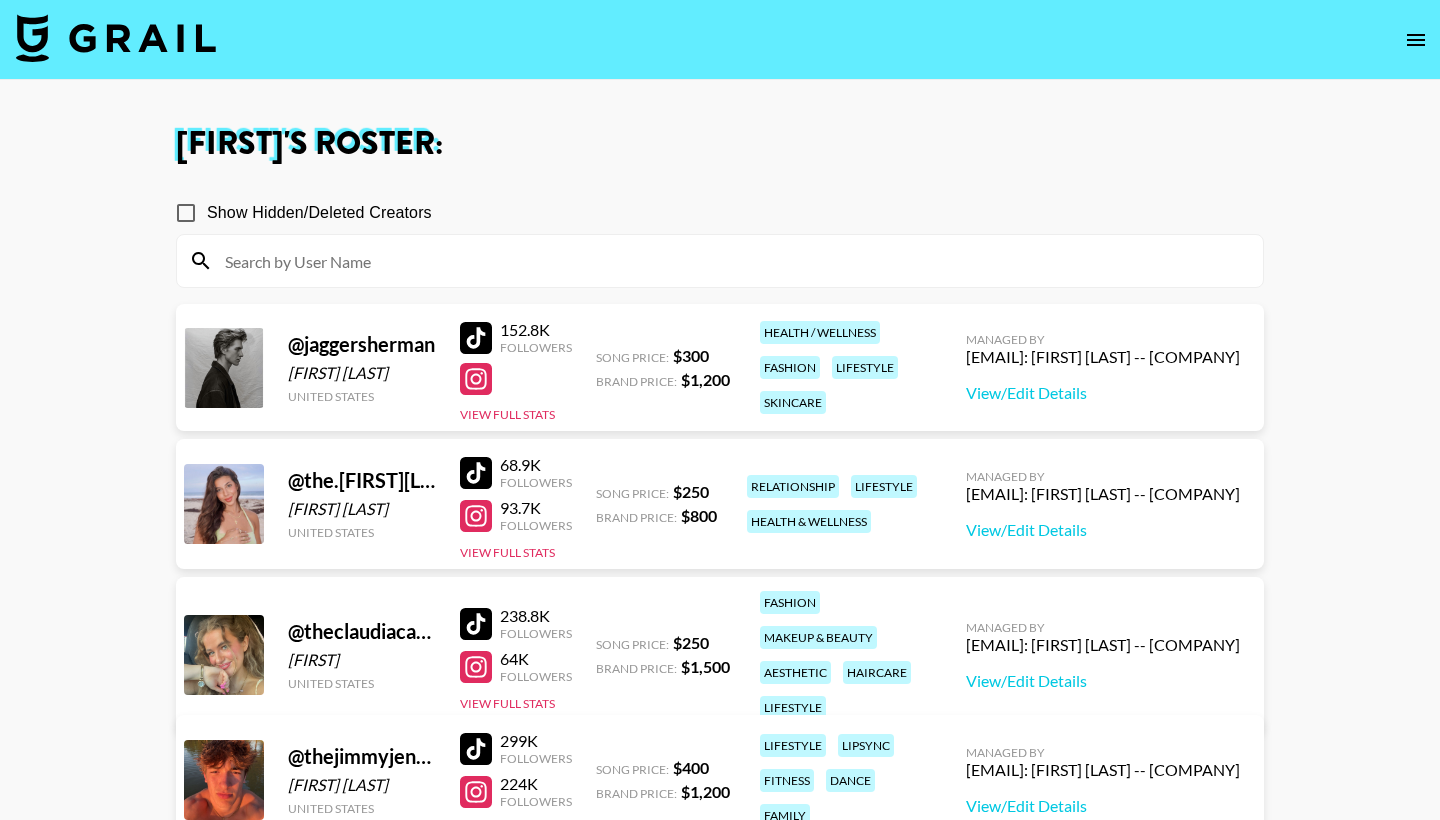 scroll, scrollTop: 187, scrollLeft: 0, axis: vertical 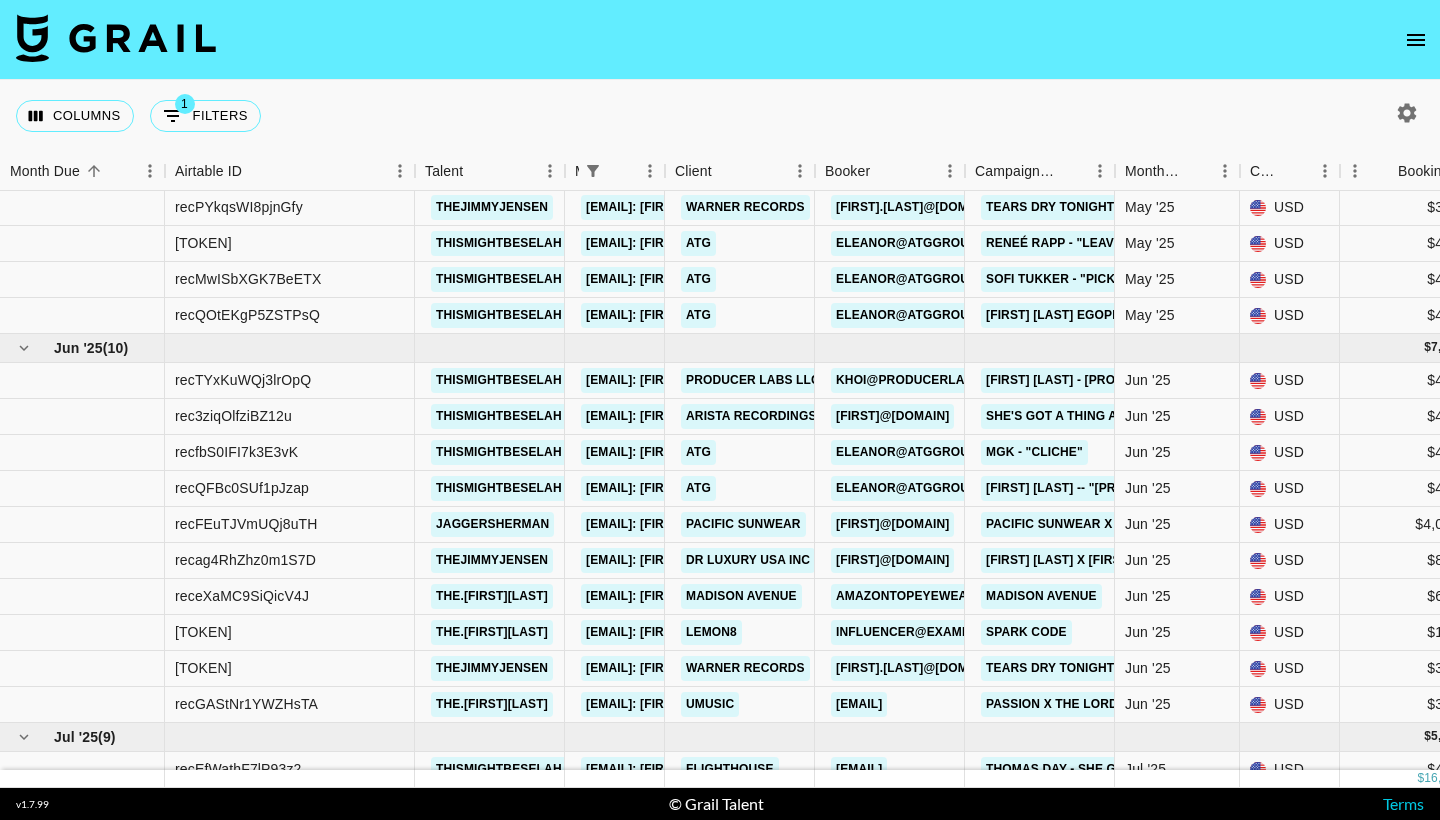 click 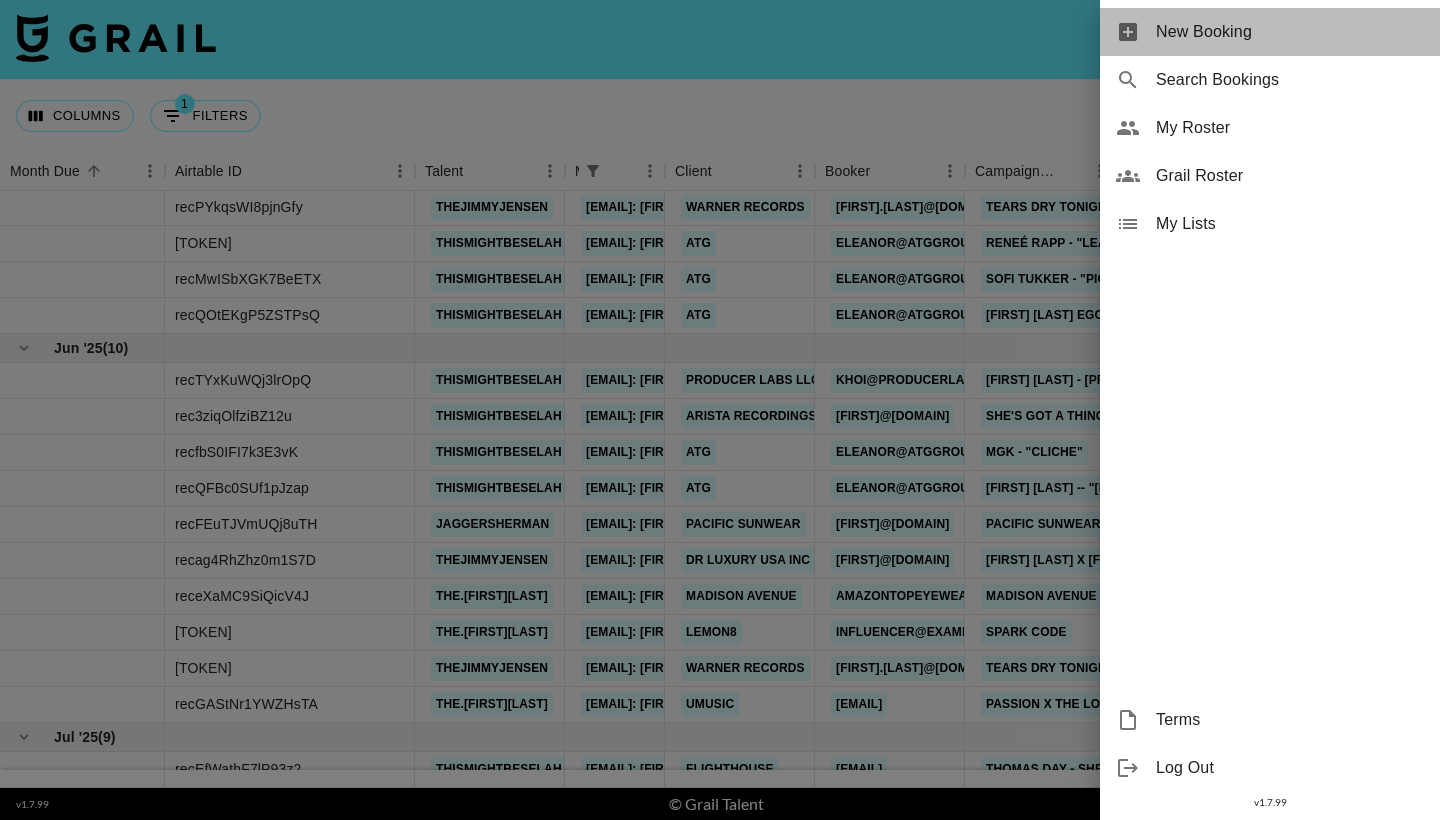 click on "New Booking" at bounding box center [1290, 32] 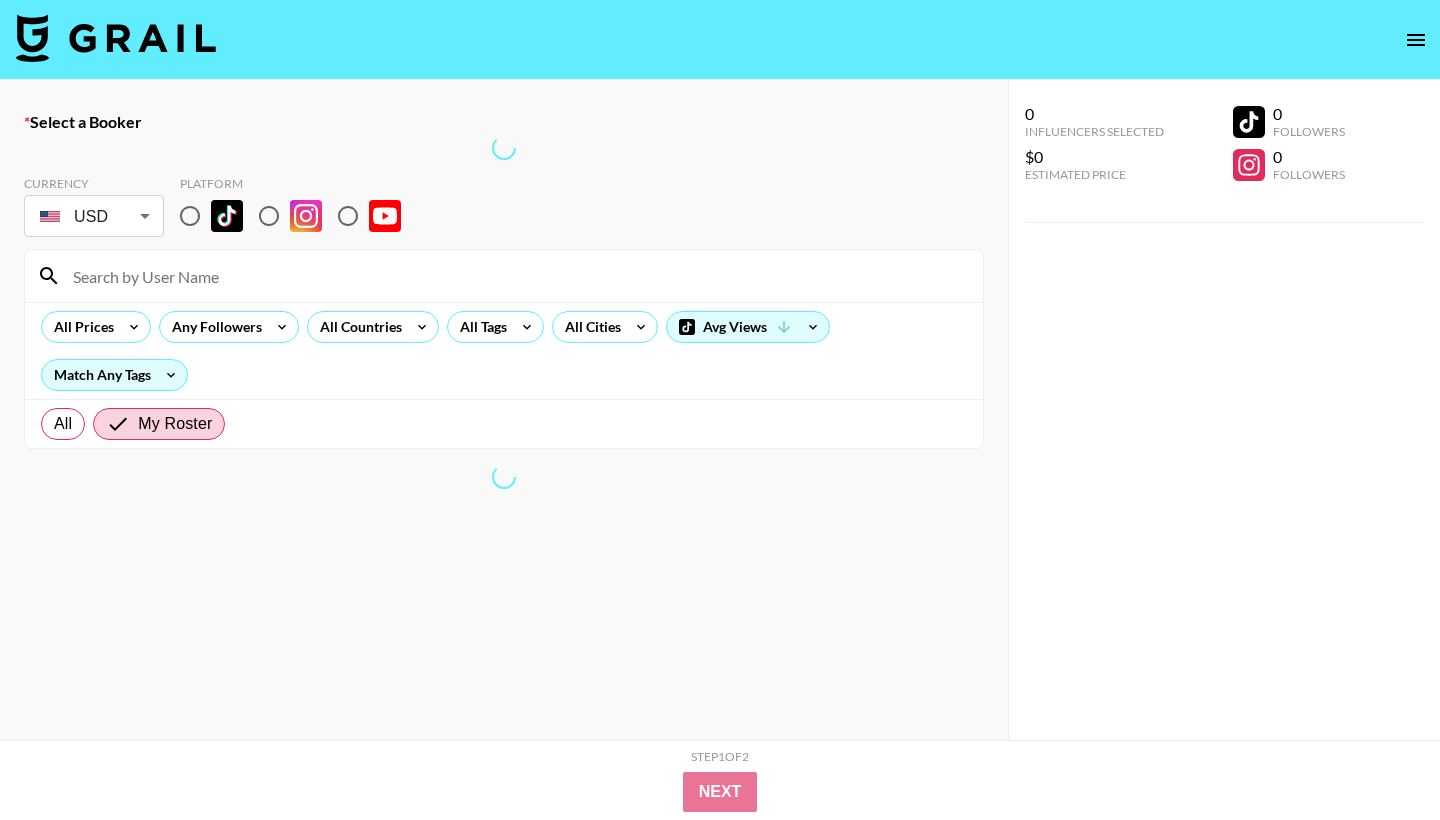 click at bounding box center (190, 216) 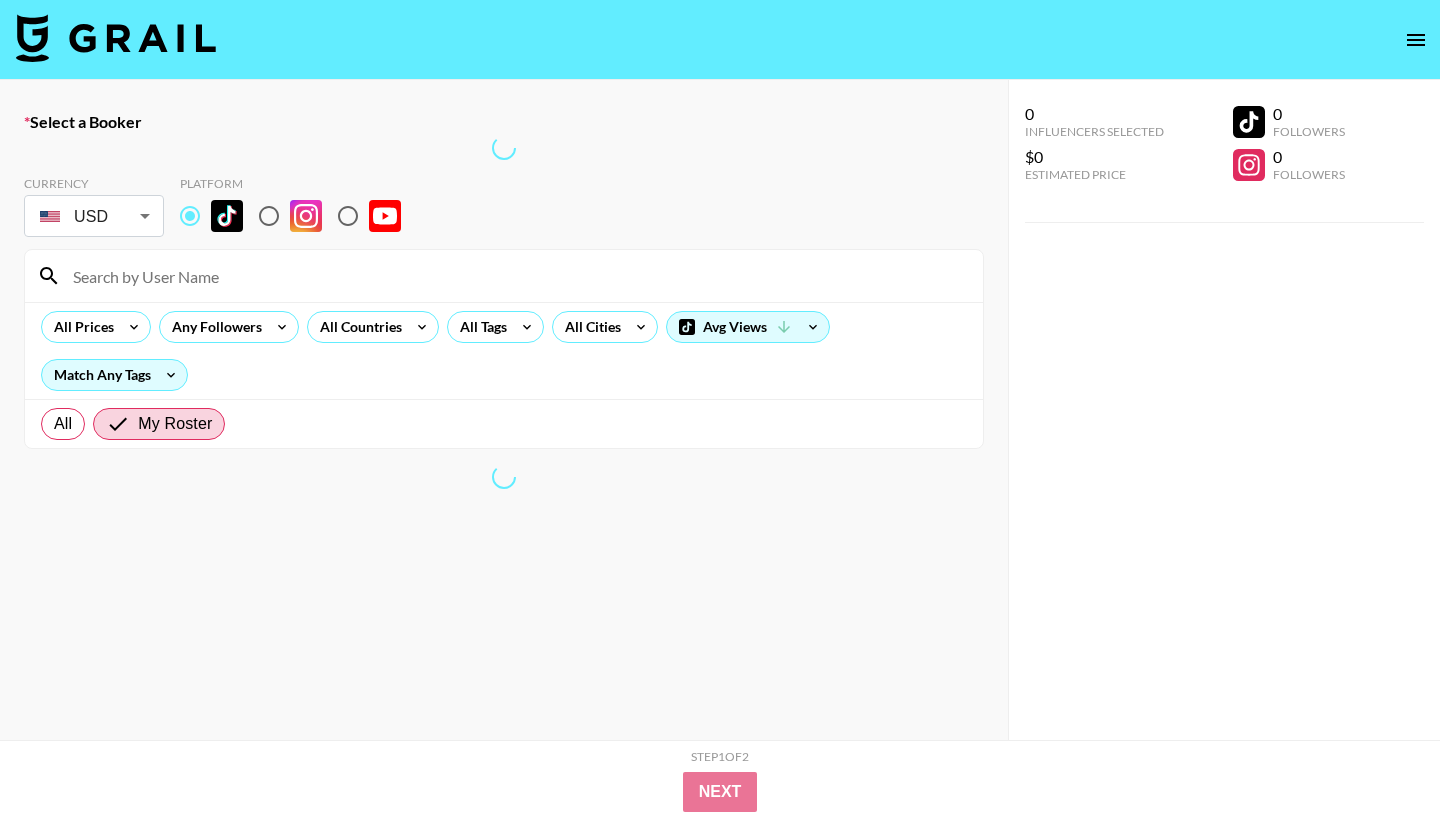 click at bounding box center (516, 276) 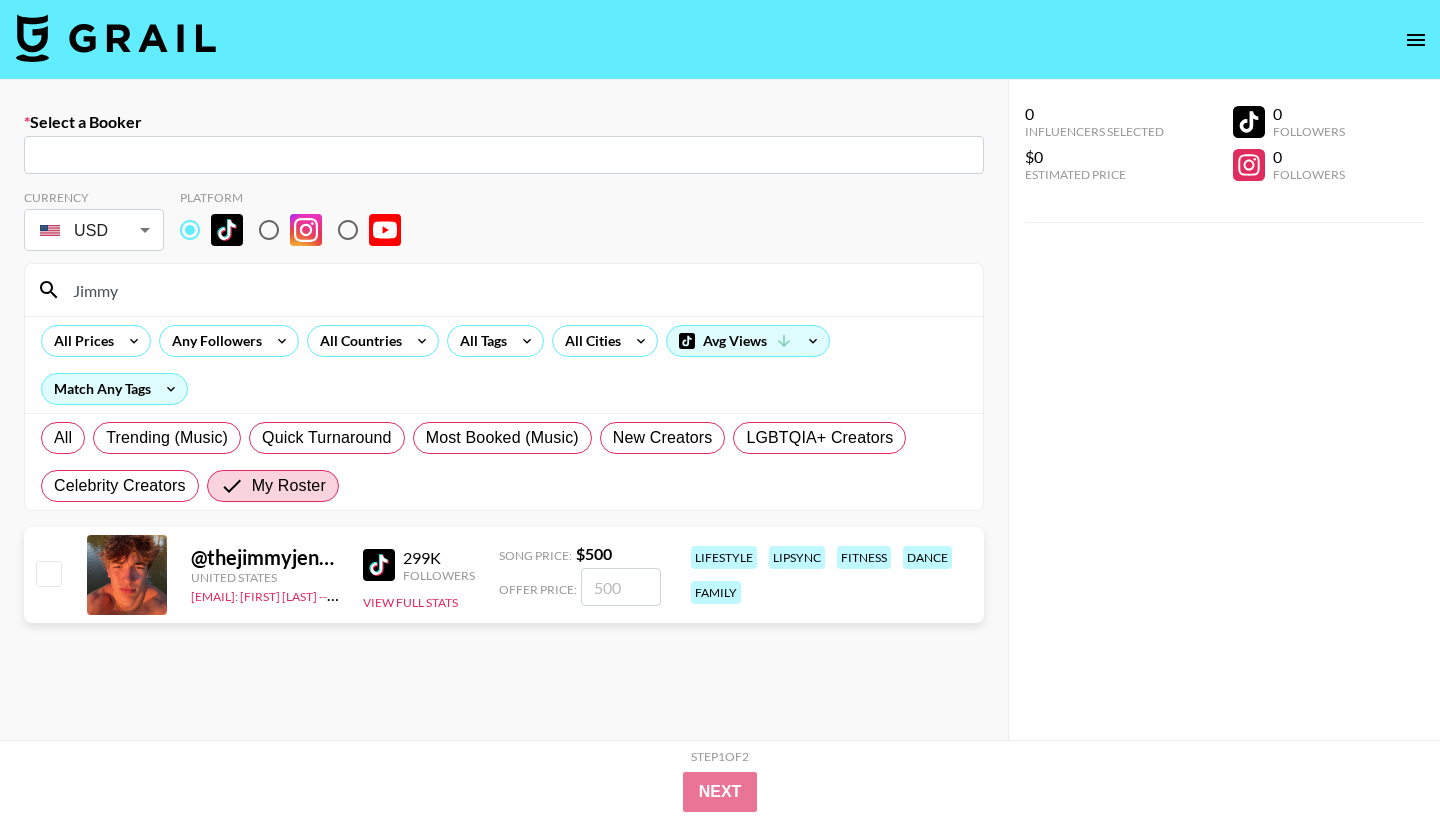 type on "Jimmy" 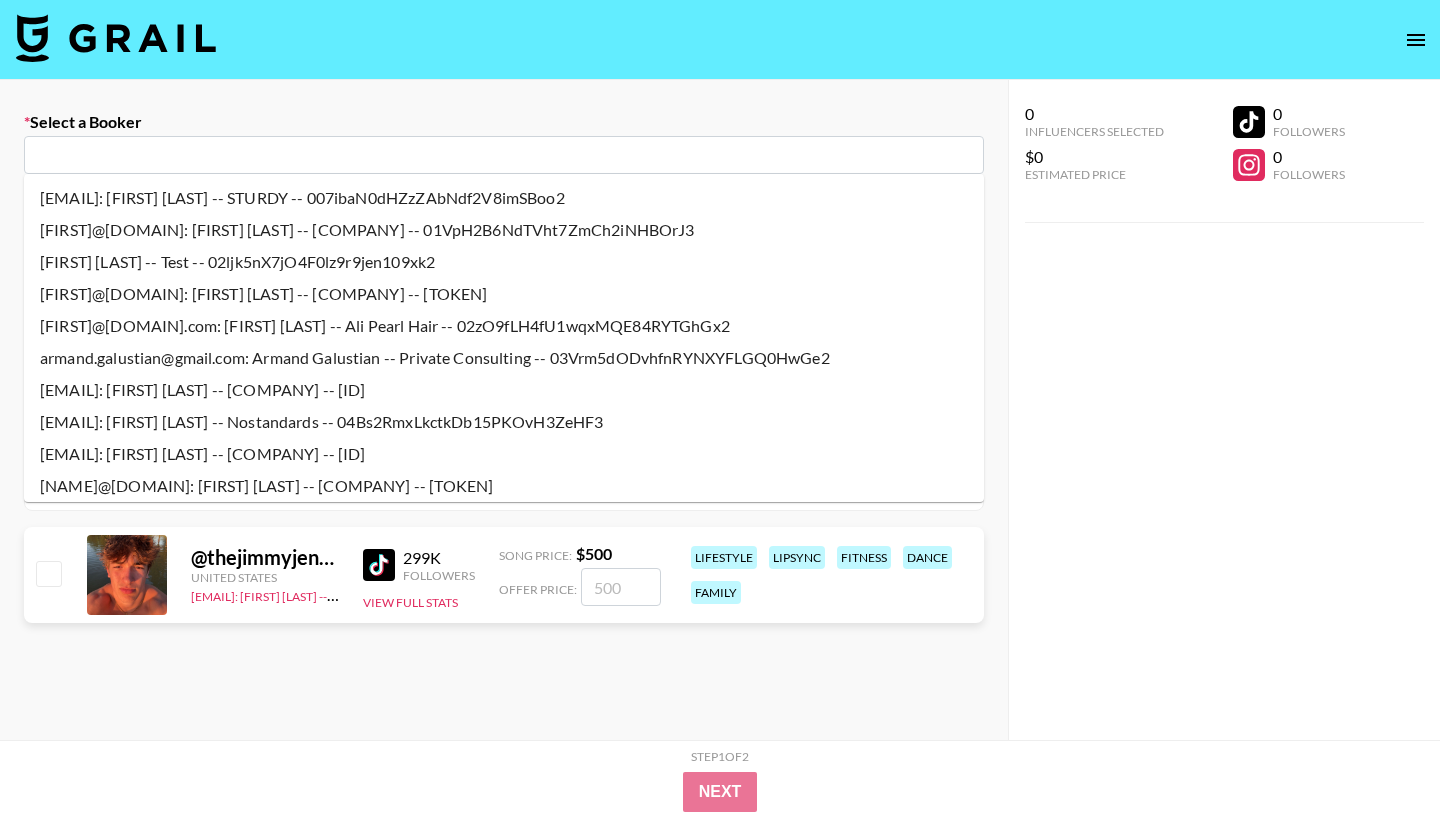 click at bounding box center (504, 155) 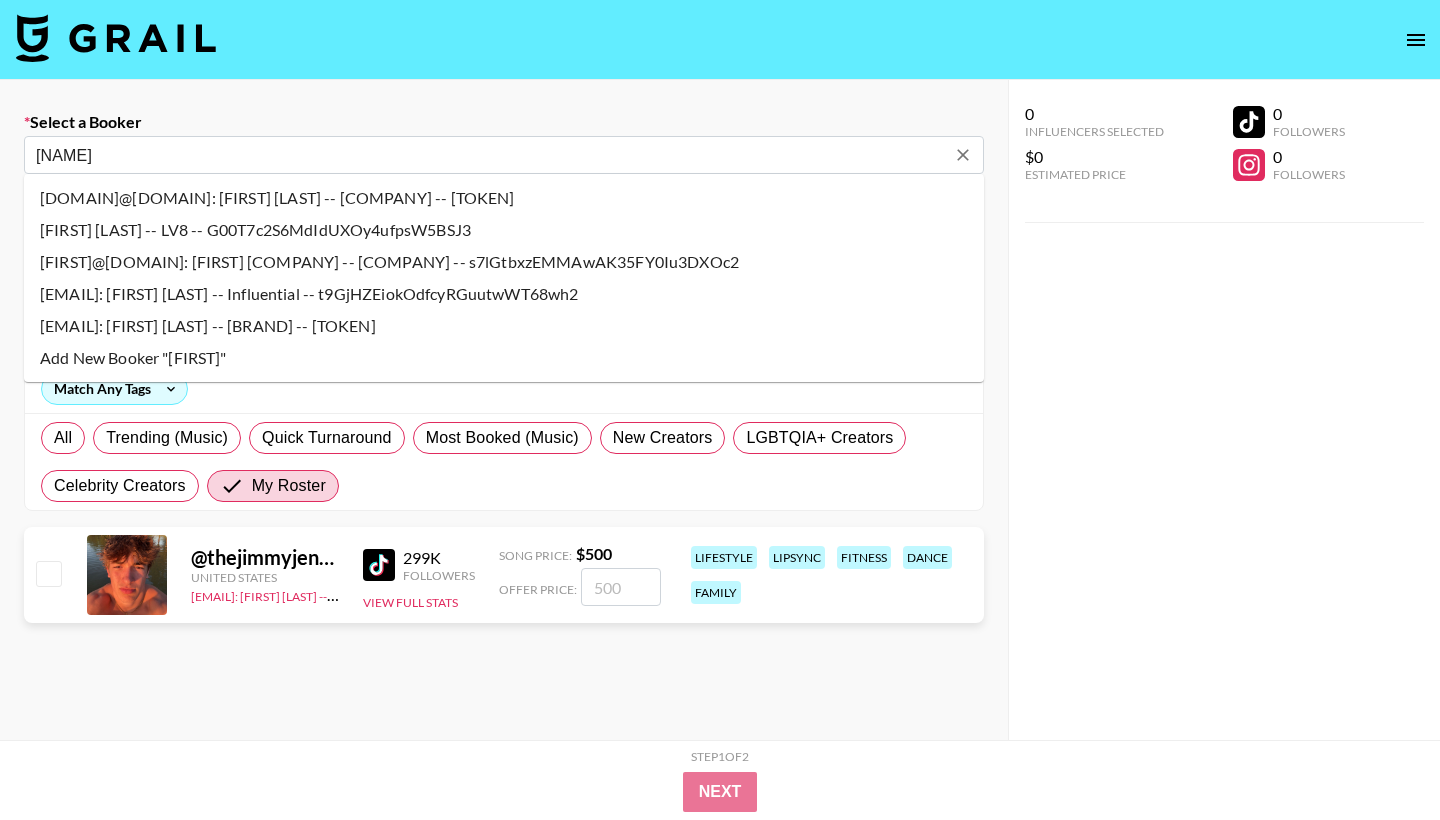 click on "[FIRST] [LAST] -- LV8 -- G00T7c2S6MdIdUXOy4ufpsW5BSJ3" at bounding box center [504, 230] 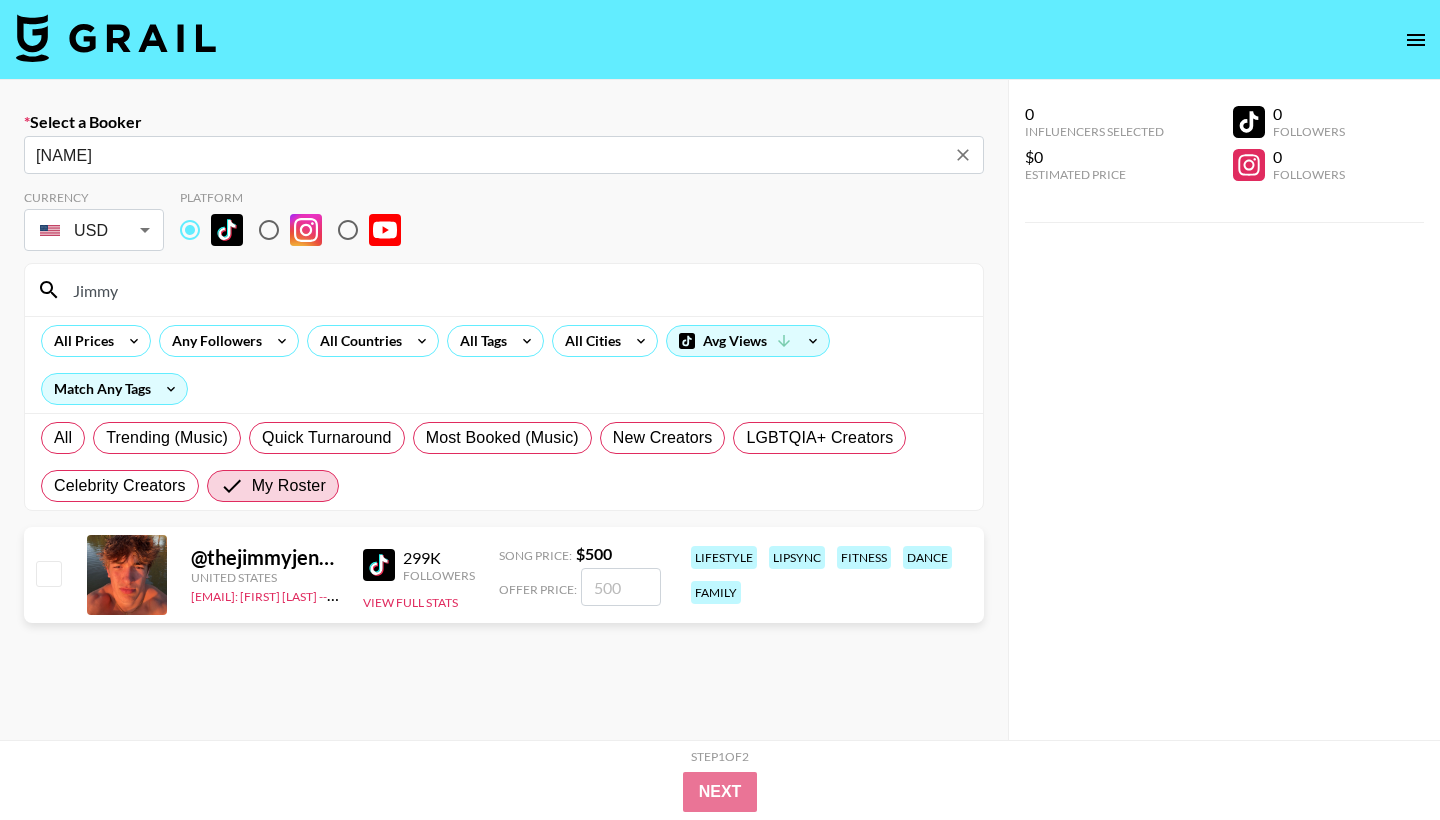type on "[FIRST] [LAST] -- LV8 -- G00T7c2S6MdIdUXOy4ufpsW5BSJ3" 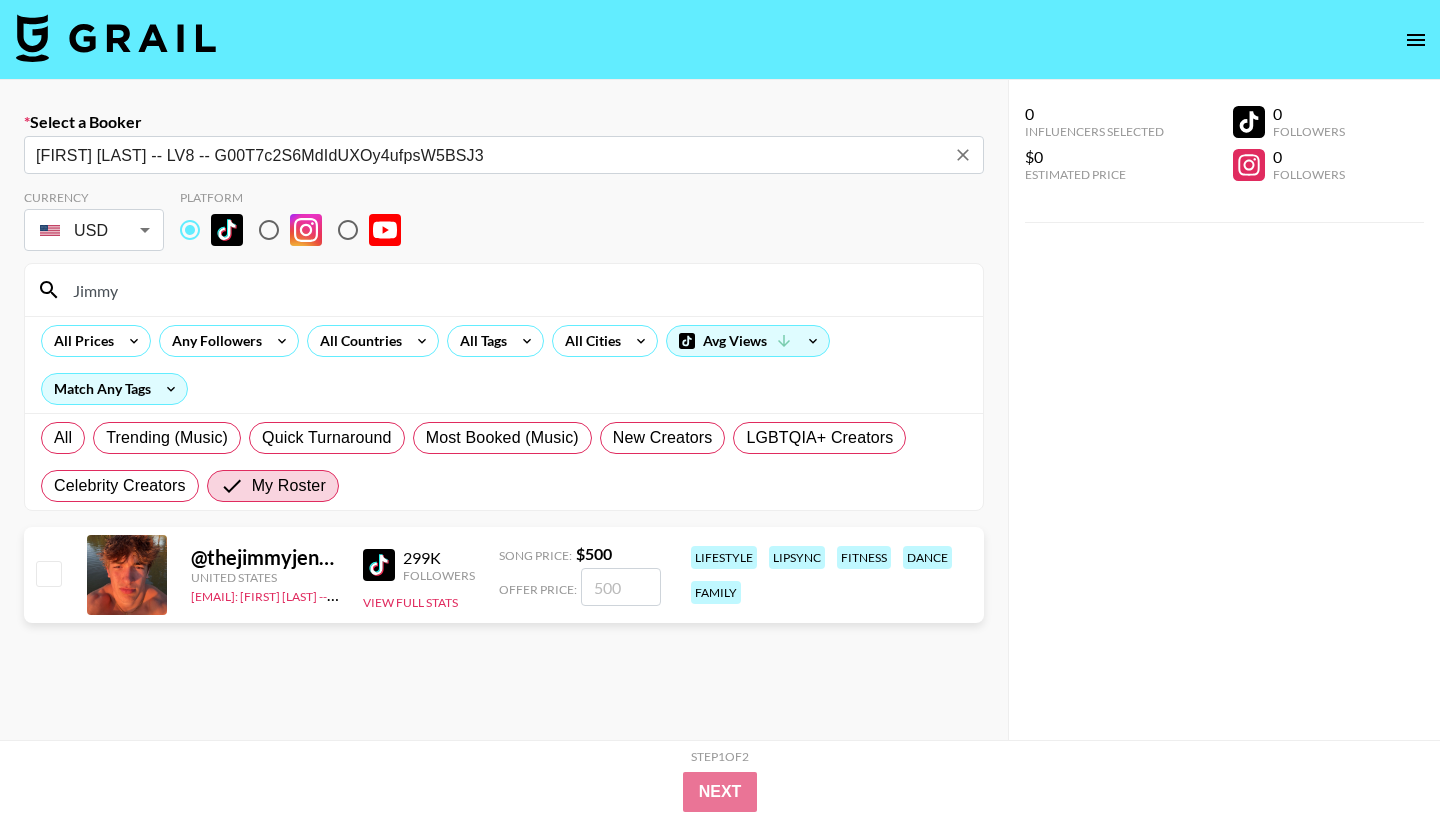 click at bounding box center (48, 573) 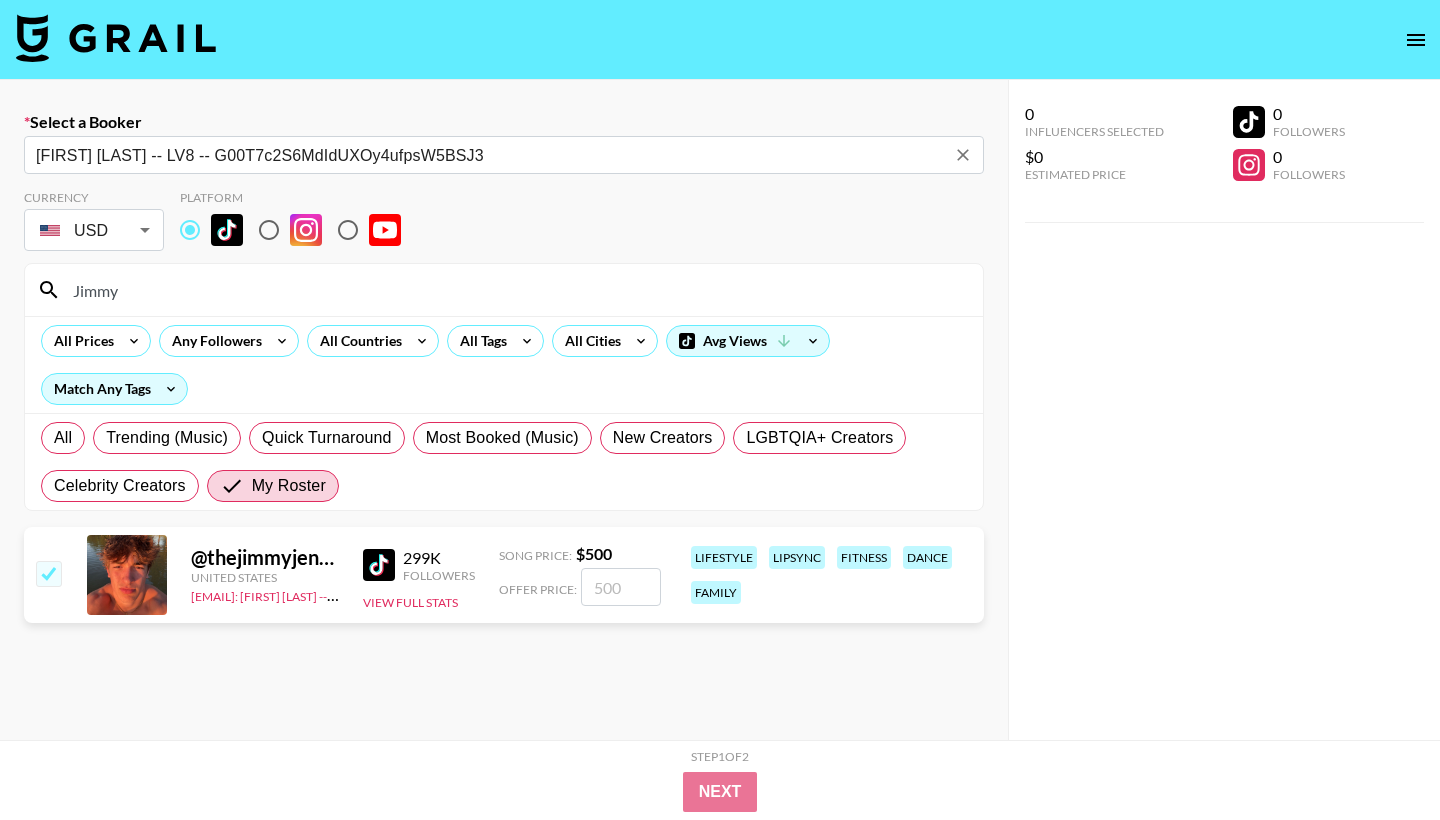 checkbox on "true" 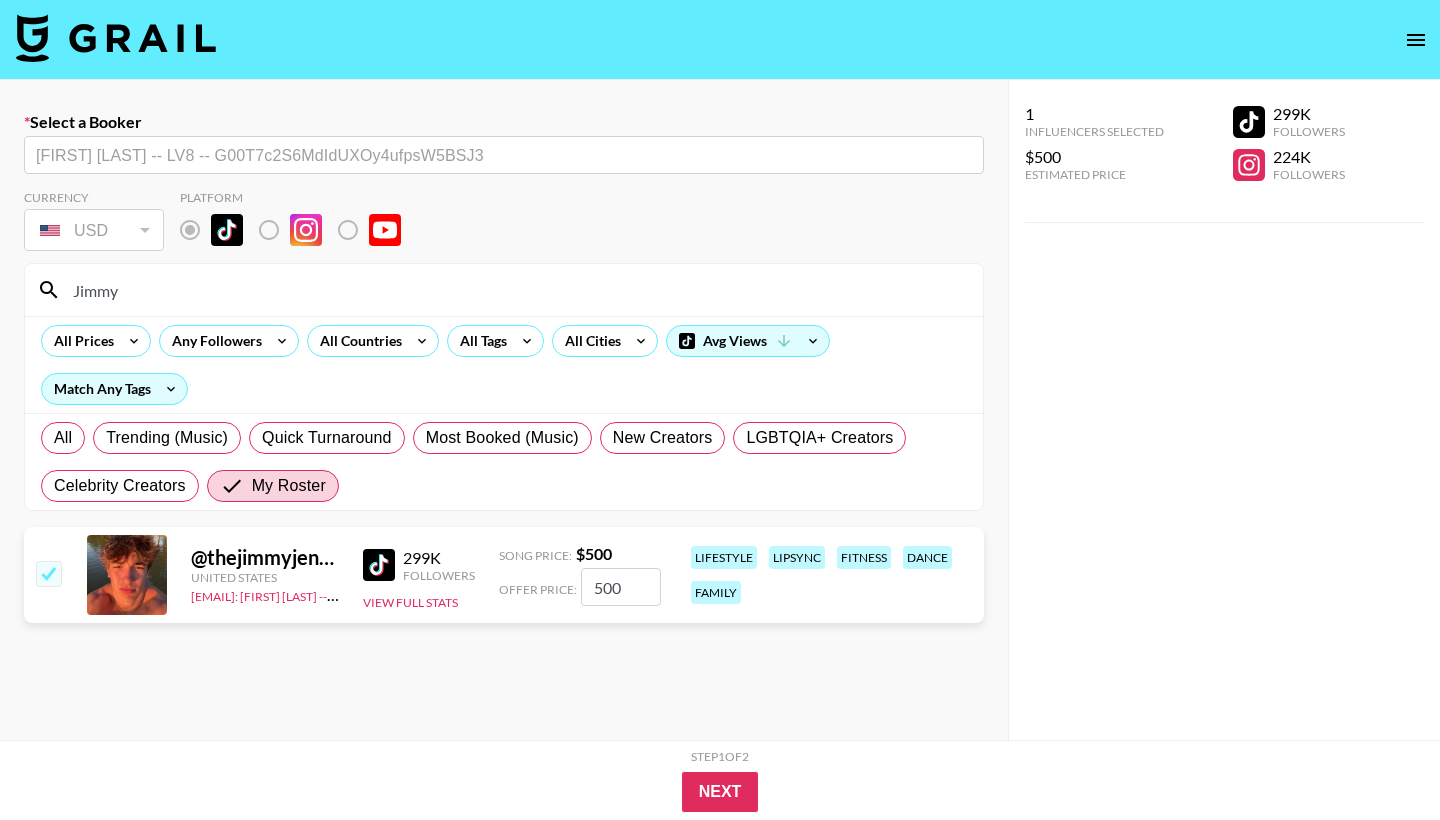 type on "500" 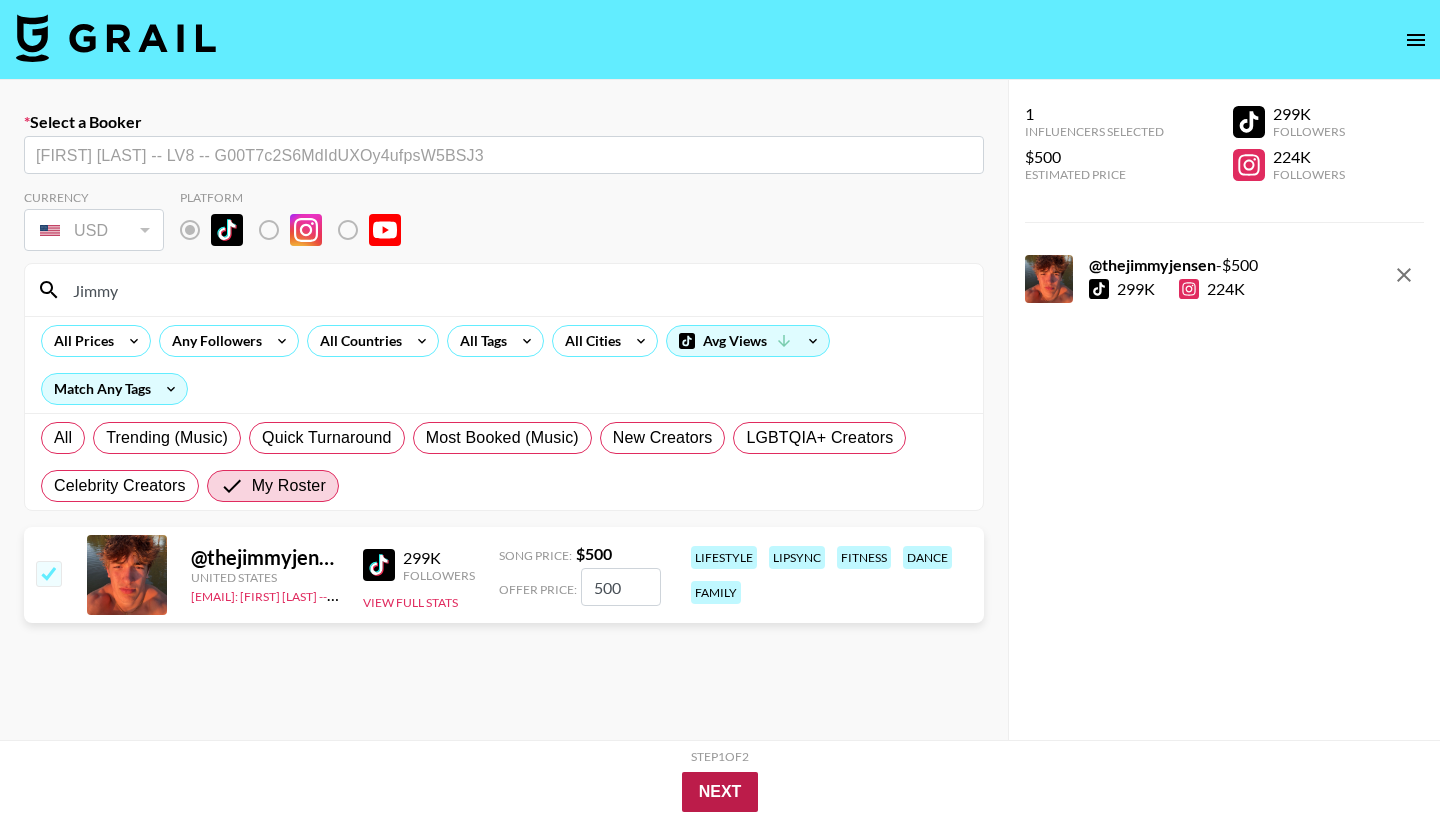 click on "Next" at bounding box center [720, 792] 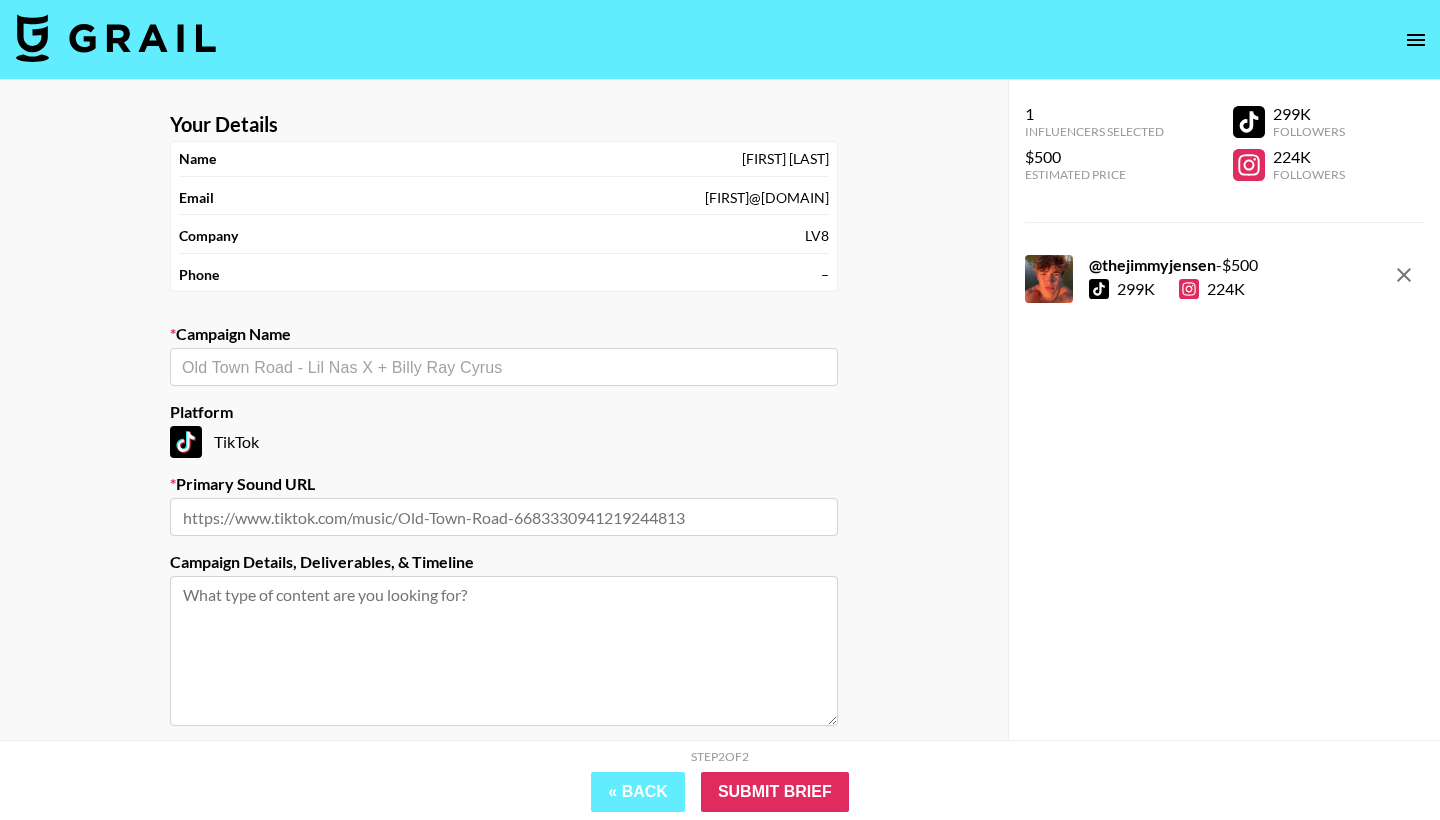 click at bounding box center (504, 367) 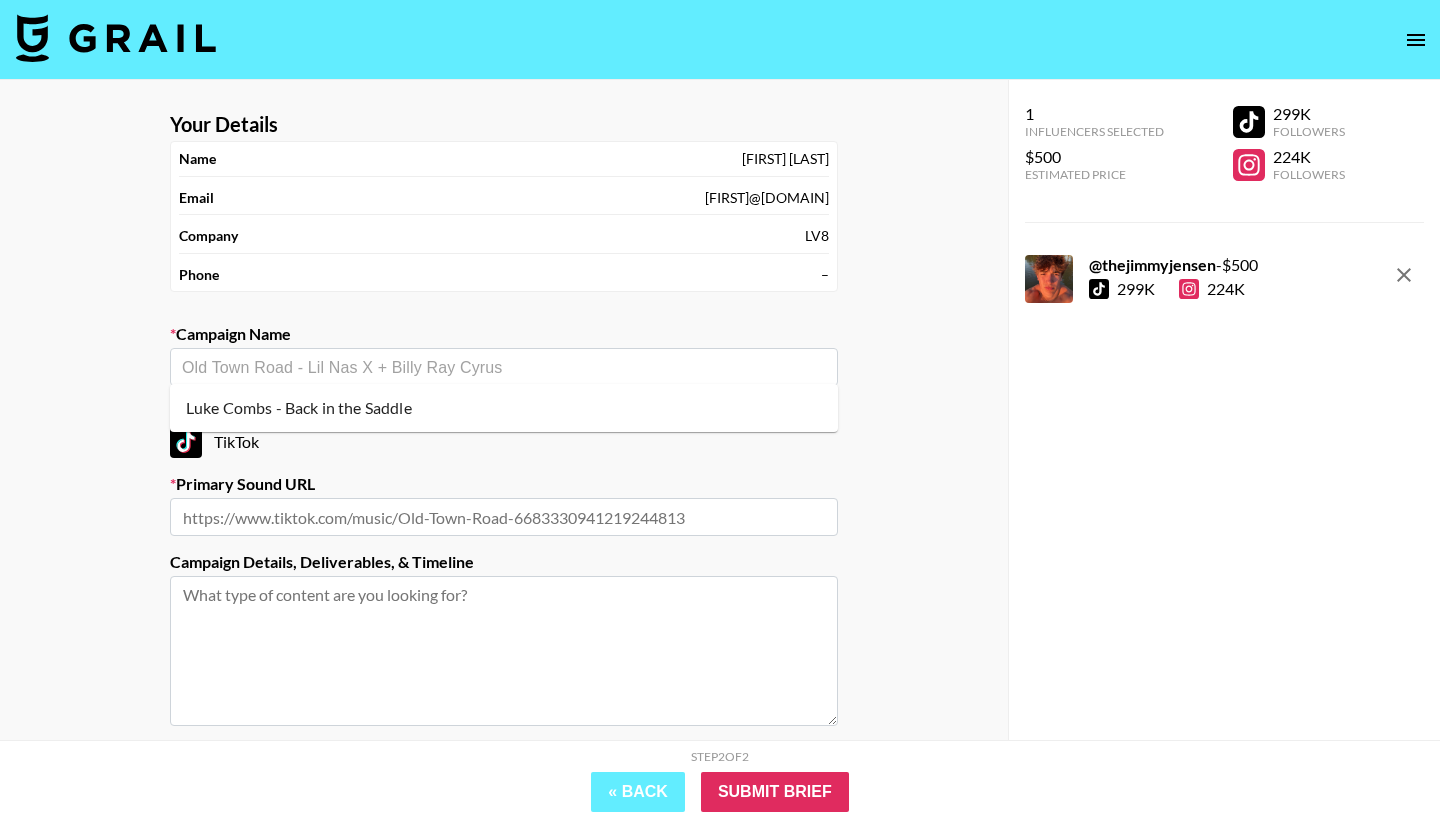 click on "Luke Combs - Back in the Saddle" at bounding box center [504, 408] 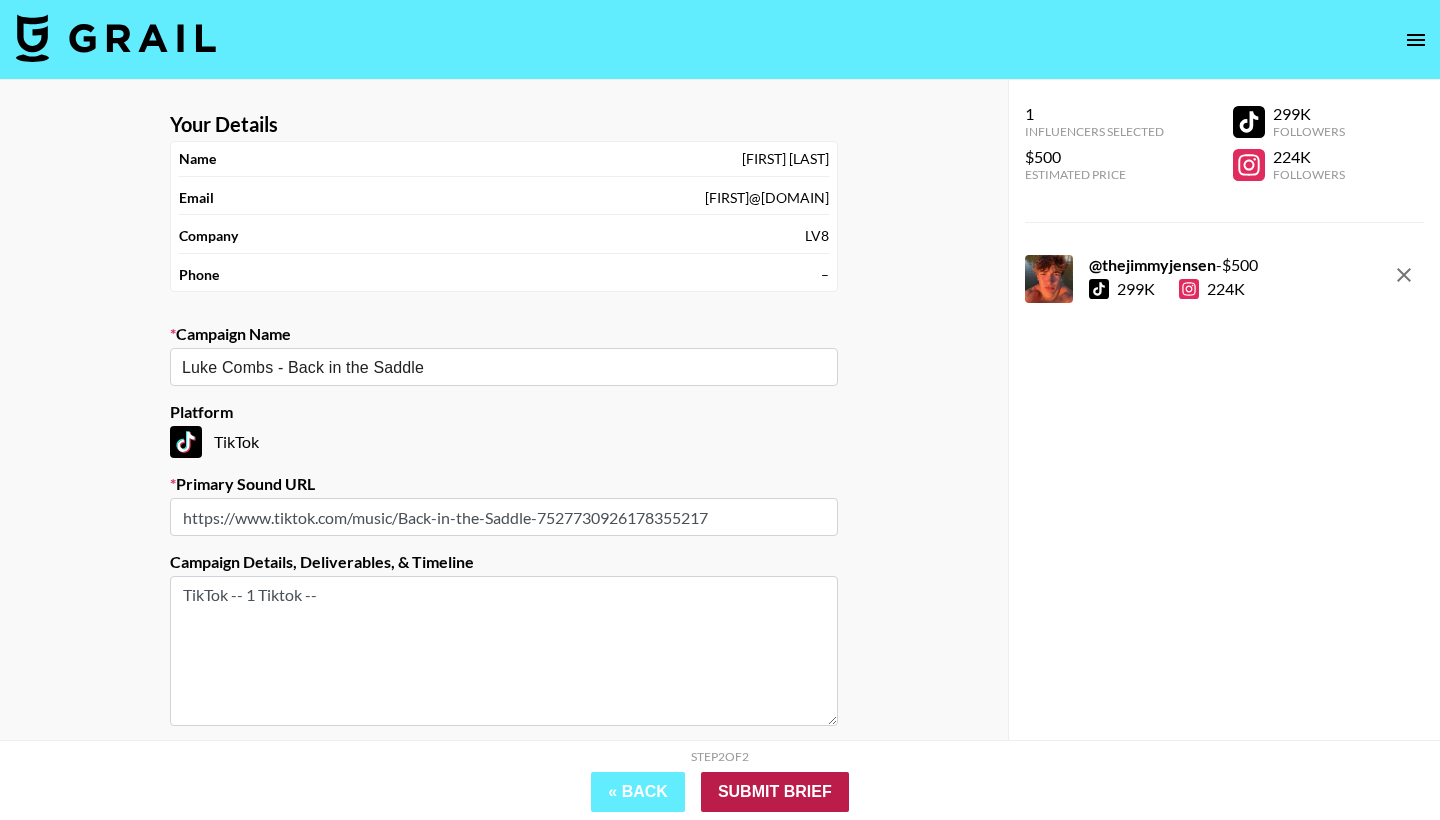click on "Submit Brief" at bounding box center (775, 792) 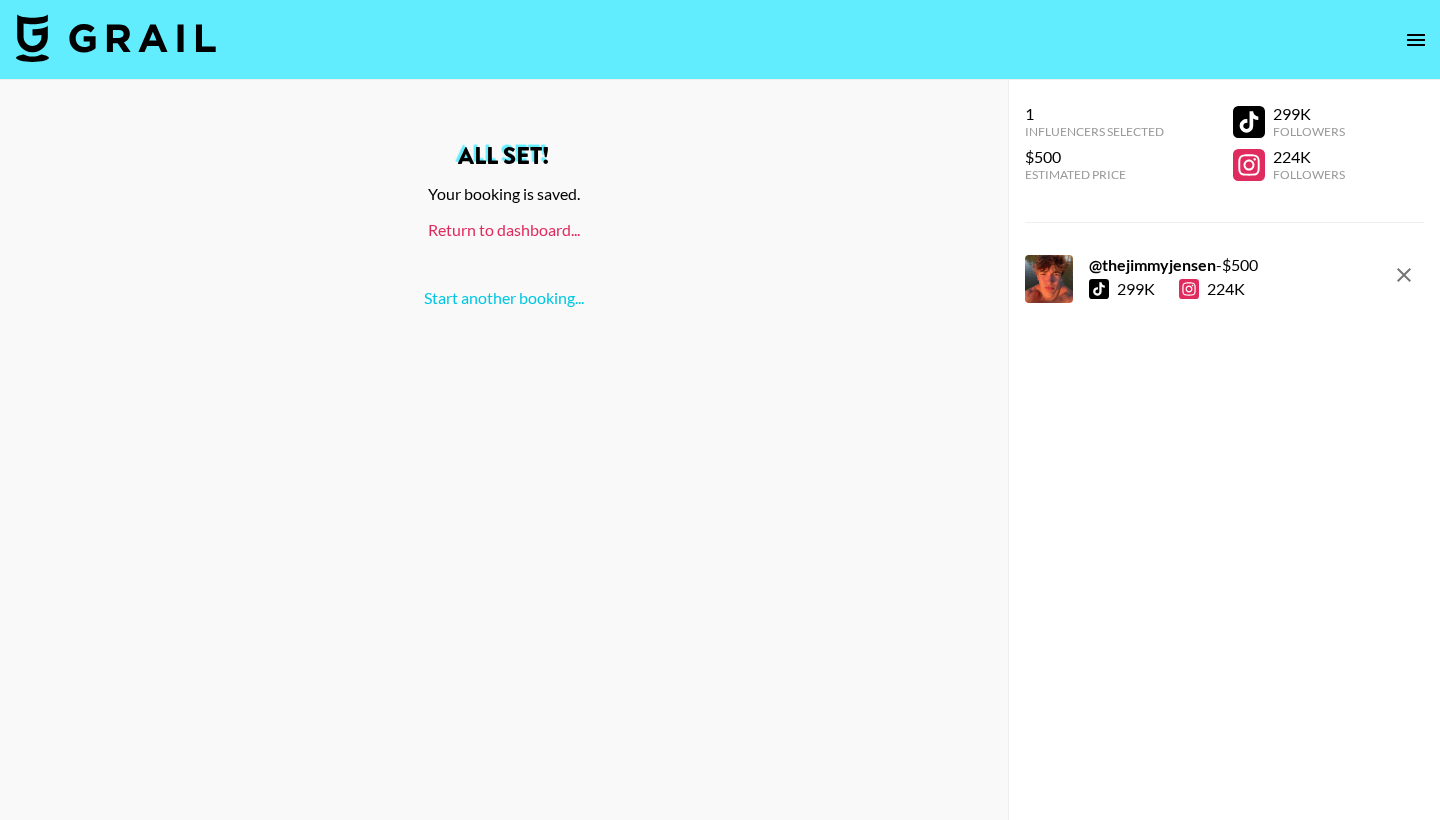 click on "Return to dashboard..." at bounding box center (504, 229) 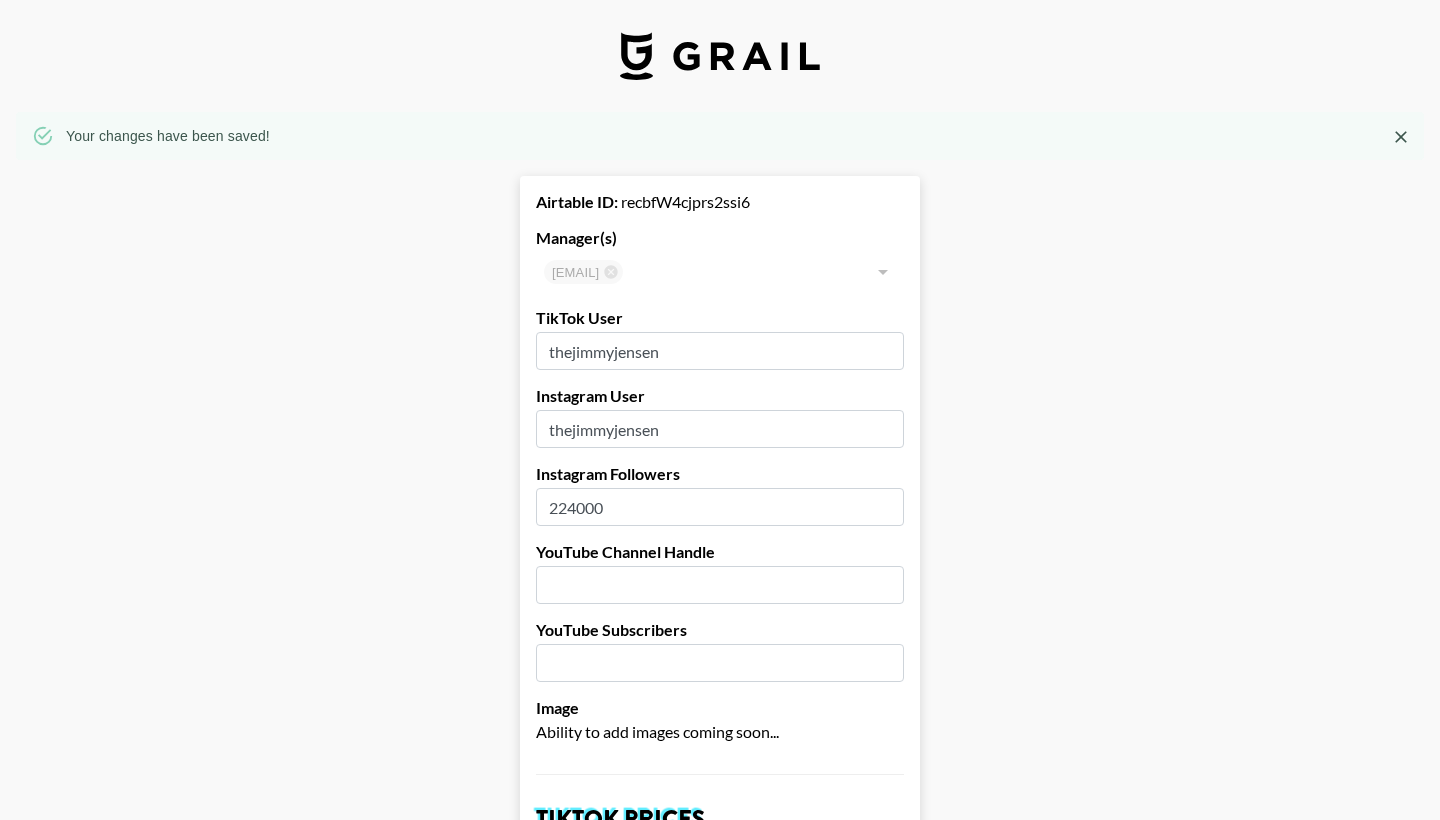 select on "USD" 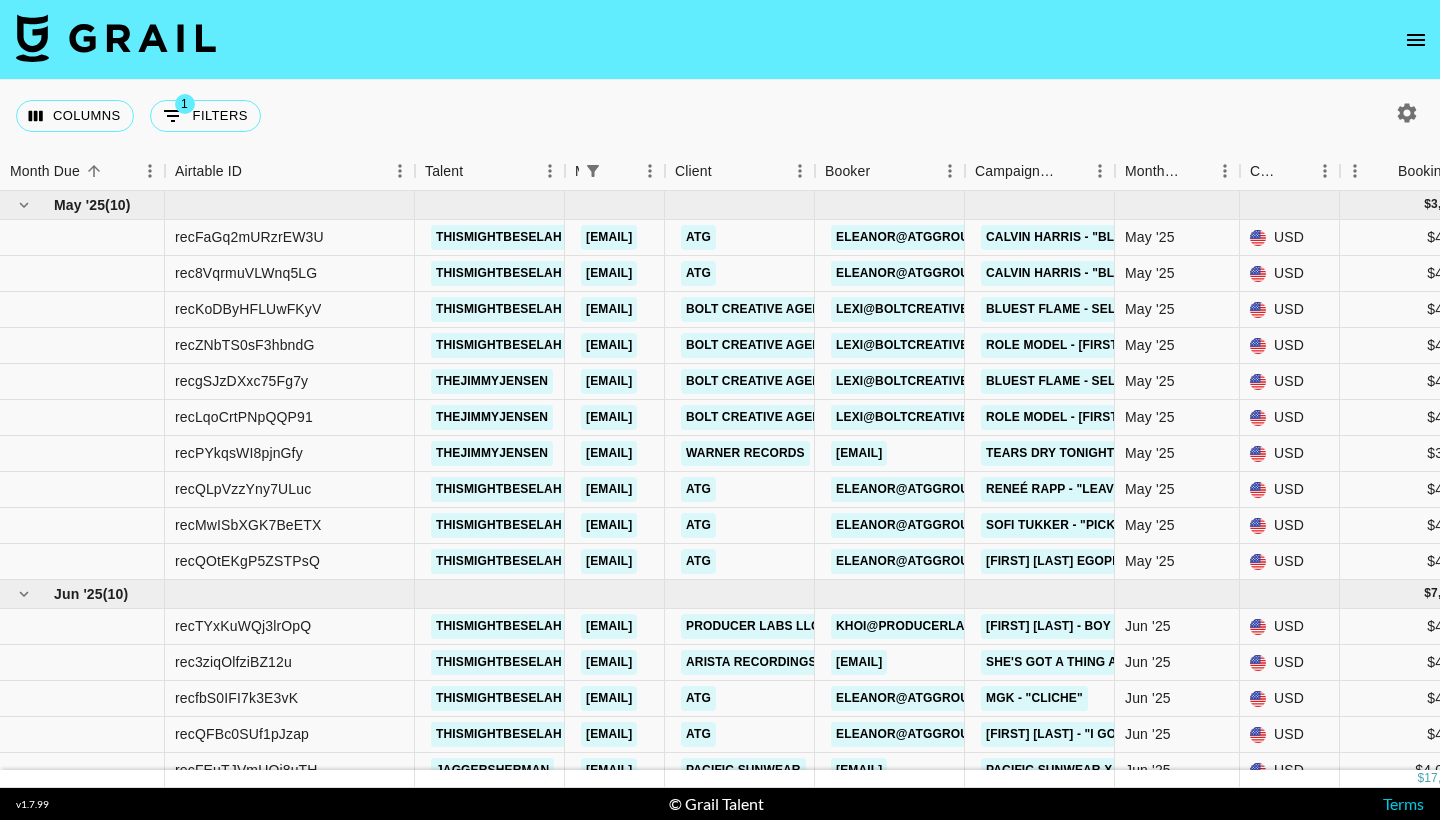 scroll, scrollTop: 0, scrollLeft: 0, axis: both 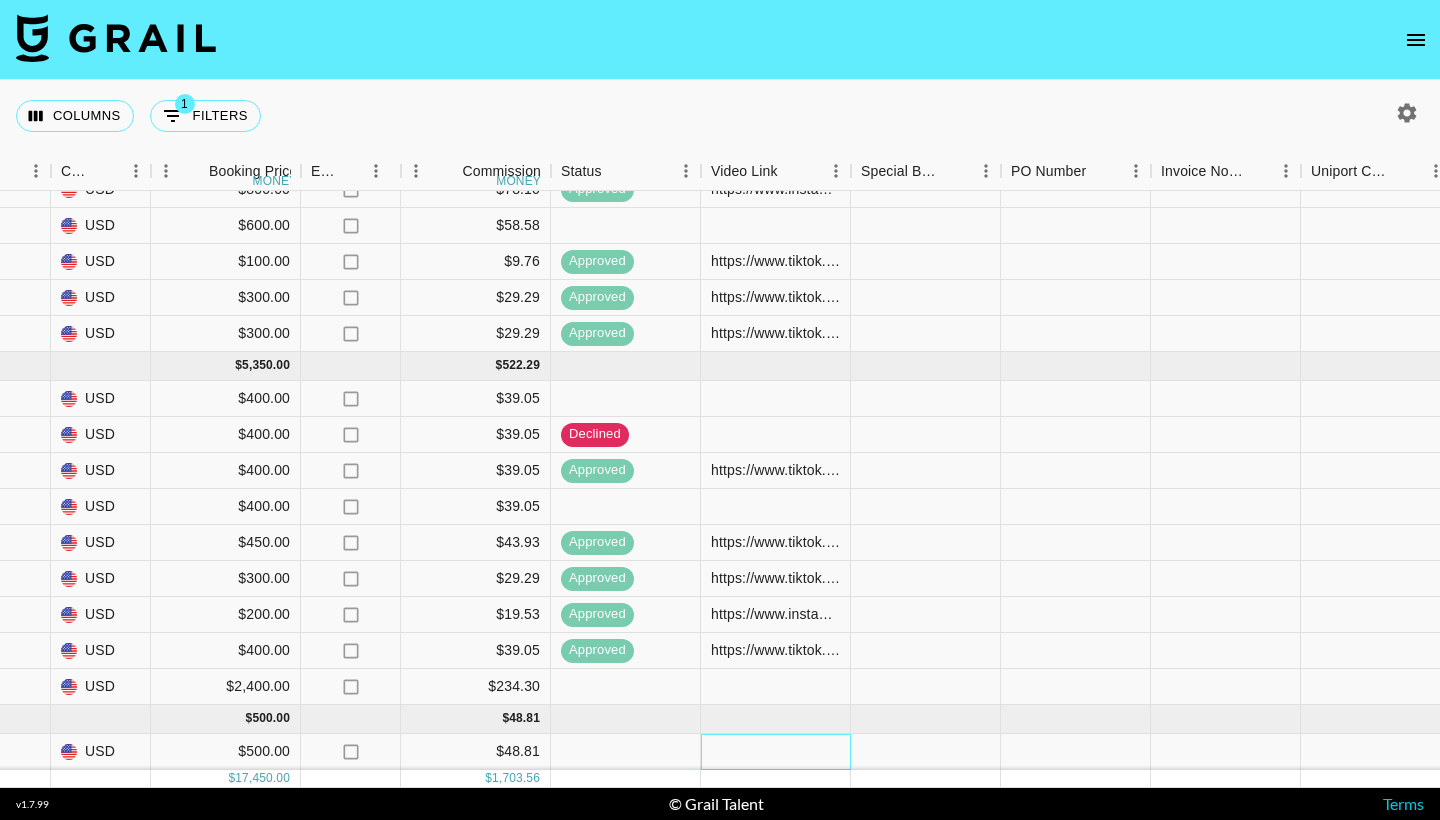 click at bounding box center [776, 752] 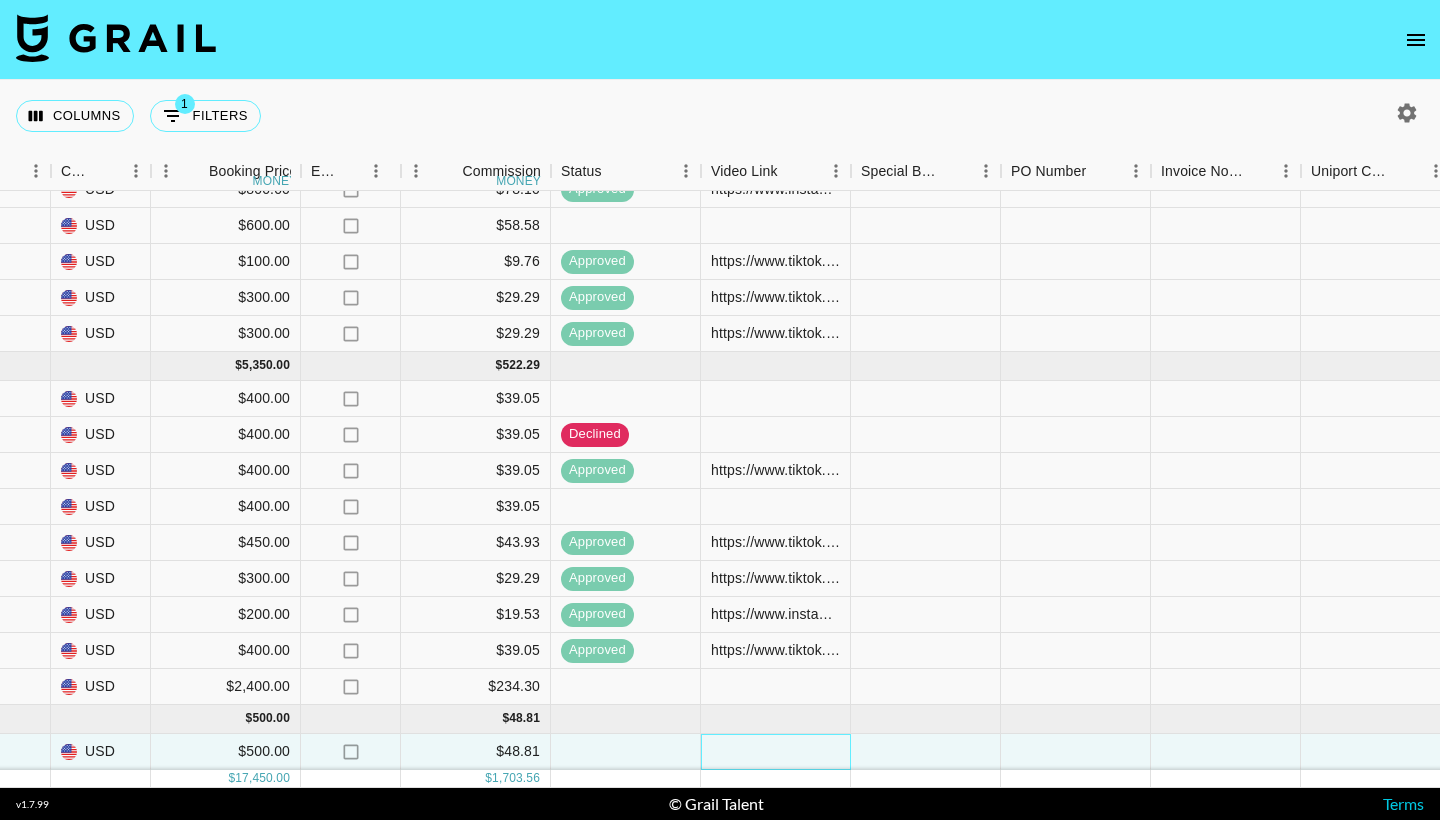 click at bounding box center (776, 752) 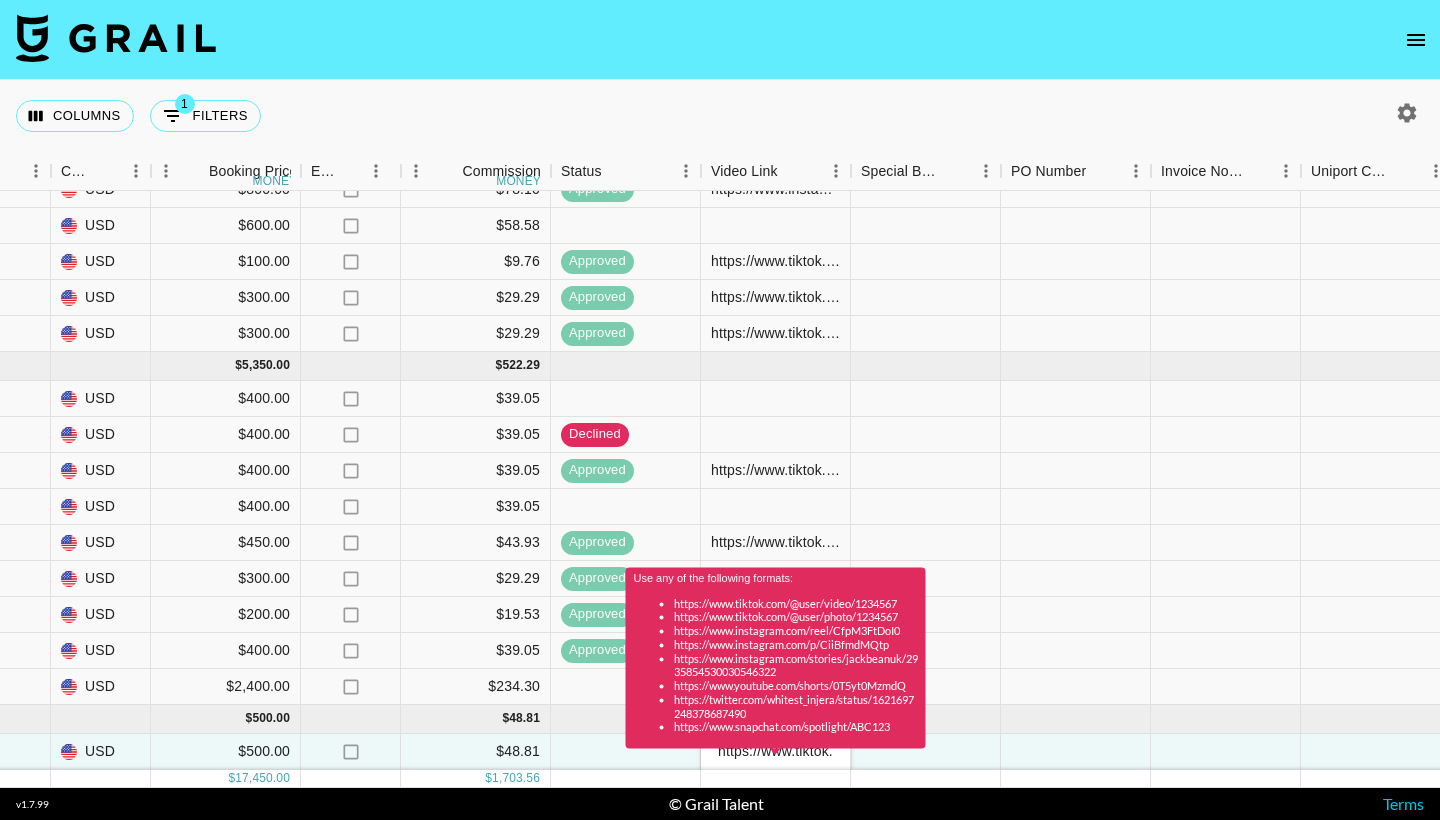 scroll, scrollTop: 0, scrollLeft: 0, axis: both 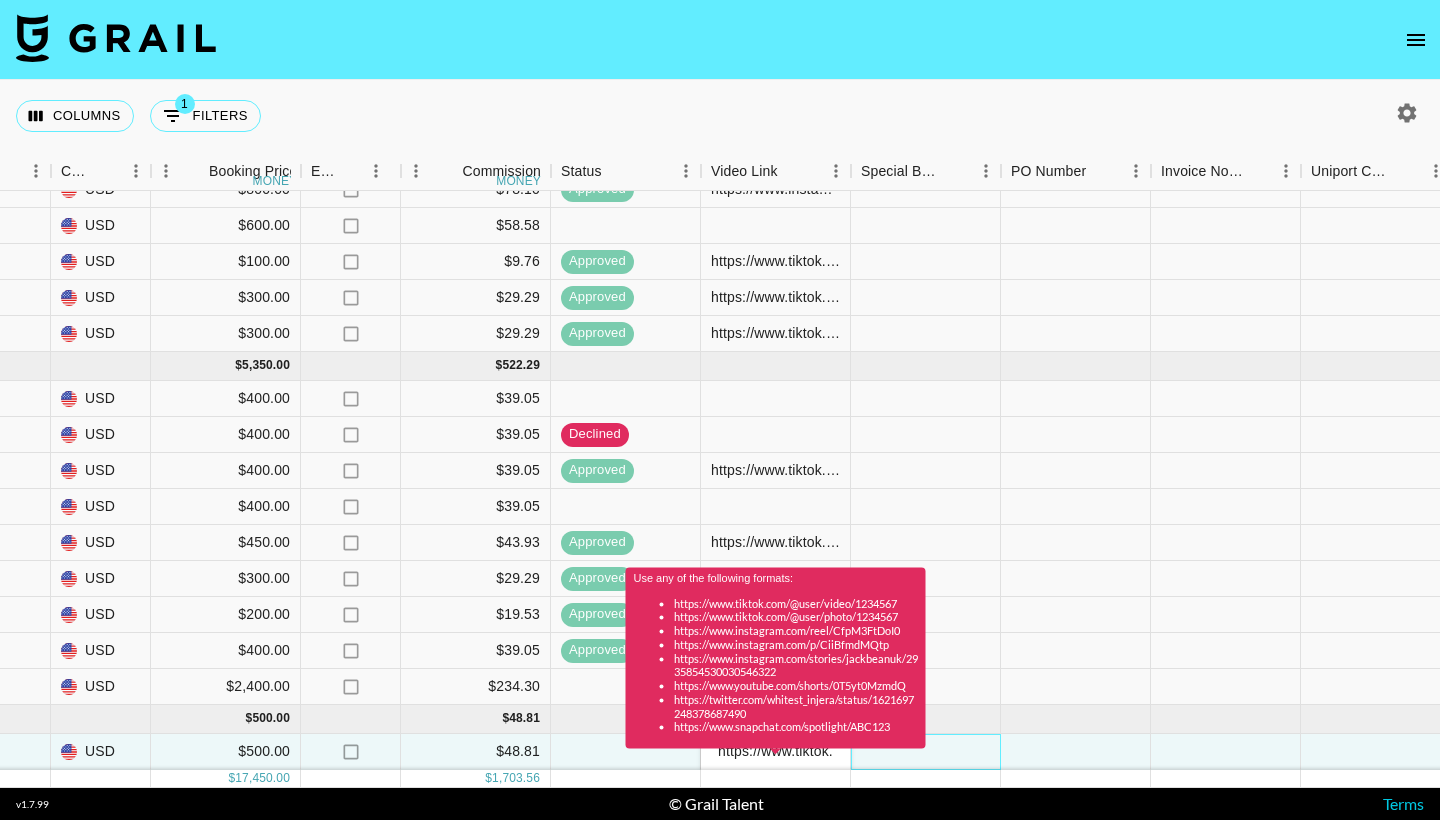 click at bounding box center [926, 752] 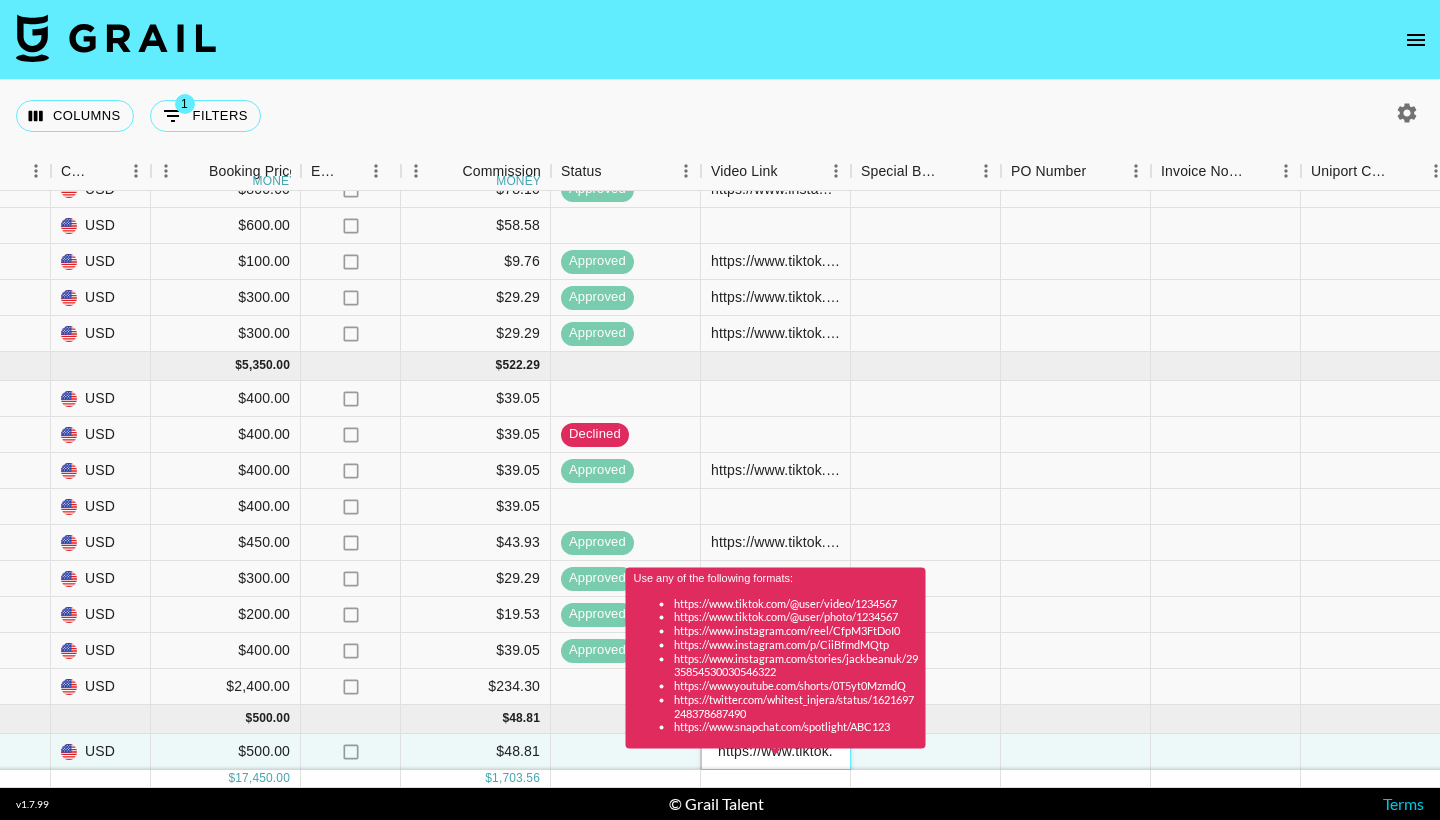 click on "Use any of the following formats: https://www.tiktok.com/@user/video/1234567 https://www.tiktok.com/@user/photo/1234567 https://www.instagram.com/reel/CfpM3FtDoI0 https://www.instagram.com/p/CiiBfmdMQtp https://www.instagram.com/stories/jackbeanuk/2935854530030546322 https://www.youtube.com/shorts/0T5yt0MzmdQ https://twitter.com/whitest_injera/status/1621697248378687490 https://www.snapchat.com/spotlight/ABC123" at bounding box center [776, 664] 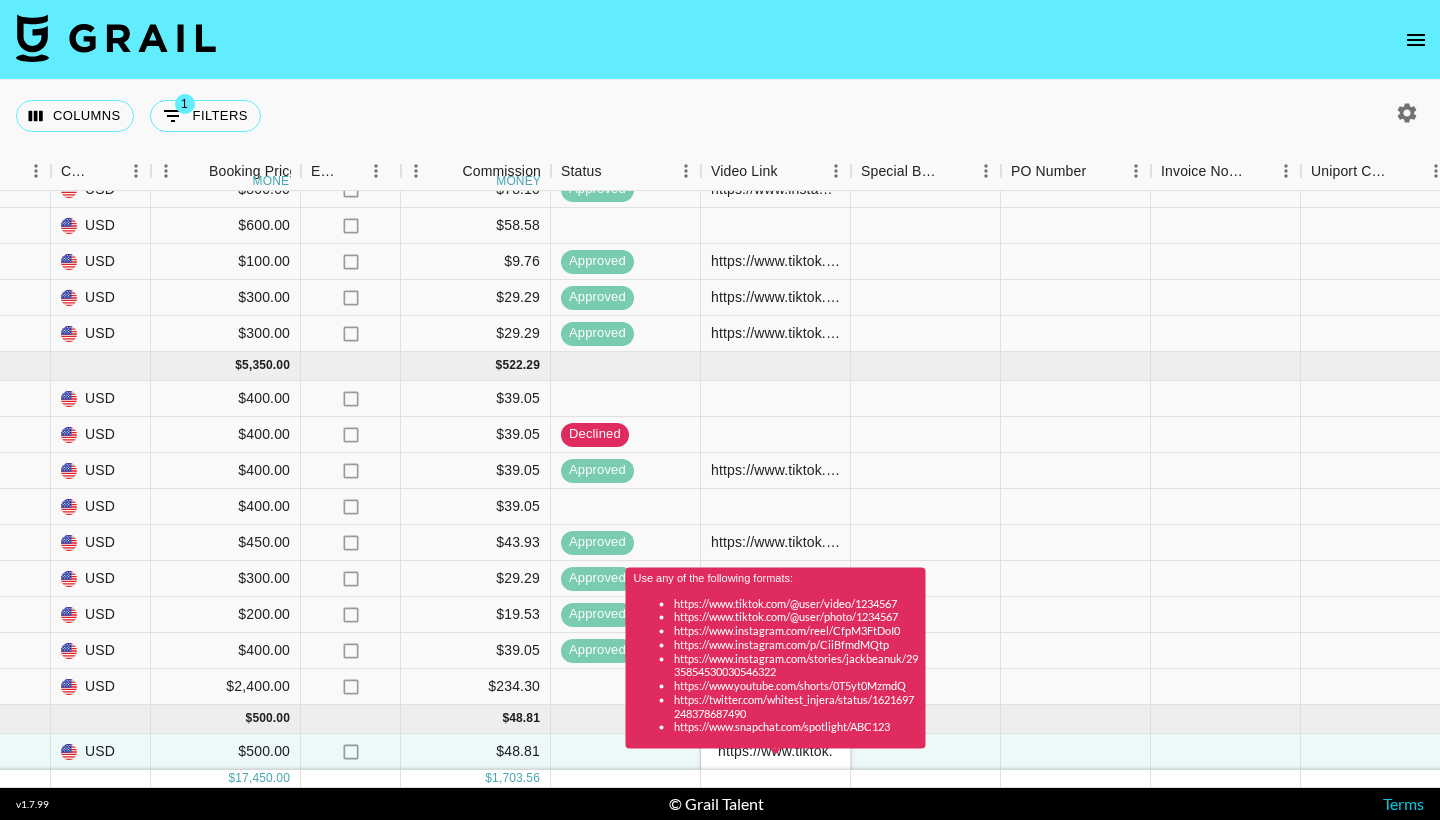click on "Use any of the following formats: https://www.tiktok.com/@user/video/1234567 https://www.tiktok.com/@user/photo/1234567 https://www.instagram.com/reel/CfpM3FtDoI0 https://www.instagram.com/p/CiiBfmdMQtp https://www.instagram.com/stories/jackbeanuk/2935854530030546322 https://www.youtube.com/shorts/0T5yt0MzmdQ https://twitter.com/whitest_injera/status/1621697248378687490 https://www.snapchat.com/spotlight/ABC123" at bounding box center (776, 664) 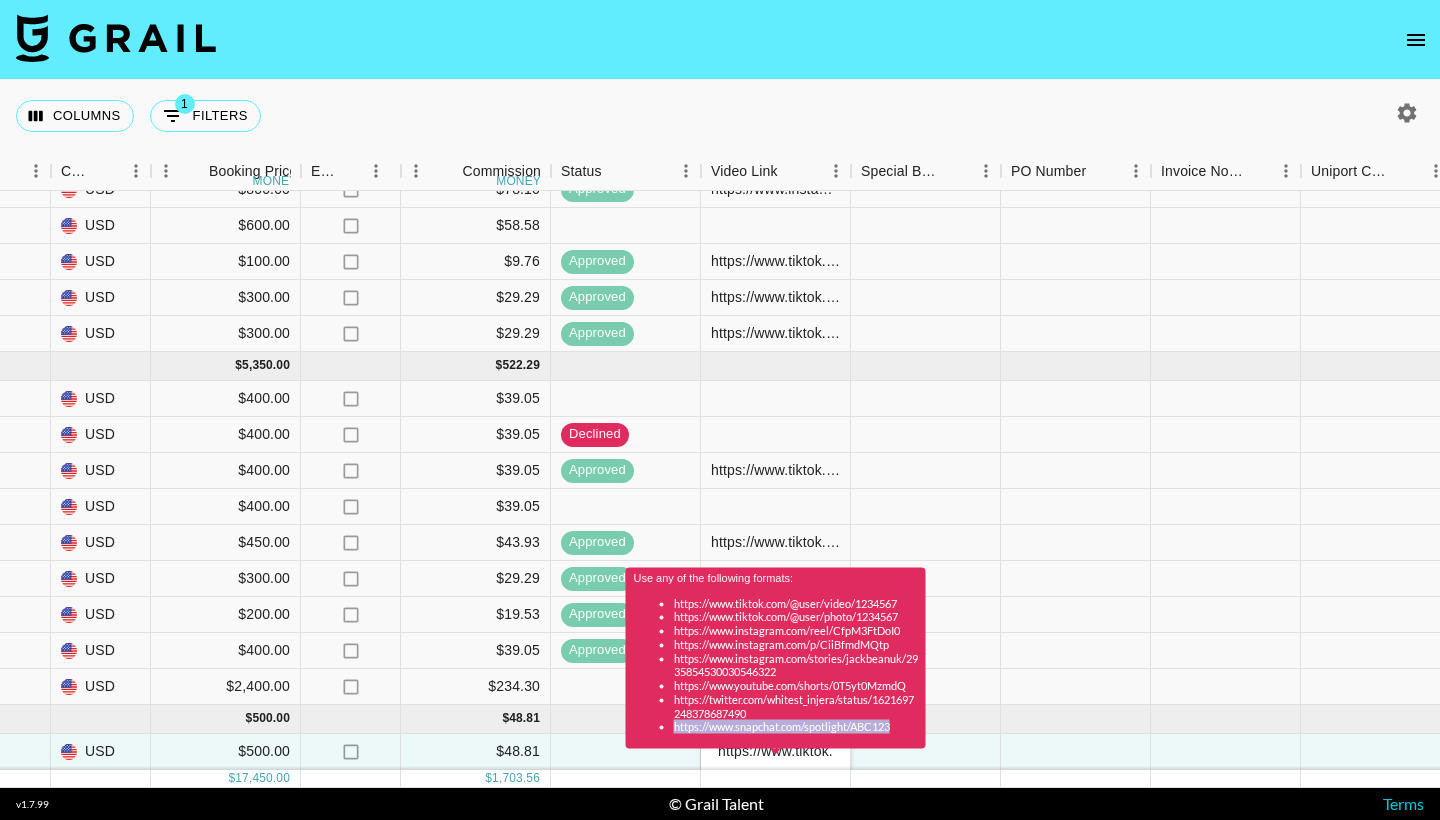 click on "Use any of the following formats: https://www.tiktok.com/@user/video/1234567 https://www.tiktok.com/@user/photo/1234567 https://www.instagram.com/reel/CfpM3FtDoI0 https://www.instagram.com/p/CiiBfmdMQtp https://www.instagram.com/stories/jackbeanuk/2935854530030546322 https://www.youtube.com/shorts/0T5yt0MzmdQ https://twitter.com/whitest_injera/status/1621697248378687490 https://www.snapchat.com/spotlight/ABC123" at bounding box center (776, 657) 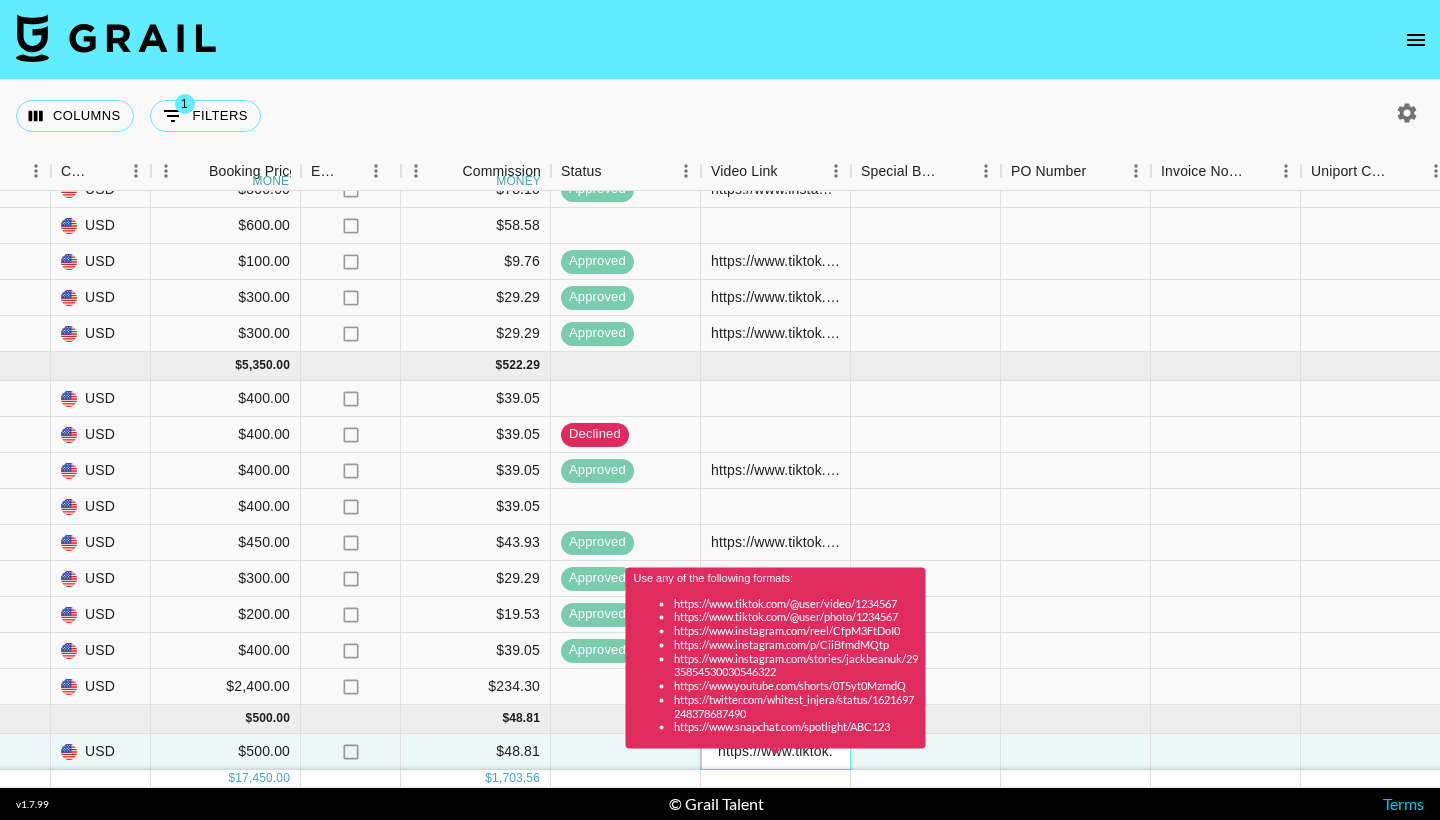 click on "https://www.tiktok.com/t/ZT6SeJun1/" at bounding box center (776, 752) 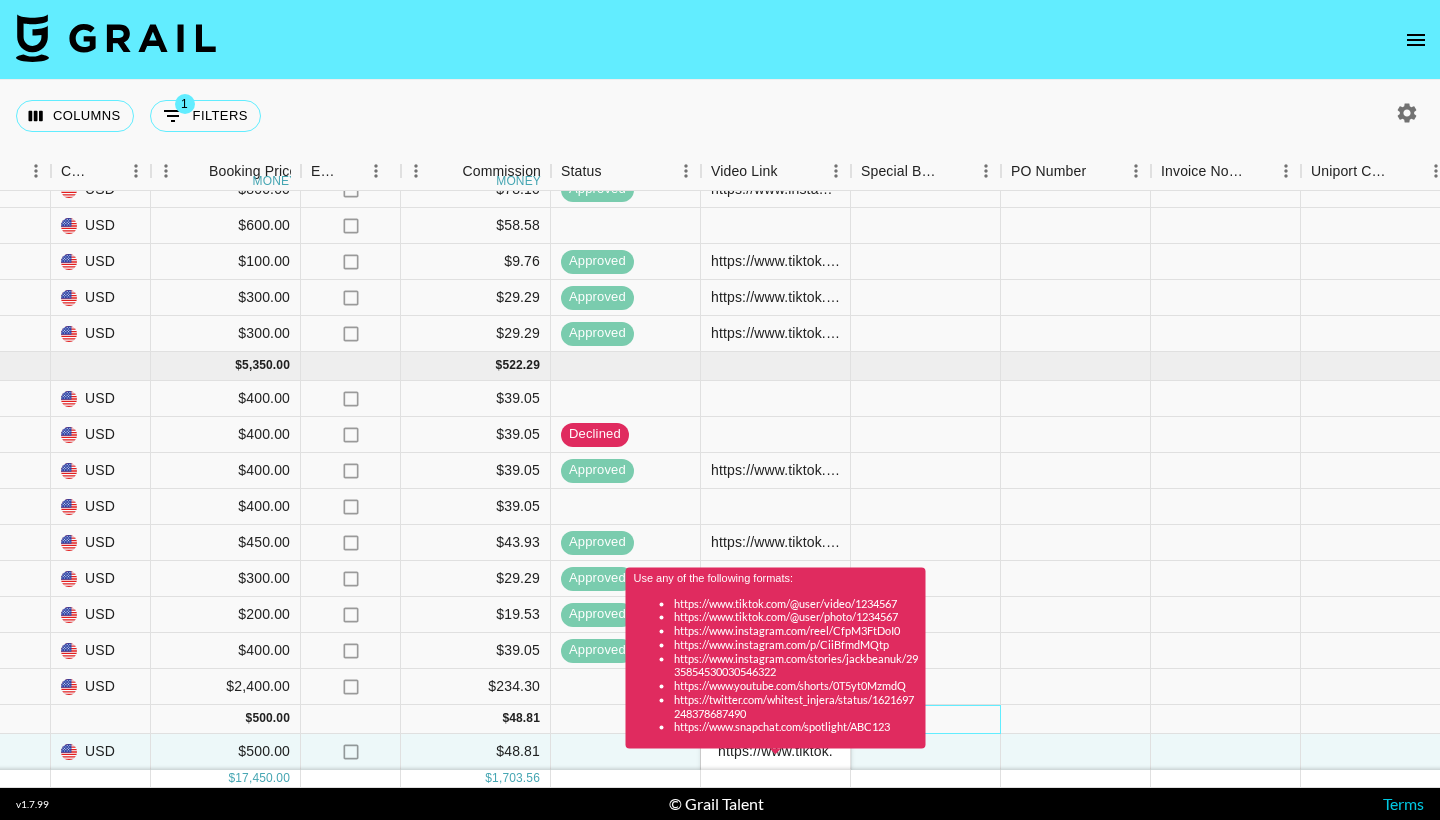 click at bounding box center (926, 719) 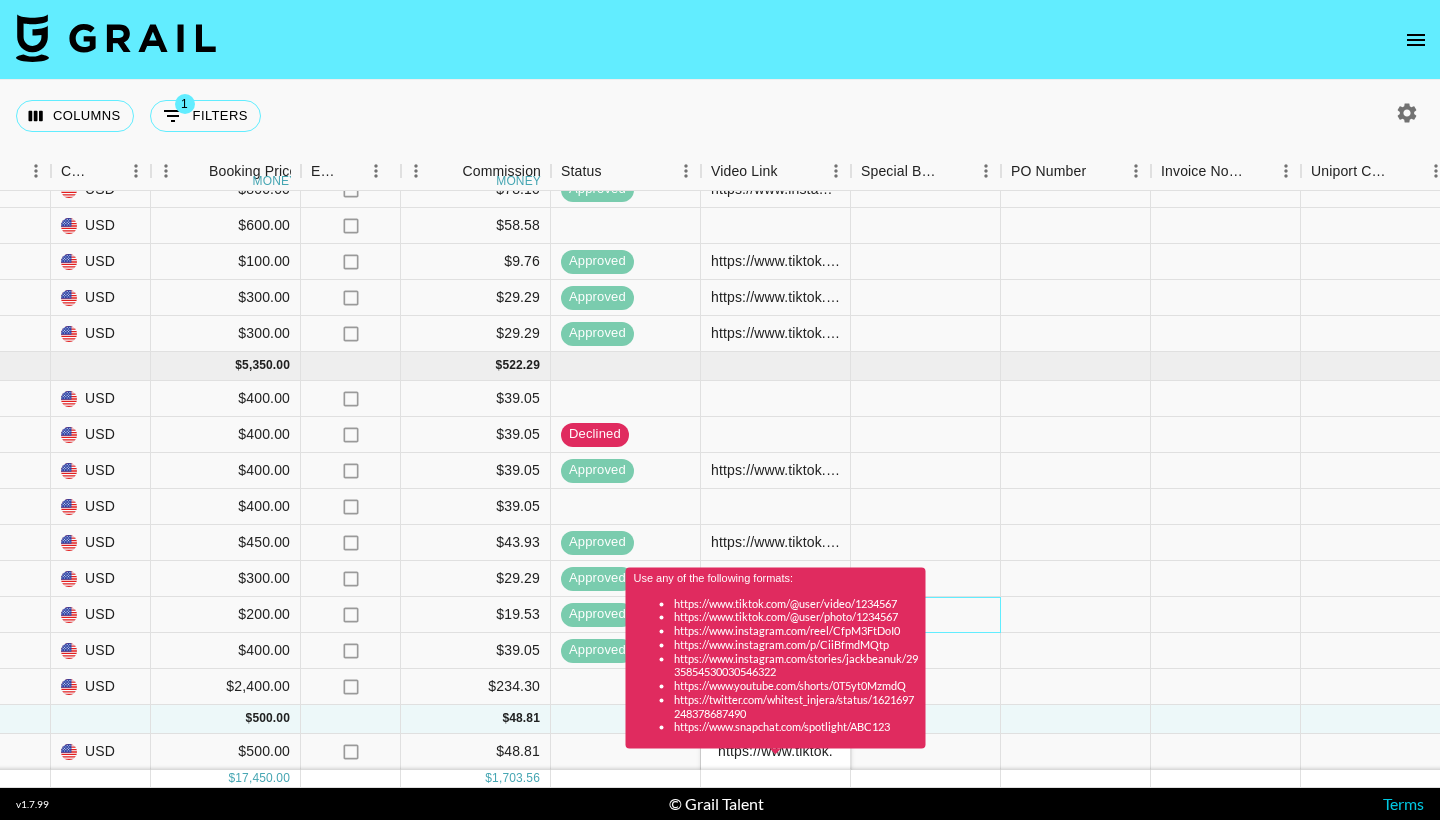 click at bounding box center [926, 615] 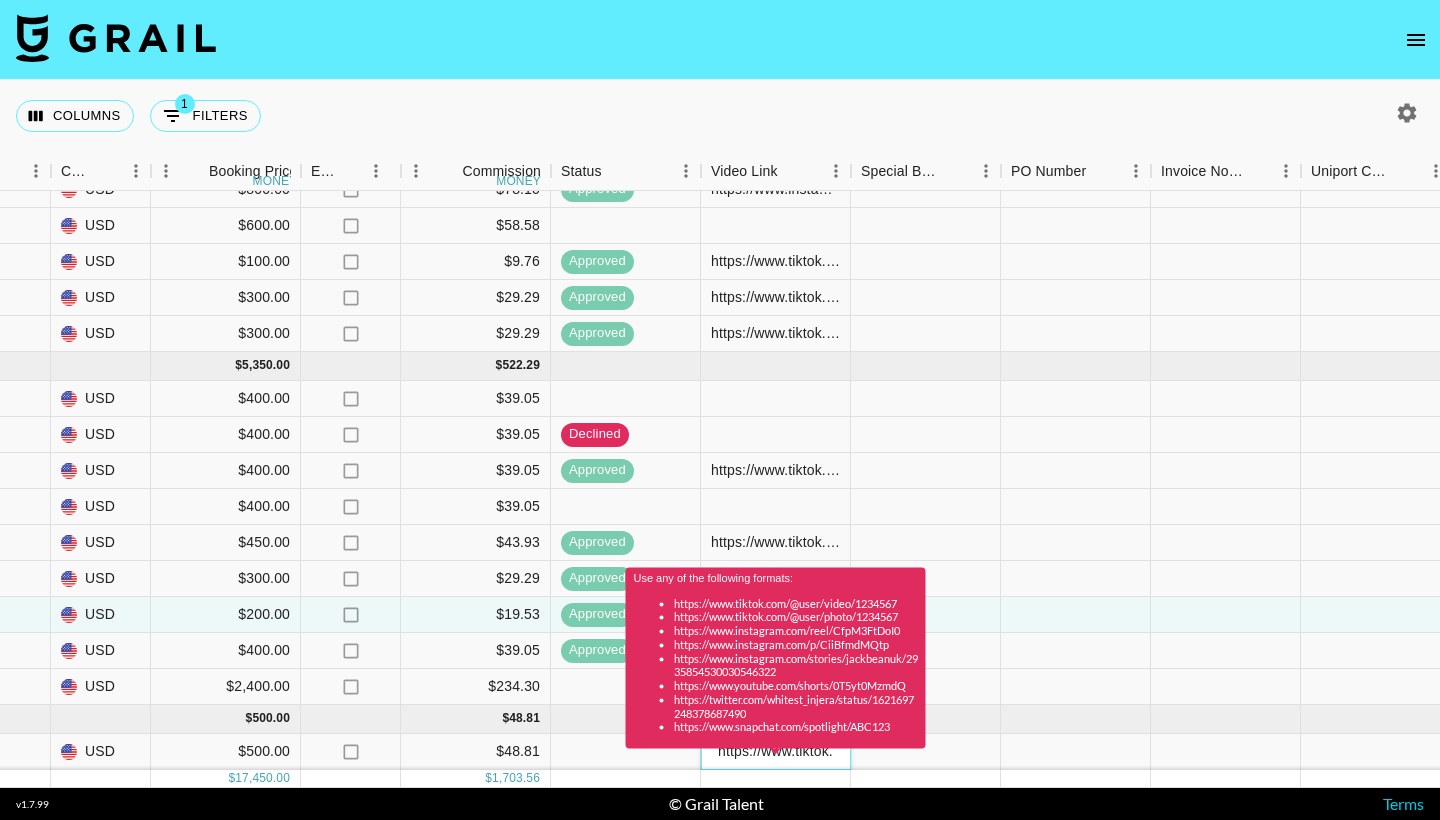 click on "https://www.tiktok.com/@user/photo/1234567" at bounding box center (796, 617) 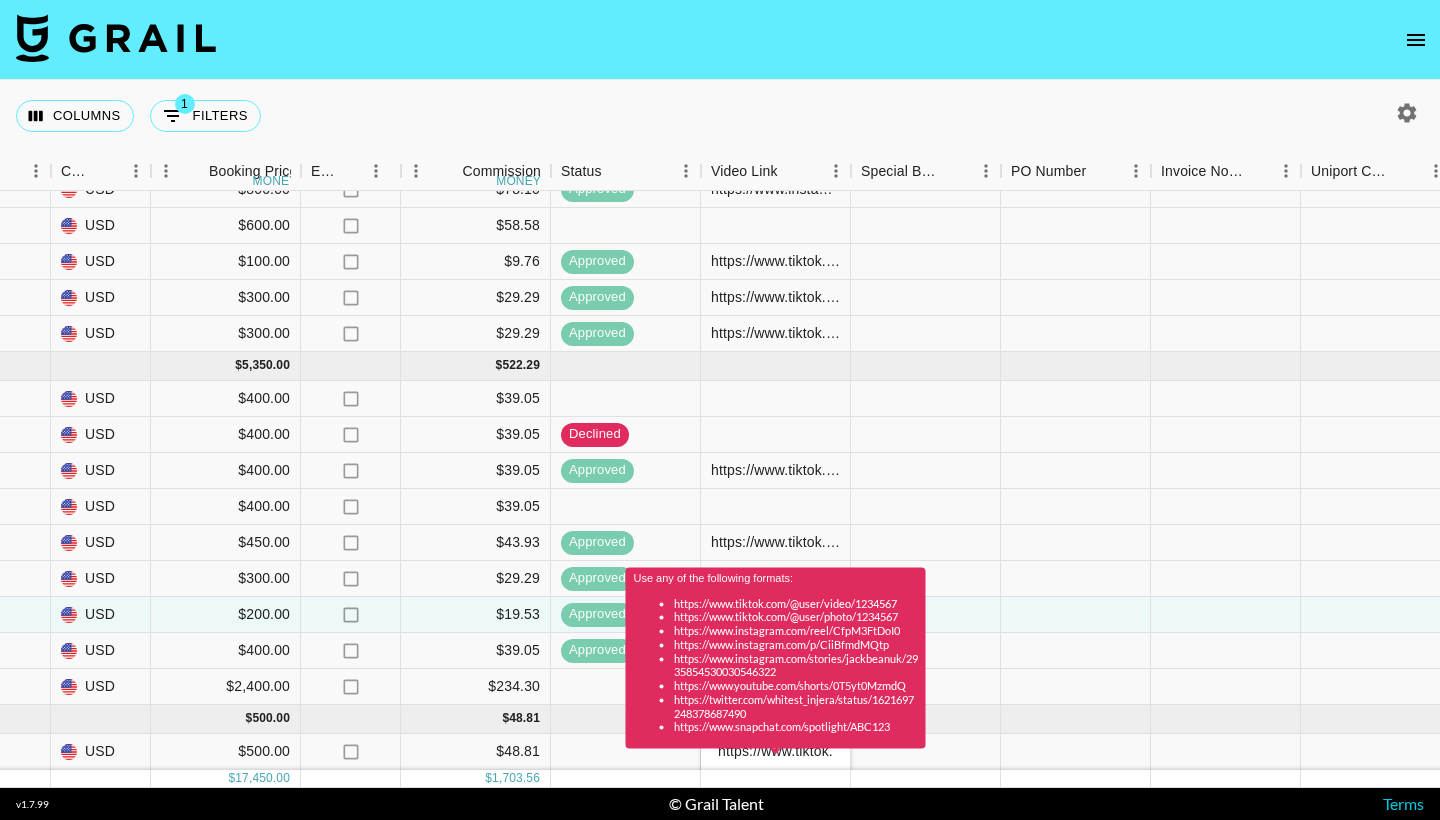 click on "Use any of the following formats: https://www.tiktok.com/@user/video/1234567 https://www.tiktok.com/@user/photo/1234567 https://www.instagram.com/reel/CfpM3FtDoI0 https://www.instagram.com/p/CiiBfmdMQtp https://www.instagram.com/stories/jackbeanuk/2935854530030546322 https://www.youtube.com/shorts/0T5yt0MzmdQ https://twitter.com/whitest_injera/status/1621697248378687490 https://www.snapchat.com/spotlight/ABC123" at bounding box center [776, 664] 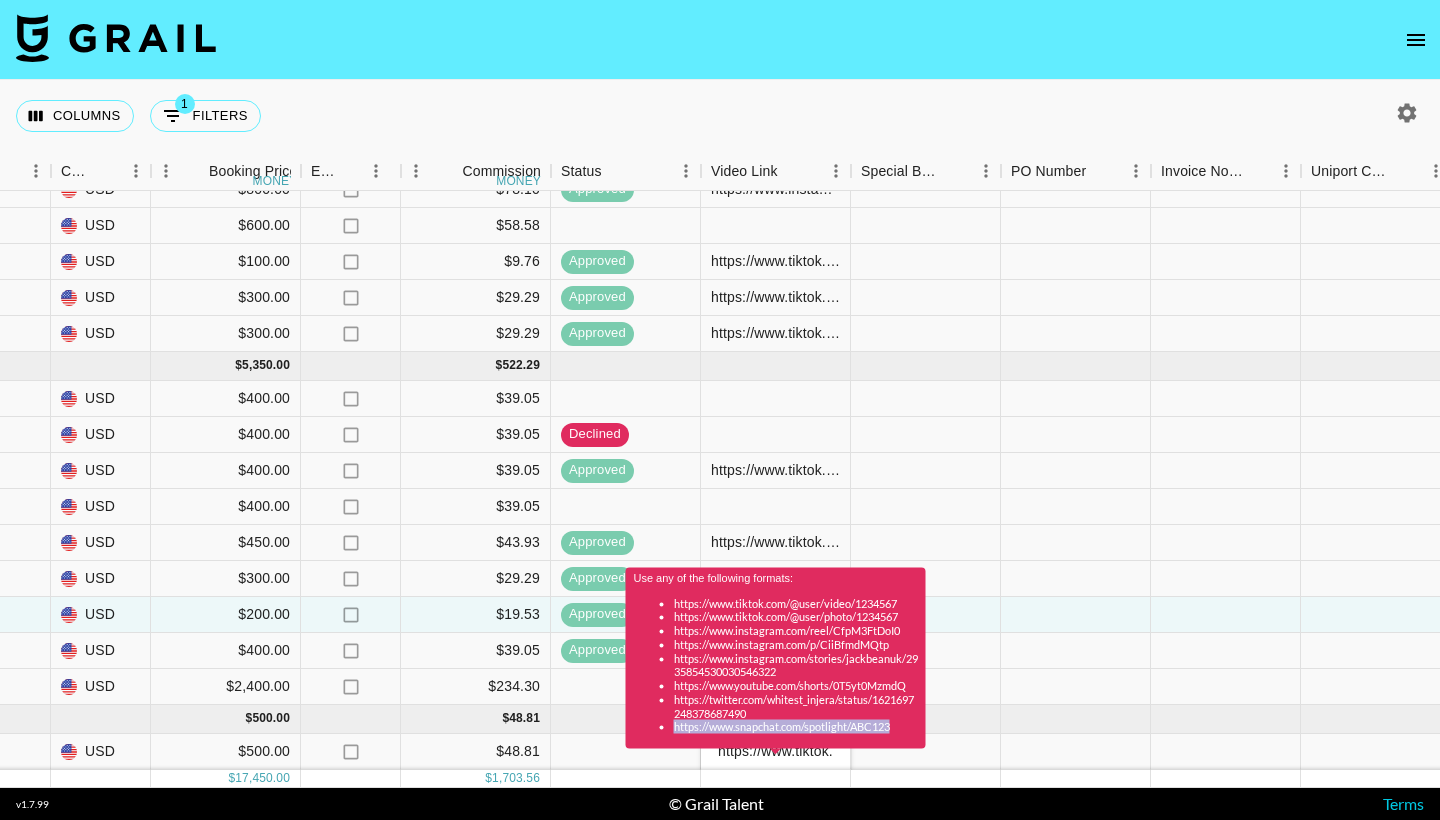 click on "Use any of the following formats: https://www.tiktok.com/@user/video/1234567 https://www.tiktok.com/@user/photo/1234567 https://www.instagram.com/reel/CfpM3FtDoI0 https://www.instagram.com/p/CiiBfmdMQtp https://www.instagram.com/stories/jackbeanuk/2935854530030546322 https://www.youtube.com/shorts/0T5yt0MzmdQ https://twitter.com/whitest_injera/status/1621697248378687490 https://www.snapchat.com/spotlight/ABC123" at bounding box center [776, 664] 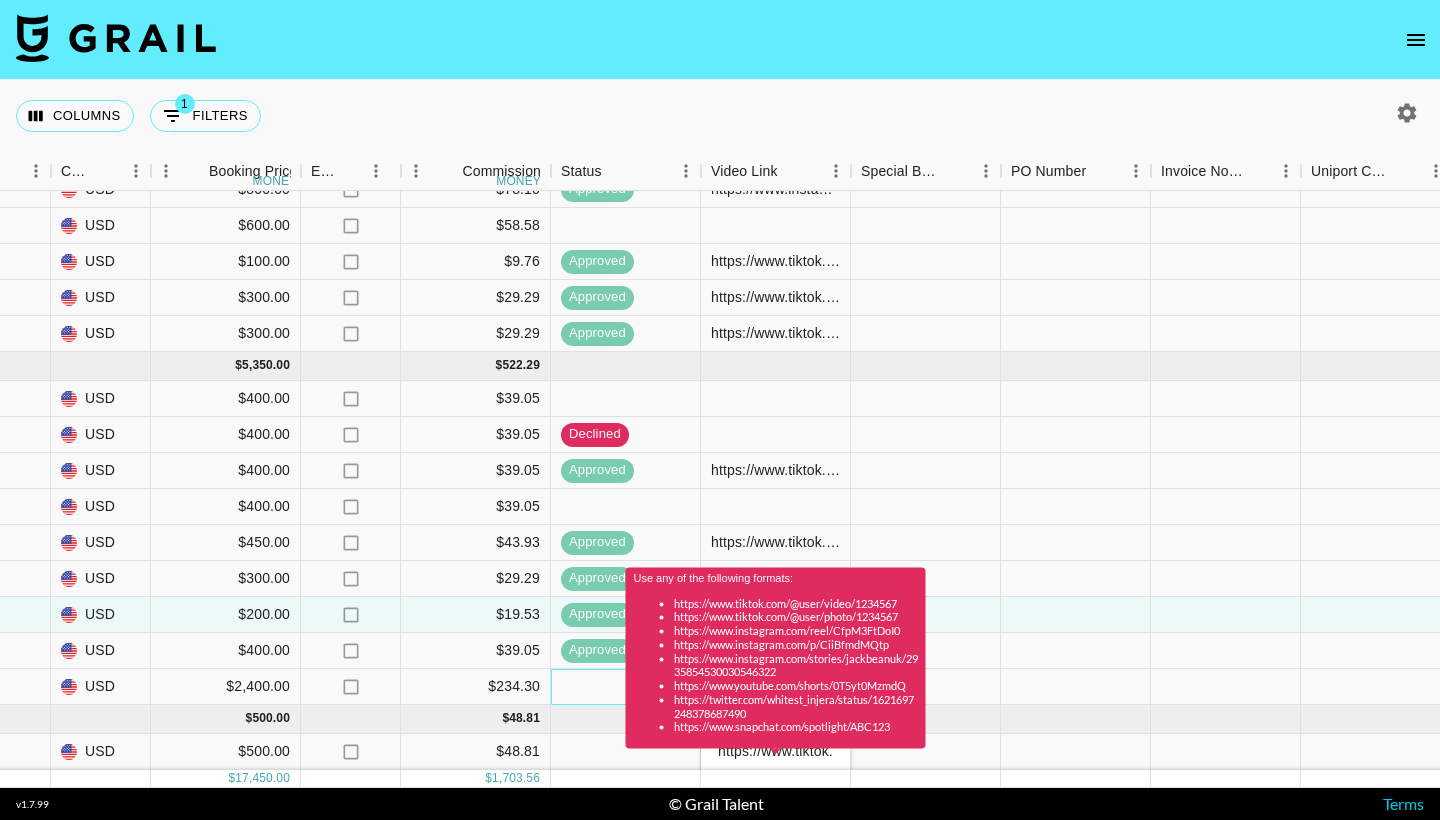 click at bounding box center [626, 687] 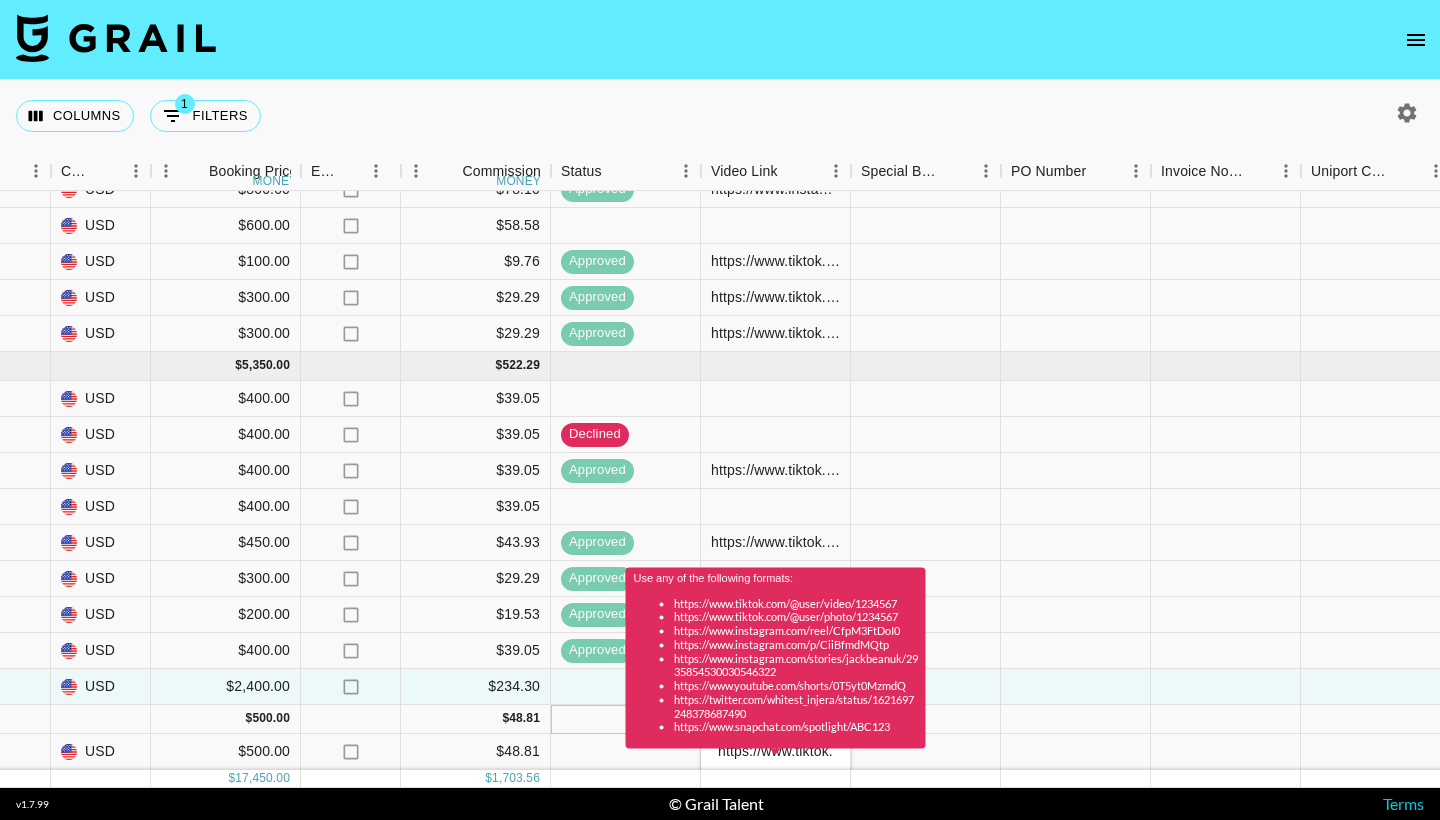 click at bounding box center (626, 719) 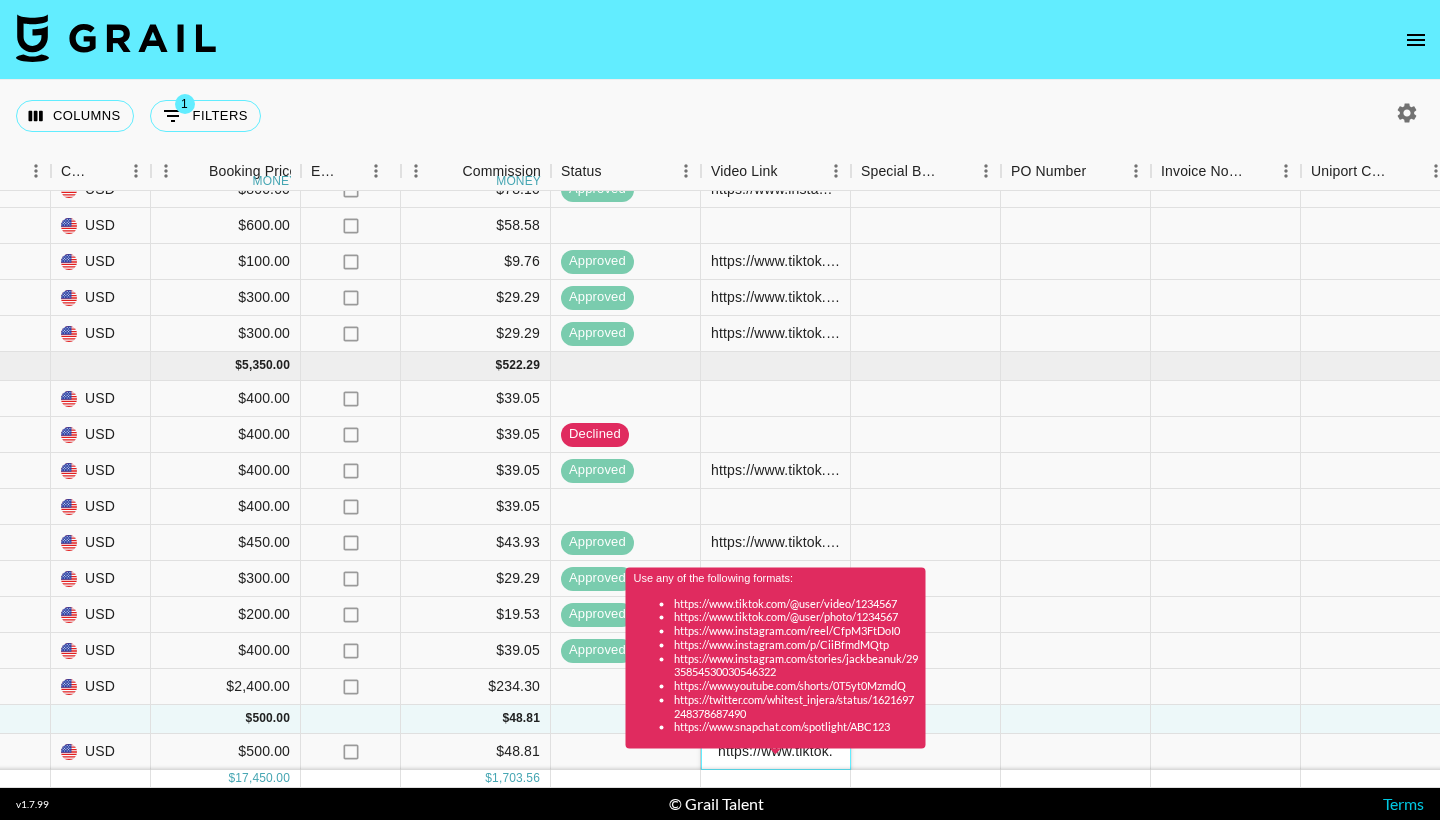 click on "https://www.tiktok.com/t/ZT6SeJun1/" at bounding box center [776, 752] 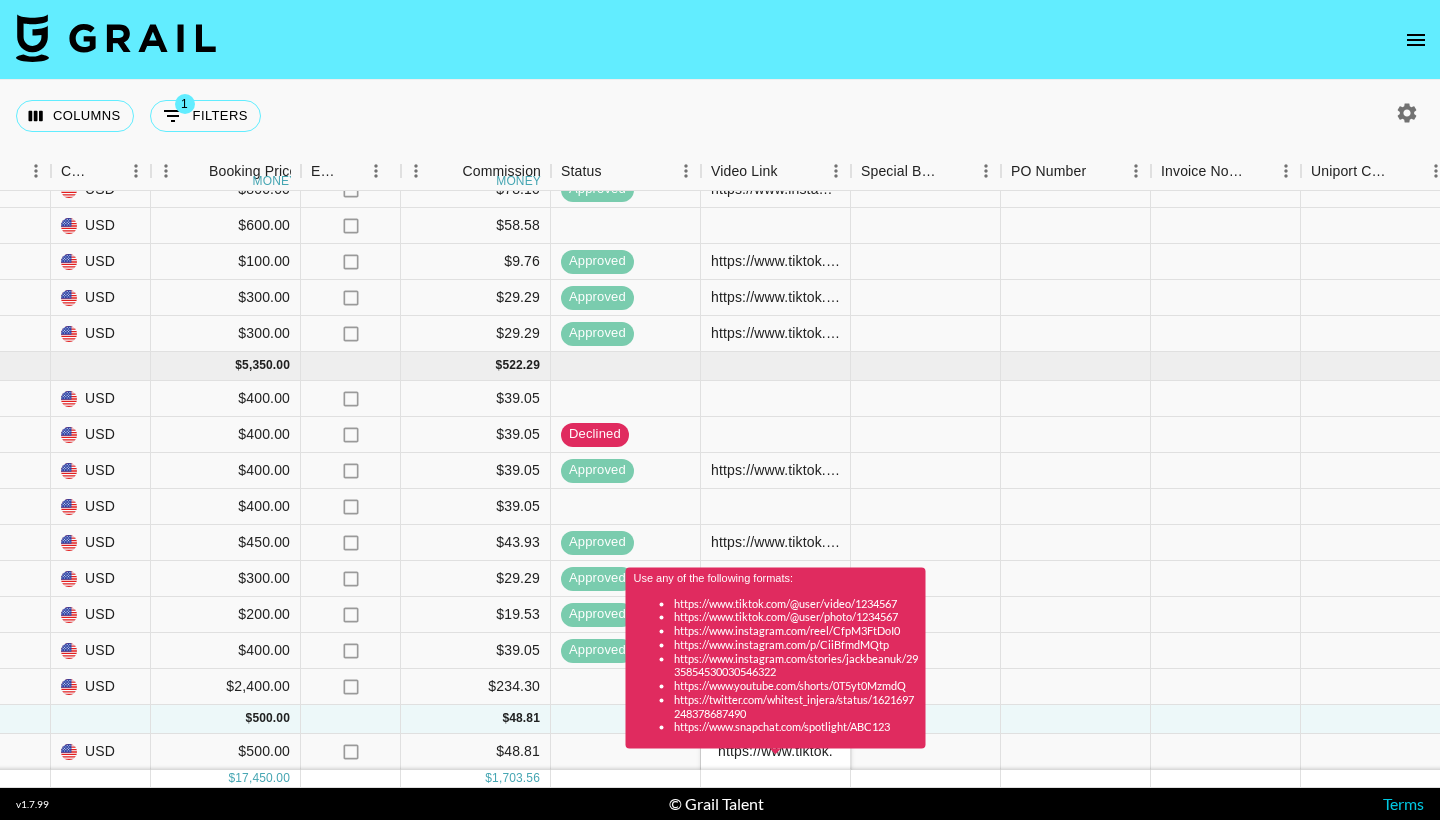click on "Use any of the following formats: https://www.tiktok.com/@user/video/1234567 https://www.tiktok.com/@user/photo/1234567 https://www.instagram.com/reel/CfpM3FtDoI0 https://www.instagram.com/p/CiiBfmdMQtp https://www.instagram.com/stories/jackbeanuk/2935854530030546322 https://www.youtube.com/shorts/0T5yt0MzmdQ https://twitter.com/whitest_injera/status/1621697248378687490 https://www.snapchat.com/spotlight/ABC123" at bounding box center (776, 664) 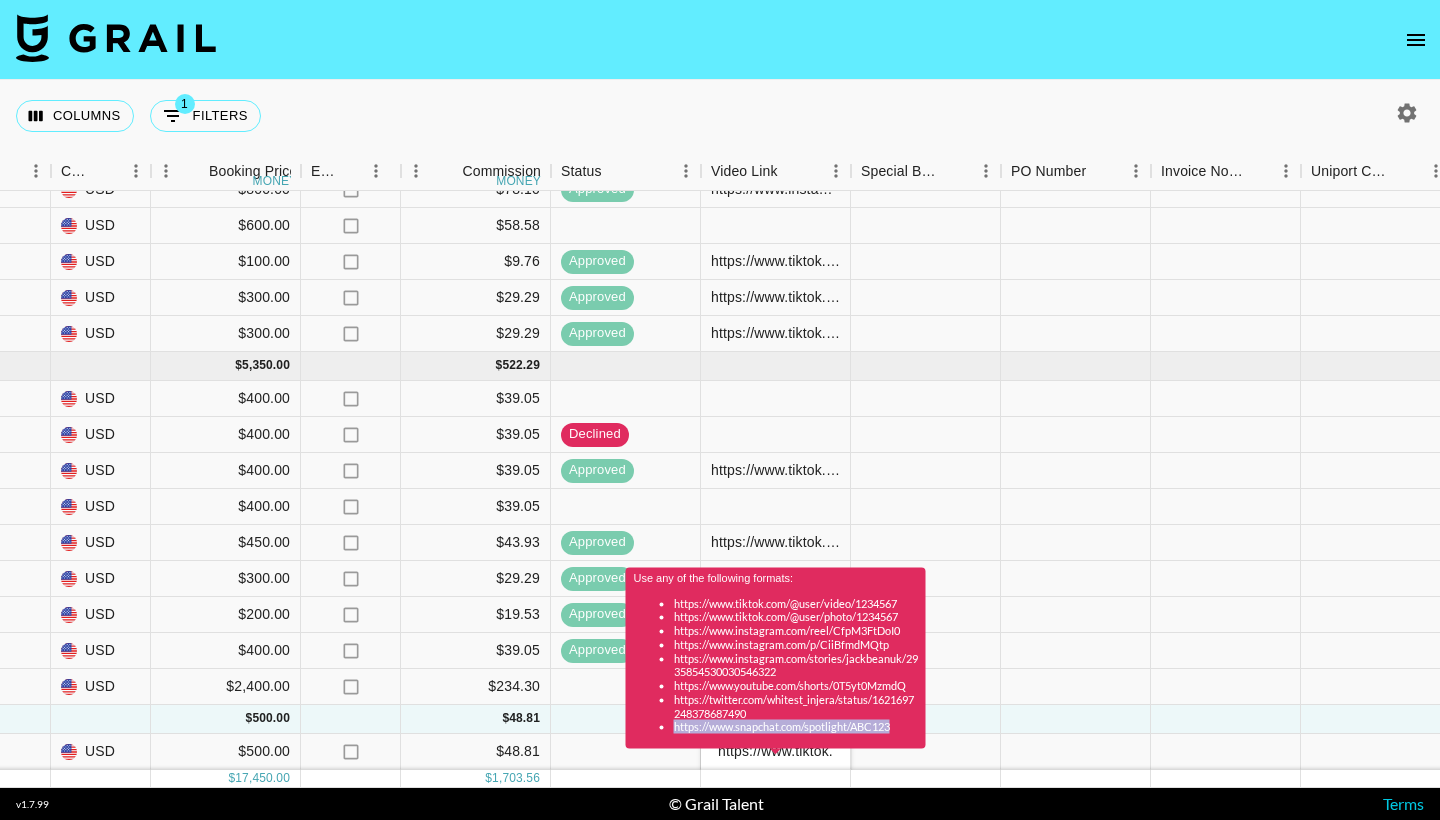 click on "Use any of the following formats: https://www.tiktok.com/@user/video/1234567 https://www.tiktok.com/@user/photo/1234567 https://www.instagram.com/reel/CfpM3FtDoI0 https://www.instagram.com/p/CiiBfmdMQtp https://www.instagram.com/stories/jackbeanuk/2935854530030546322 https://www.youtube.com/shorts/0T5yt0MzmdQ https://twitter.com/whitest_injera/status/1621697248378687490 https://www.snapchat.com/spotlight/ABC123" at bounding box center (776, 664) 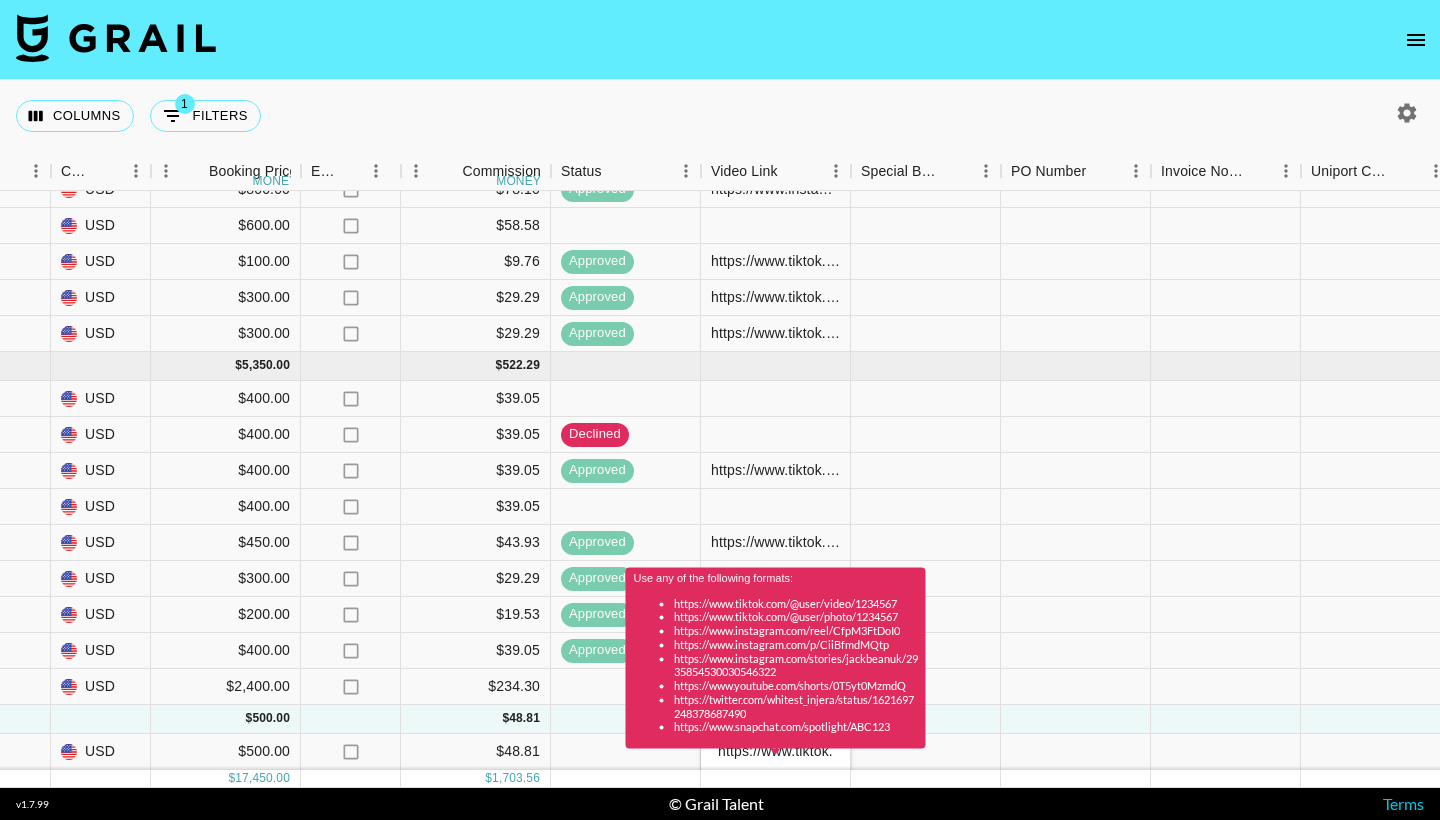 click on "Use any of the following formats: https://www.tiktok.com/@user/video/1234567 https://www.tiktok.com/@user/photo/1234567 https://www.instagram.com/reel/CfpM3FtDoI0 https://www.instagram.com/p/CiiBfmdMQtp https://www.instagram.com/stories/jackbeanuk/2935854530030546322 https://www.youtube.com/shorts/0T5yt0MzmdQ https://twitter.com/whitest_injera/status/1621697248378687490 https://www.snapchat.com/spotlight/ABC123" at bounding box center [776, 664] 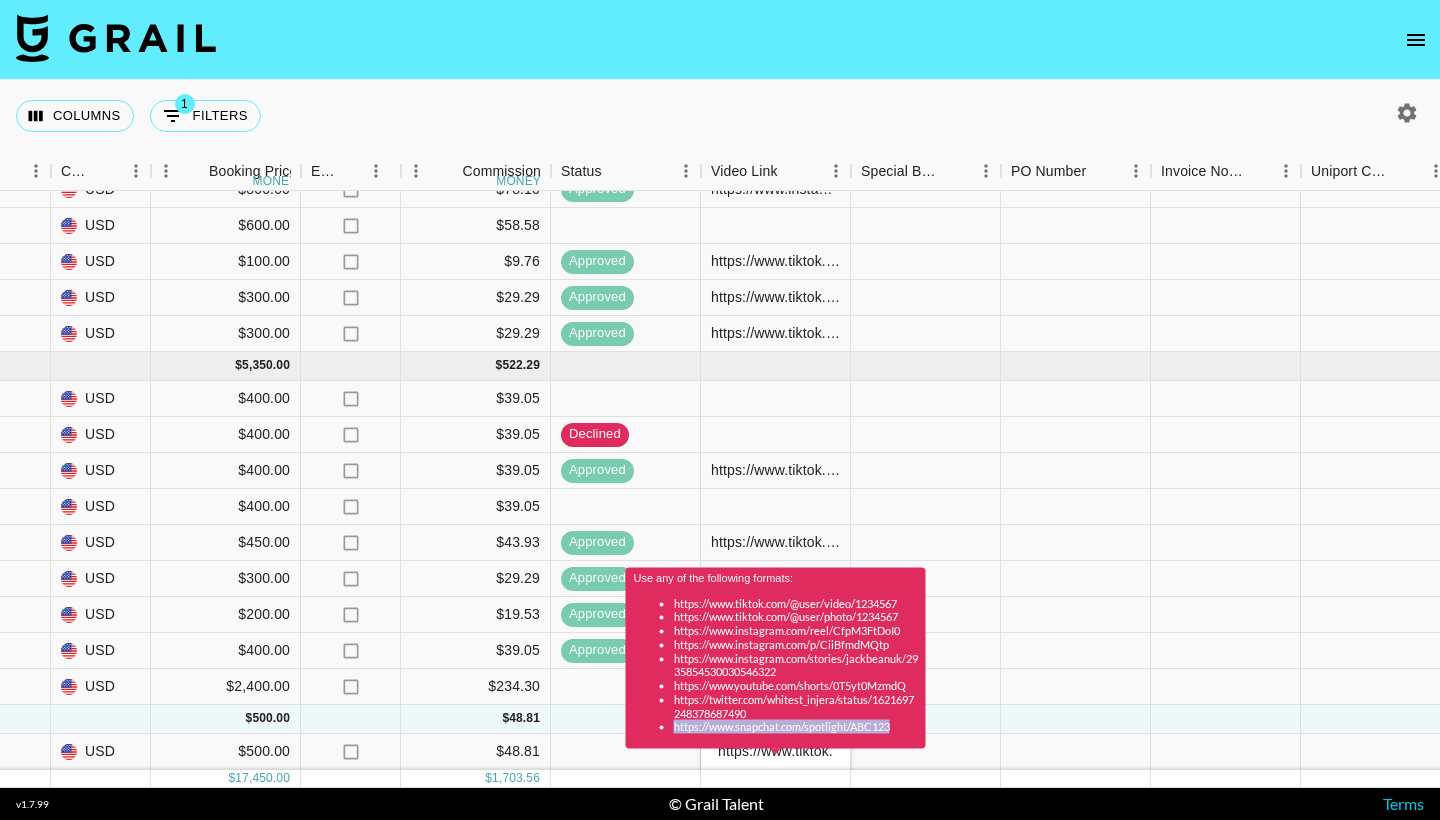 click on "Use any of the following formats: https://www.tiktok.com/@user/video/1234567 https://www.tiktok.com/@user/photo/1234567 https://www.instagram.com/reel/CfpM3FtDoI0 https://www.instagram.com/p/CiiBfmdMQtp https://www.instagram.com/stories/jackbeanuk/2935854530030546322 https://www.youtube.com/shorts/0T5yt0MzmdQ https://twitter.com/whitest_injera/status/1621697248378687490 https://www.snapchat.com/spotlight/ABC123" at bounding box center (776, 664) 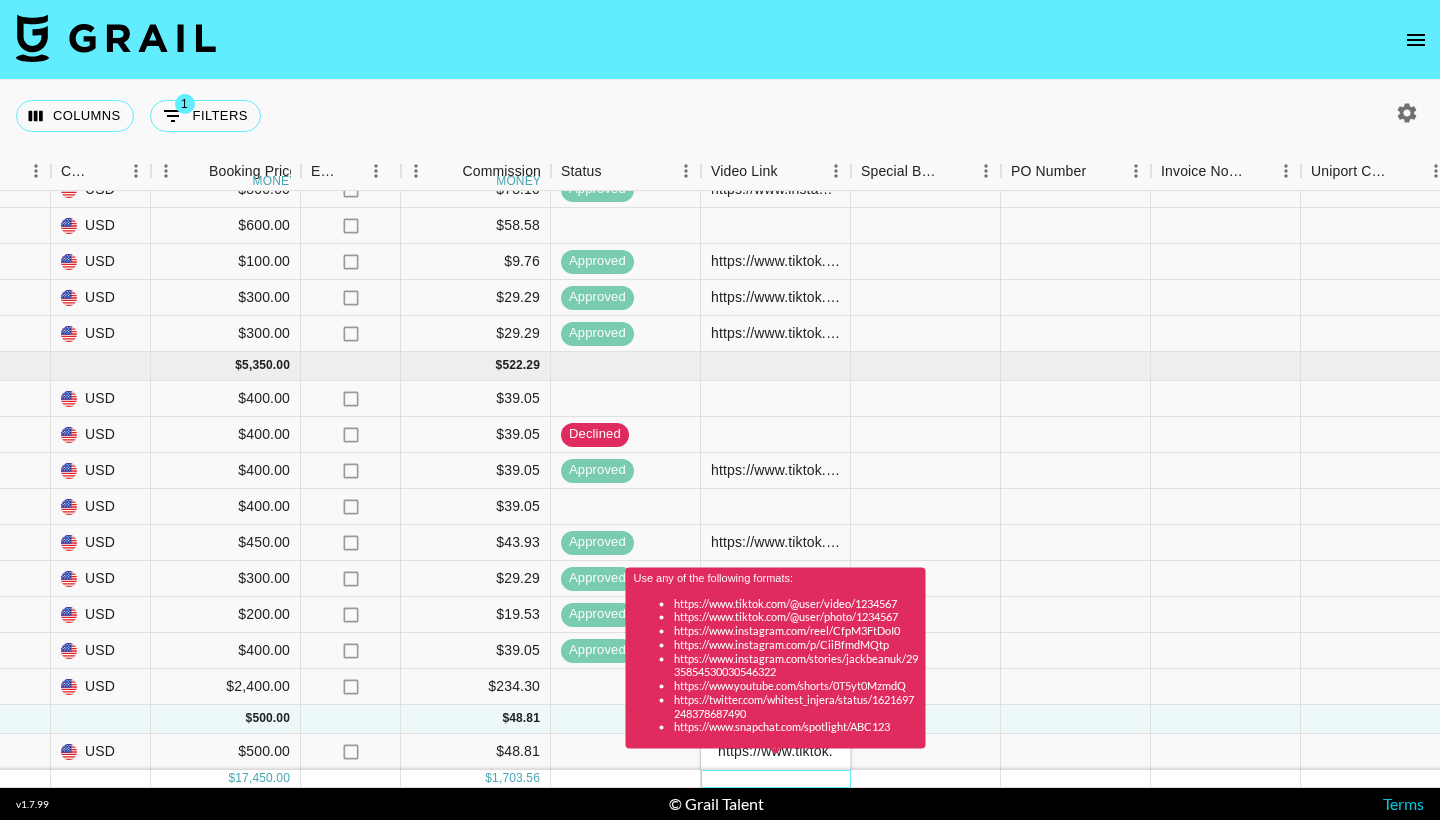 click at bounding box center [776, 779] 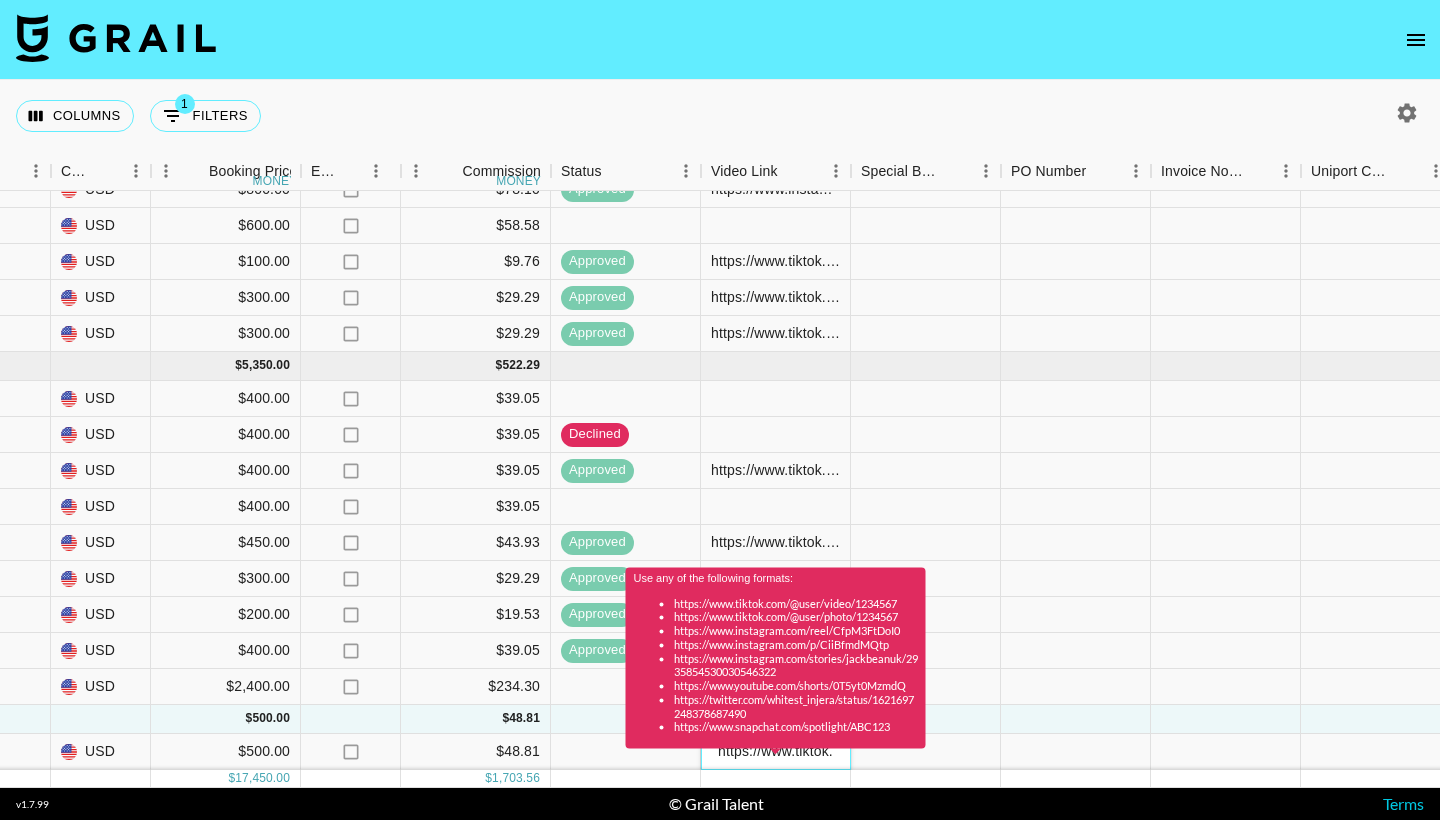 click on "Use any of the following formats: https://www.tiktok.com/@user/video/1234567 https://www.tiktok.com/@user/photo/1234567 https://www.instagram.com/reel/CfpM3FtDoI0 https://www.instagram.com/p/CiiBfmdMQtp https://www.instagram.com/stories/jackbeanuk/2935854530030546322 https://www.youtube.com/shorts/0T5yt0MzmdQ https://twitter.com/whitest_injera/status/1621697248378687490 https://www.snapchat.com/spotlight/ABC123" at bounding box center (776, 664) 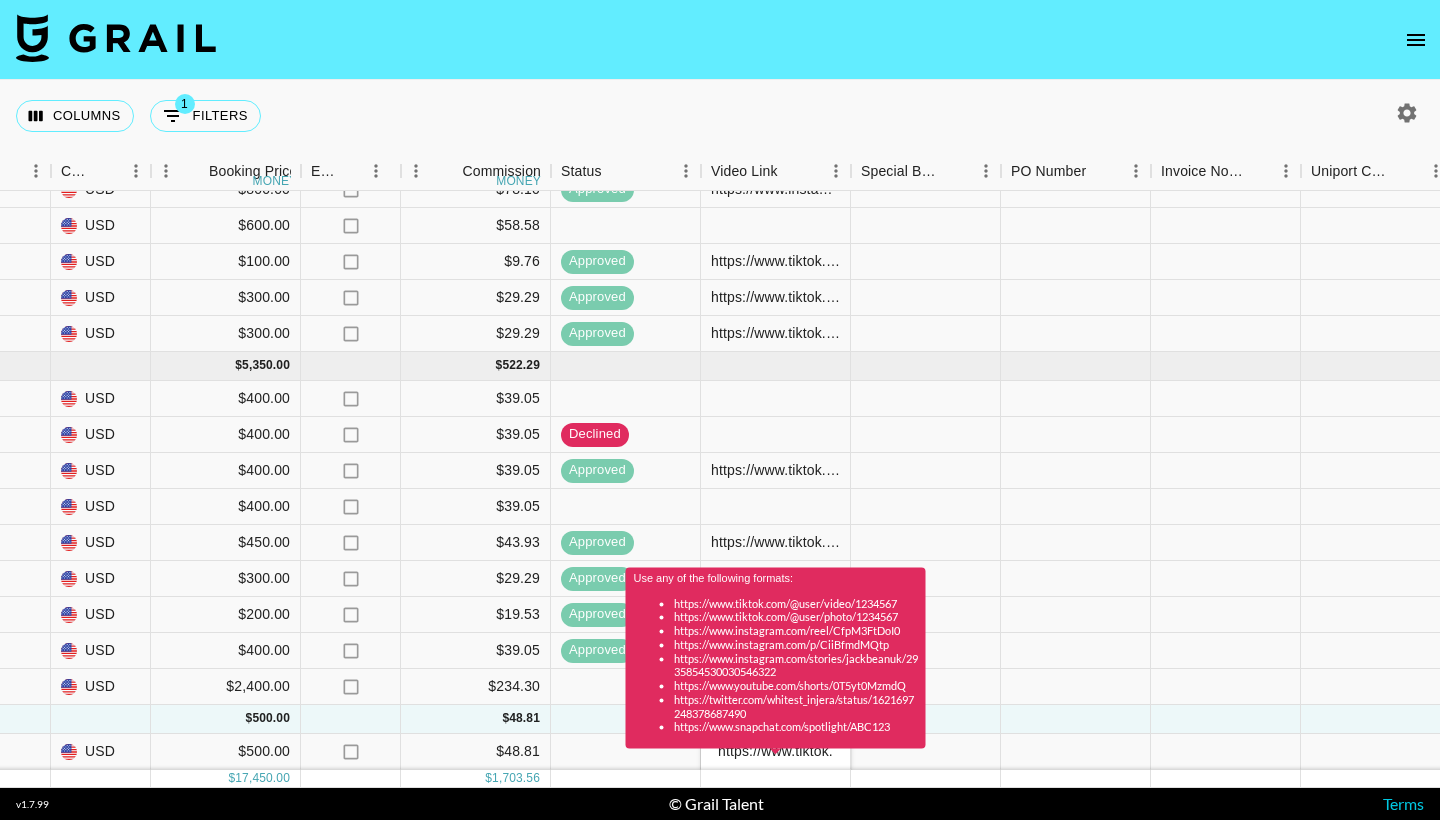 click on "Use any of the following formats: https://www.tiktok.com/@user/video/1234567 https://www.tiktok.com/@user/photo/1234567 https://www.instagram.com/reel/CfpM3FtDoI0 https://www.instagram.com/p/CiiBfmdMQtp https://www.instagram.com/stories/jackbeanuk/2935854530030546322 https://www.youtube.com/shorts/0T5yt0MzmdQ https://twitter.com/whitest_injera/status/1621697248378687490 https://www.snapchat.com/spotlight/ABC123" at bounding box center (776, 664) 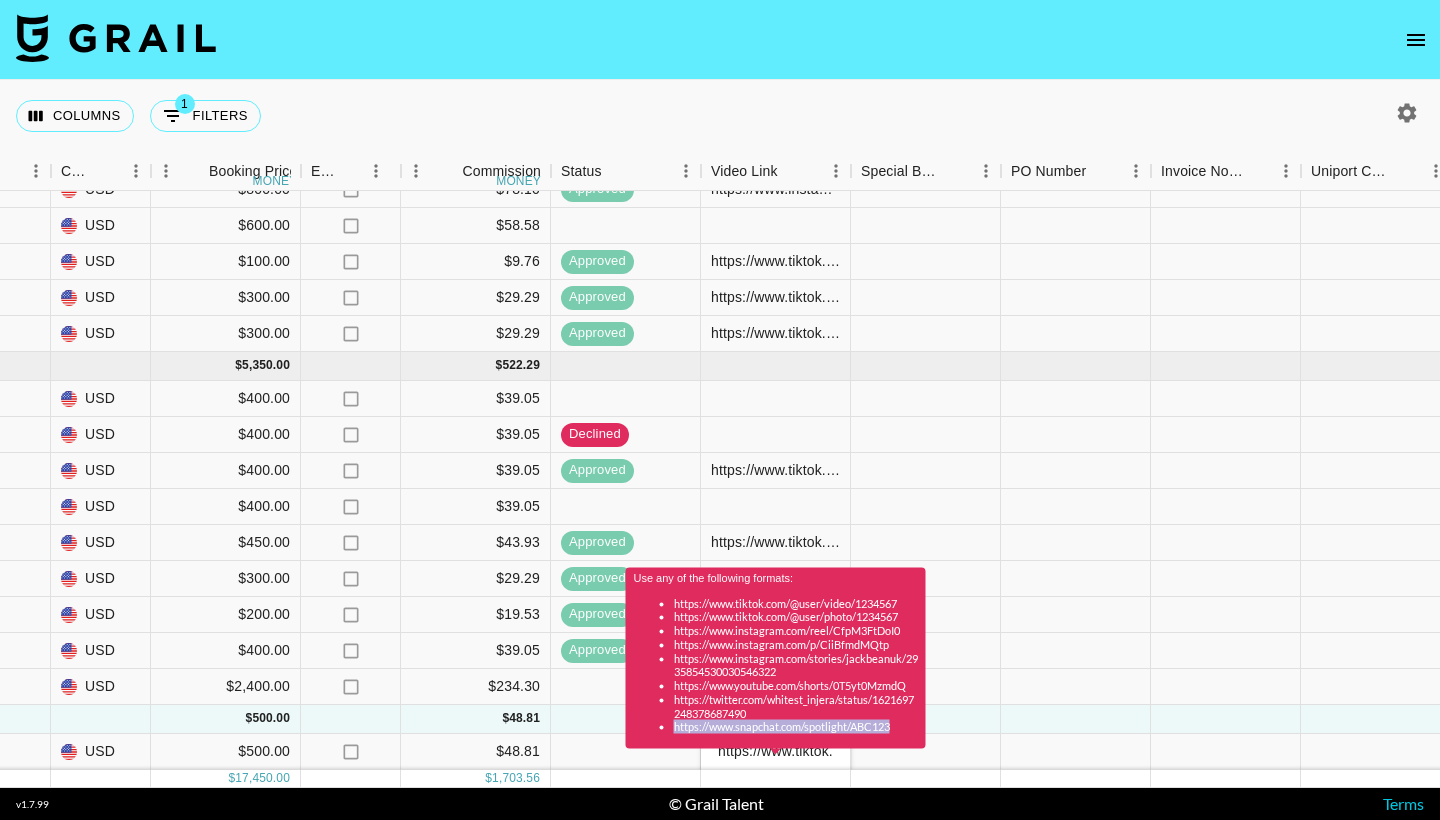 click on "Use any of the following formats: https://www.tiktok.com/@user/video/1234567 https://www.tiktok.com/@user/photo/1234567 https://www.instagram.com/reel/CfpM3FtDoI0 https://www.instagram.com/p/CiiBfmdMQtp https://www.instagram.com/stories/jackbeanuk/2935854530030546322 https://www.youtube.com/shorts/0T5yt0MzmdQ https://twitter.com/whitest_injera/status/1621697248378687490 https://www.snapchat.com/spotlight/ABC123" at bounding box center (776, 664) 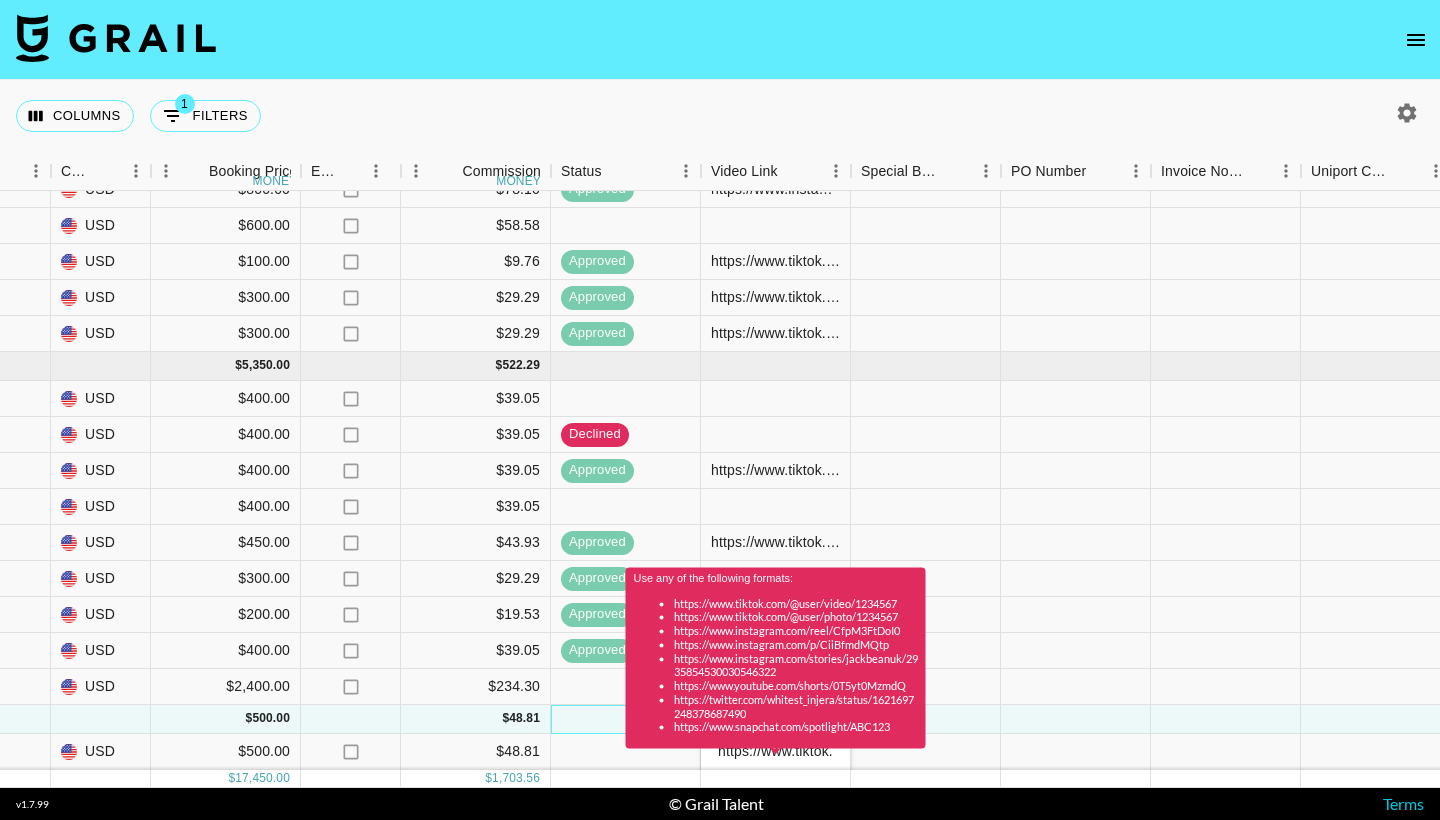 click at bounding box center (626, 719) 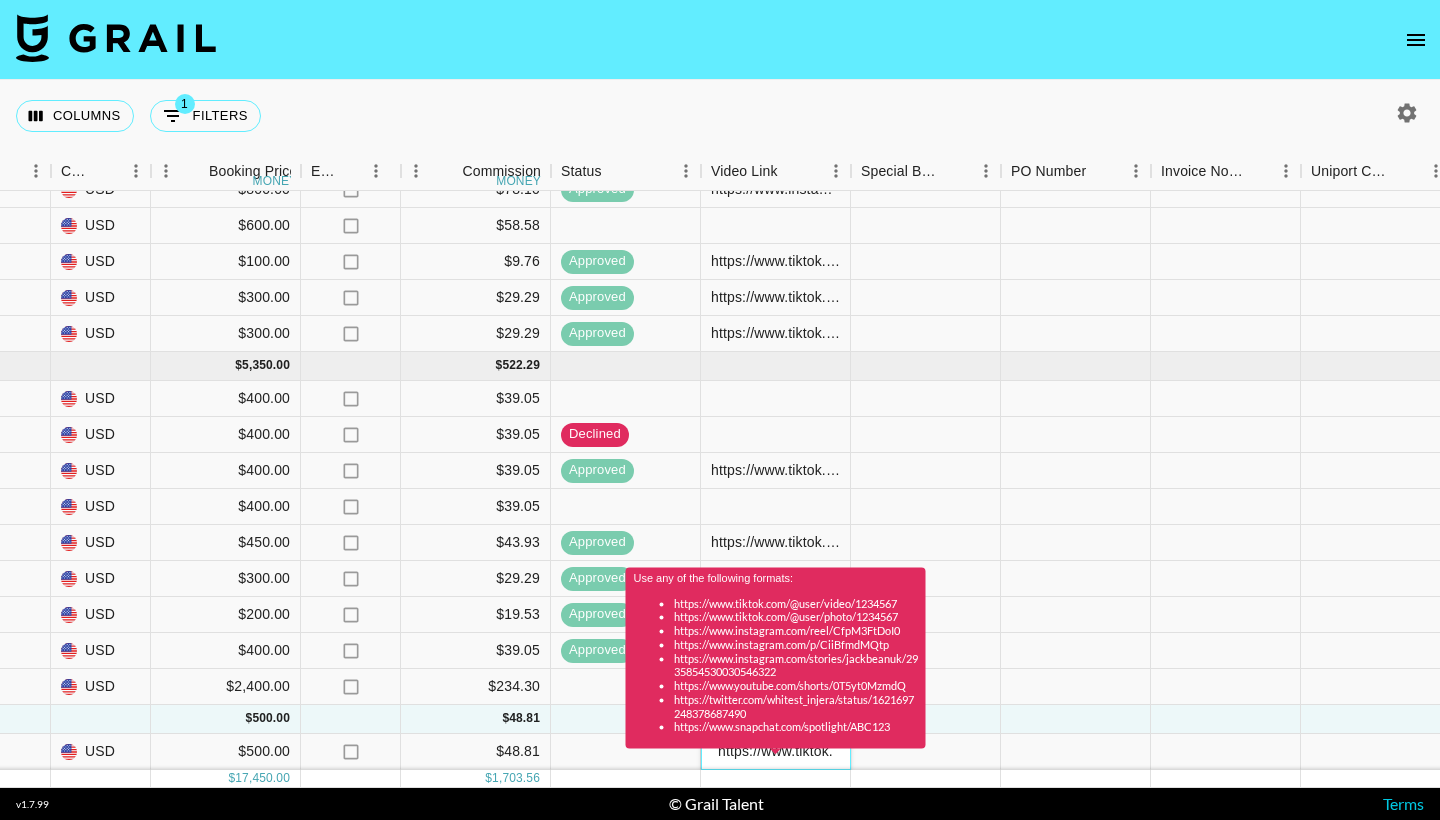 click on "Use any of the following formats: https://www.tiktok.com/@user/video/1234567 https://www.tiktok.com/@user/photo/1234567 https://www.instagram.com/reel/CfpM3FtDoI0 https://www.instagram.com/p/CiiBfmdMQtp https://www.instagram.com/stories/jackbeanuk/2935854530030546322 https://www.youtube.com/shorts/0T5yt0MzmdQ https://twitter.com/whitest_injera/status/1621697248378687490 https://www.snapchat.com/spotlight/ABC123" at bounding box center (776, 664) 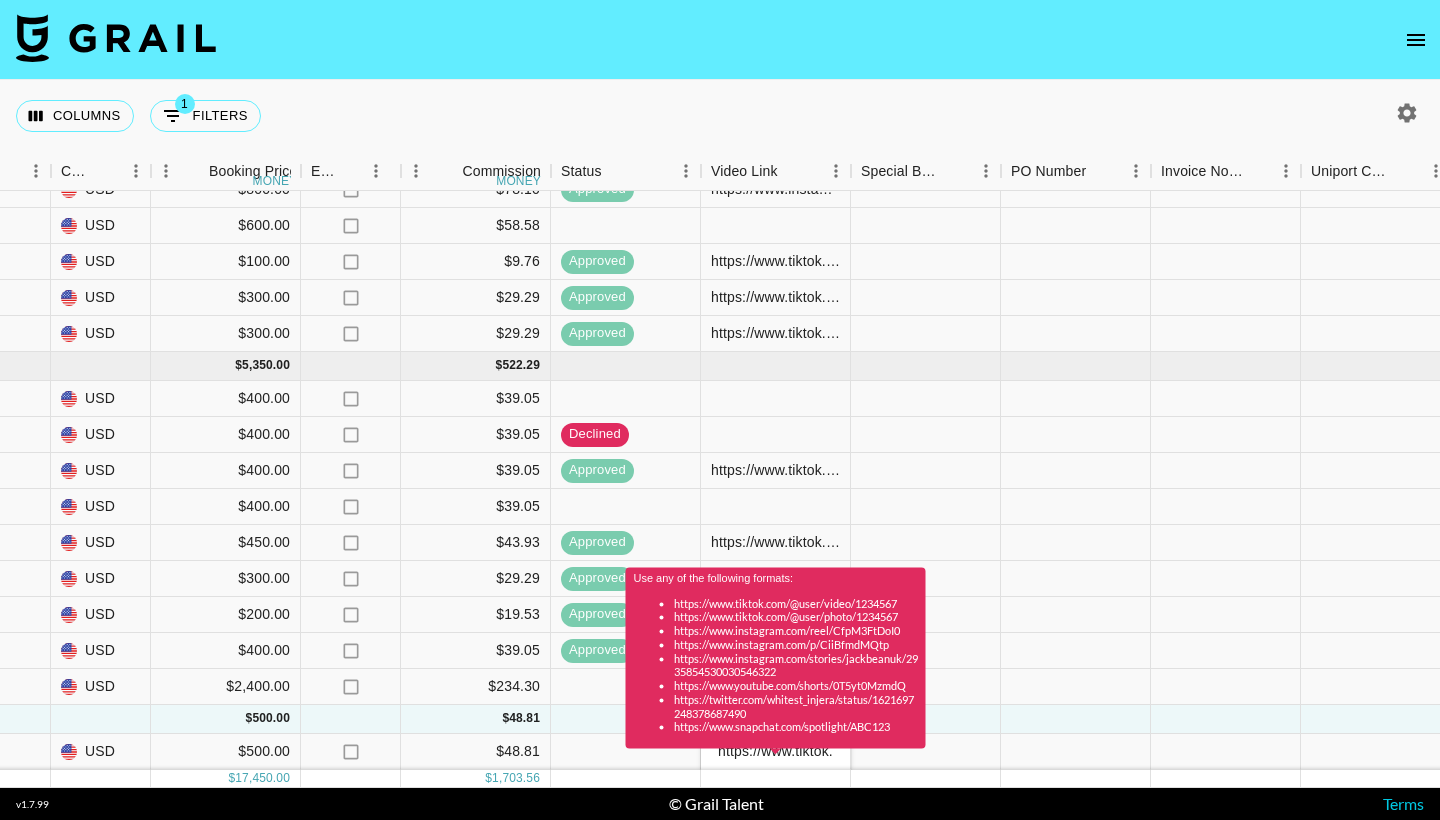 click on "Use any of the following formats: https://www.tiktok.com/@user/video/1234567 https://www.tiktok.com/@user/photo/1234567 https://www.instagram.com/reel/CfpM3FtDoI0 https://www.instagram.com/p/CiiBfmdMQtp https://www.instagram.com/stories/jackbeanuk/2935854530030546322 https://www.youtube.com/shorts/0T5yt0MzmdQ https://twitter.com/whitest_injera/status/1621697248378687490 https://www.snapchat.com/spotlight/ABC123" at bounding box center [776, 664] 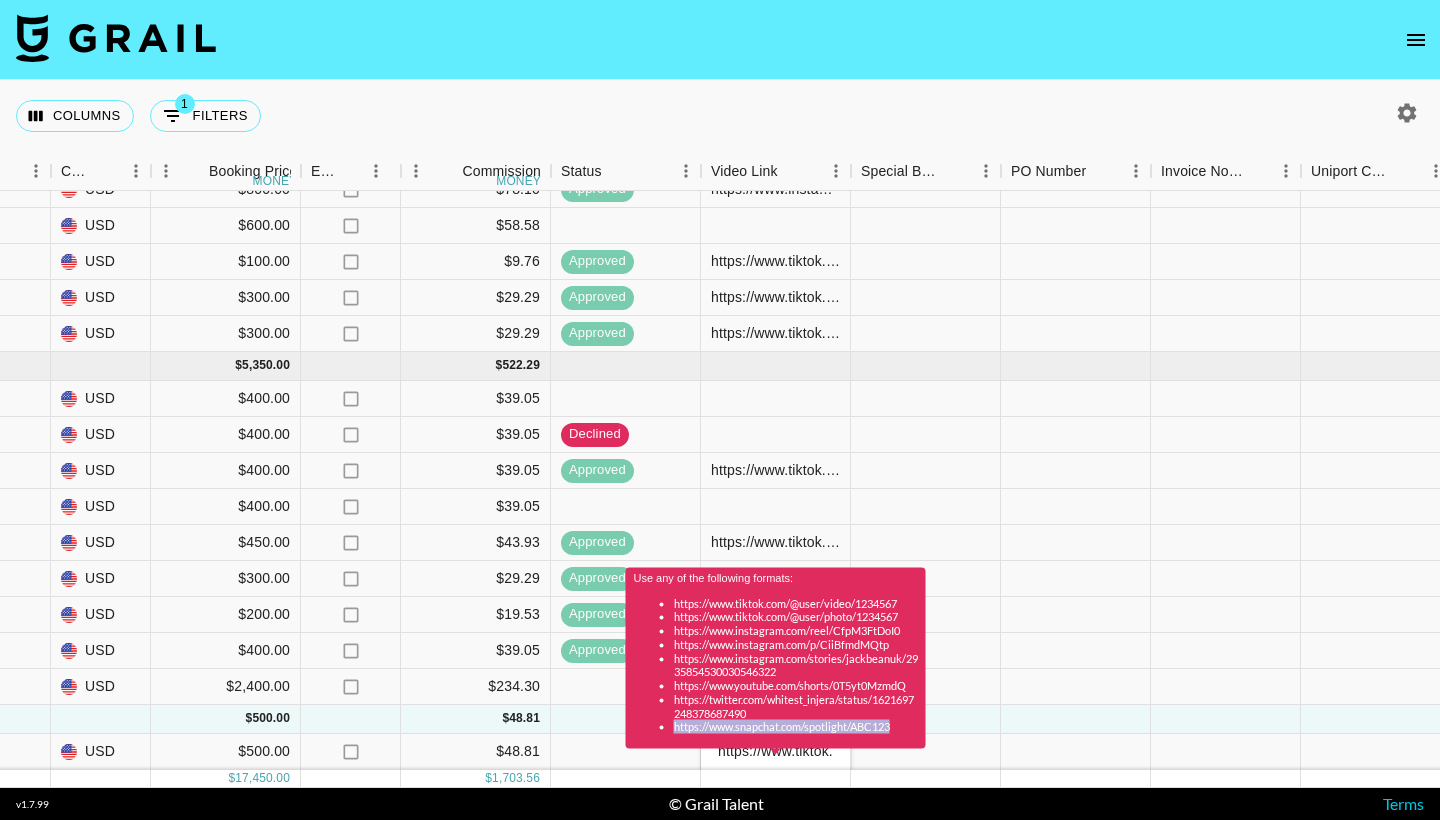click on "Use any of the following formats: https://www.tiktok.com/@user/video/1234567 https://www.tiktok.com/@user/photo/1234567 https://www.instagram.com/reel/CfpM3FtDoI0 https://www.instagram.com/p/CiiBfmdMQtp https://www.instagram.com/stories/jackbeanuk/2935854530030546322 https://www.youtube.com/shorts/0T5yt0MzmdQ https://twitter.com/whitest_injera/status/1621697248378687490 https://www.snapchat.com/spotlight/ABC123" at bounding box center (776, 664) 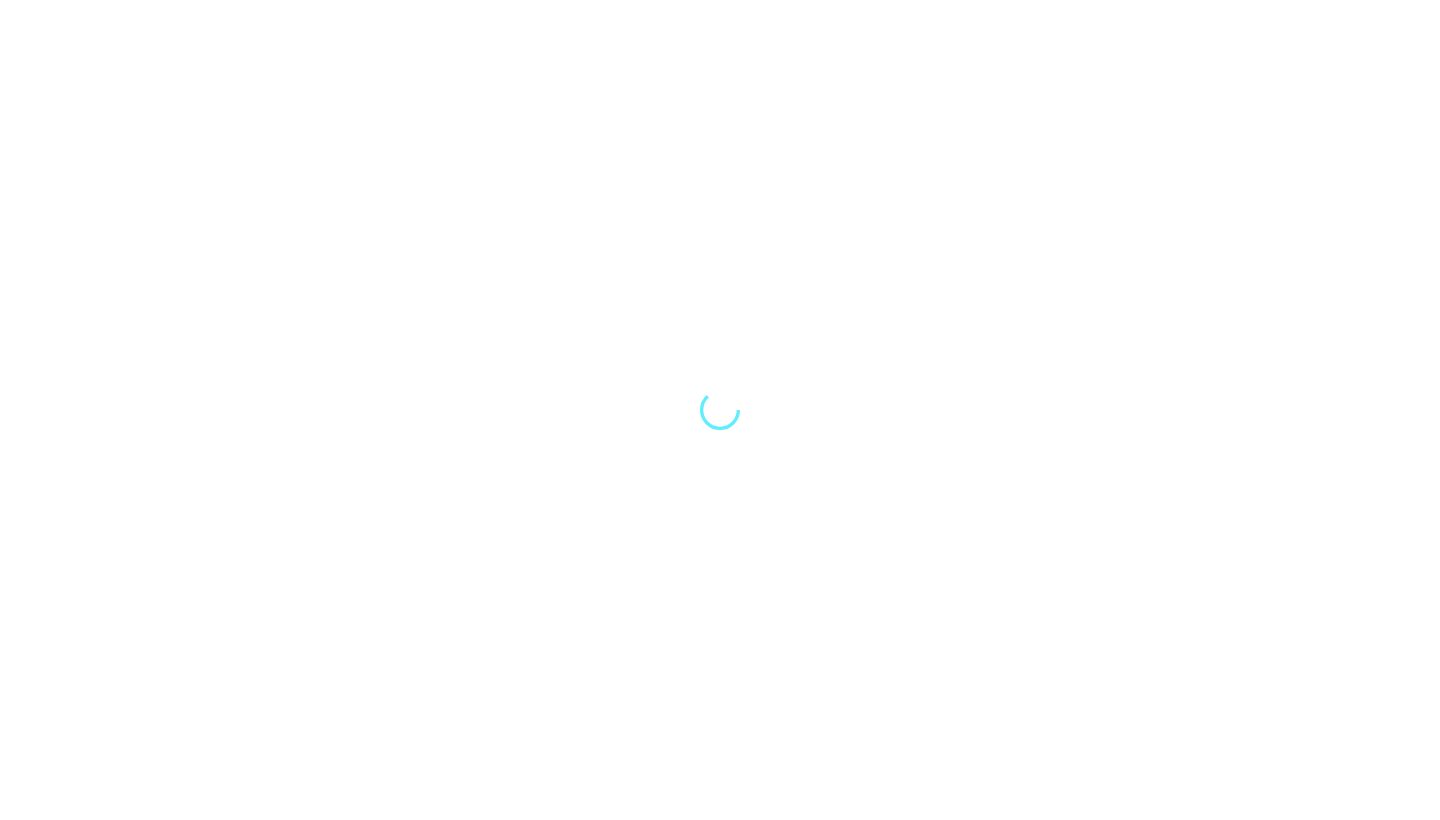 scroll, scrollTop: 0, scrollLeft: 0, axis: both 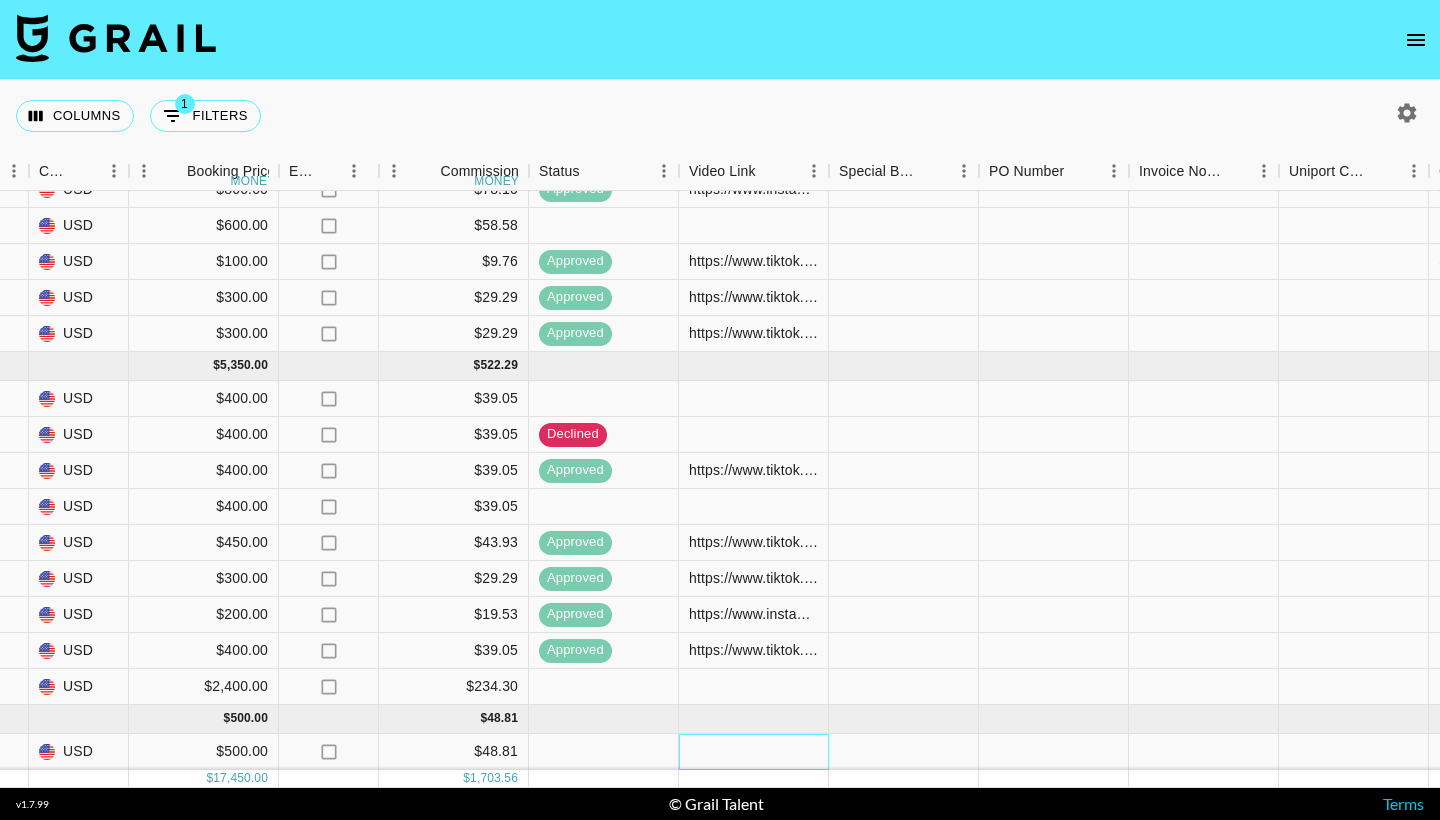 click at bounding box center (754, 752) 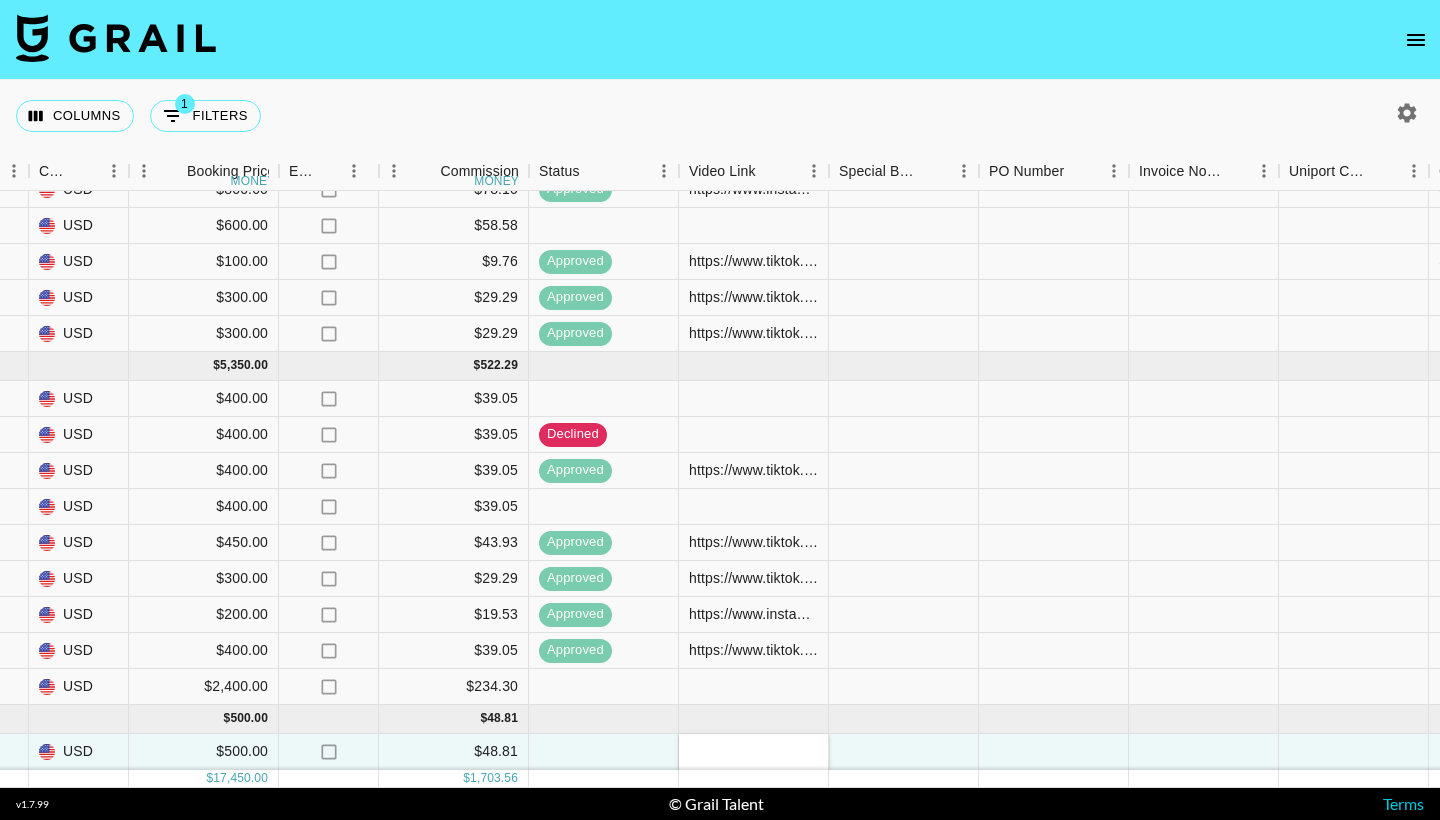 type on "https://www.tiktok.com/@thejimmyjensen/video/7530674678478720311?_t=ZT-8yRRIAJqHqB&_r=1" 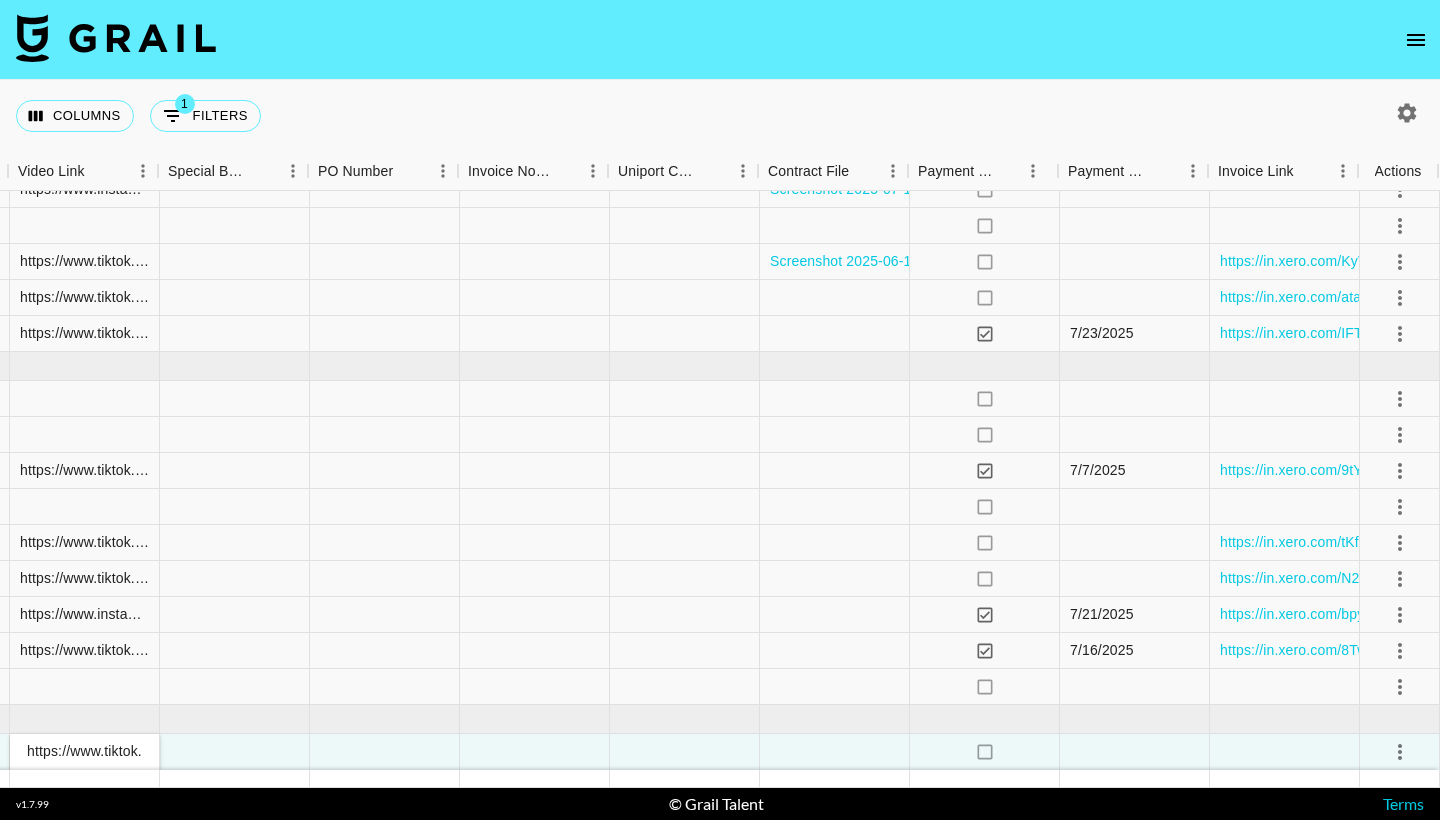 scroll, scrollTop: 617, scrollLeft: 1880, axis: both 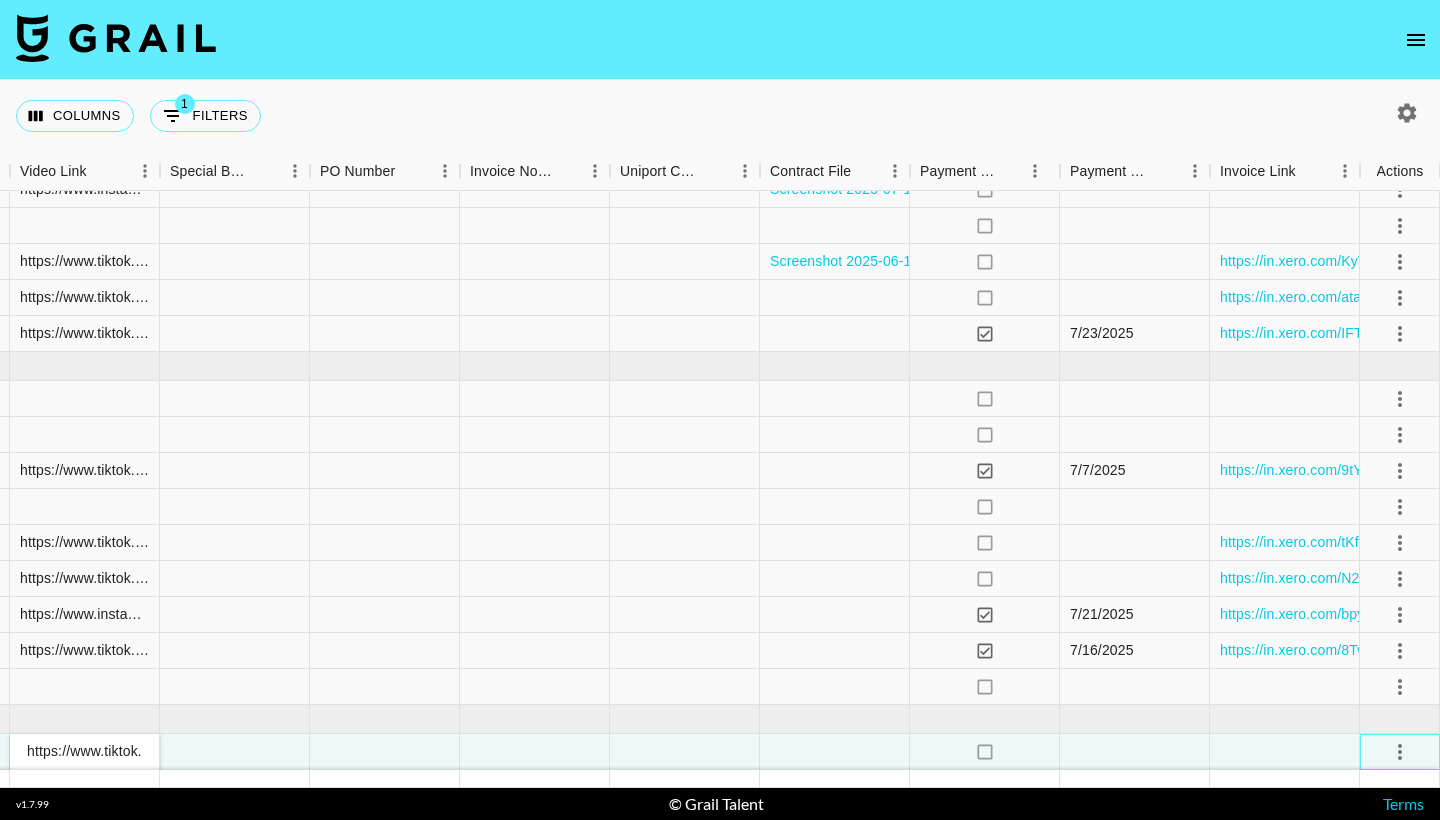click 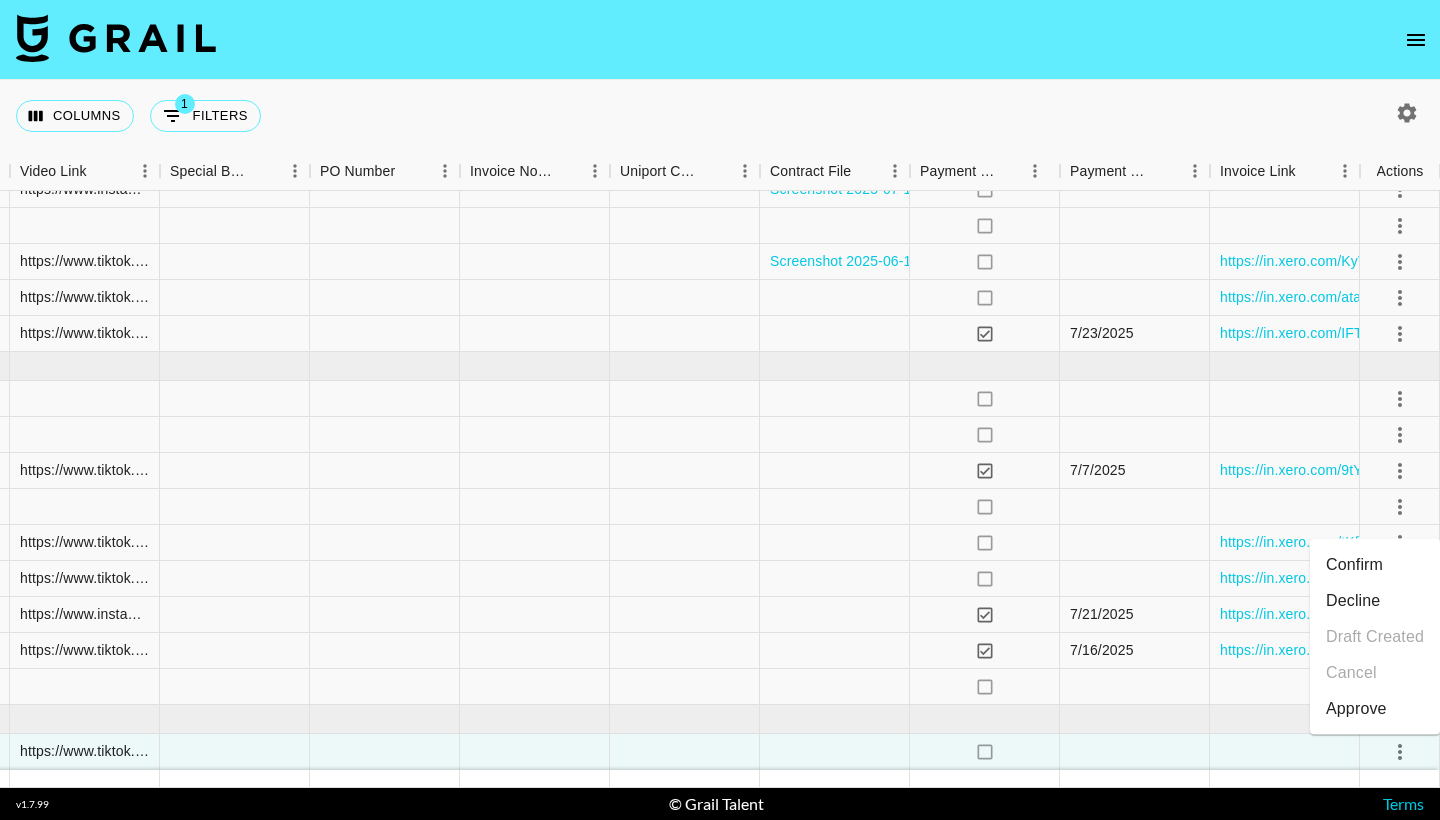 click on "Approve" at bounding box center [1356, 709] 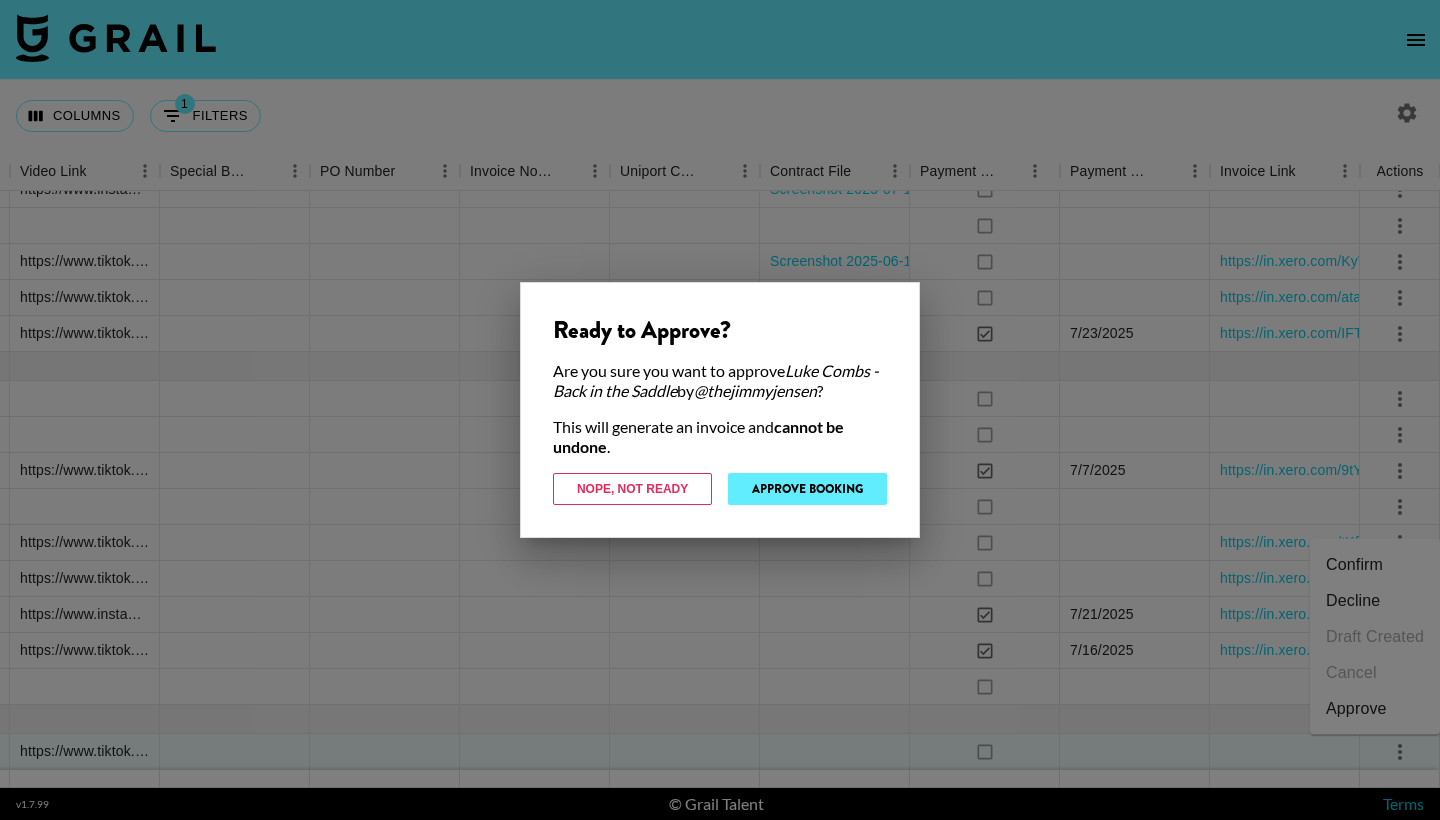 click on "Approve Booking" at bounding box center (807, 489) 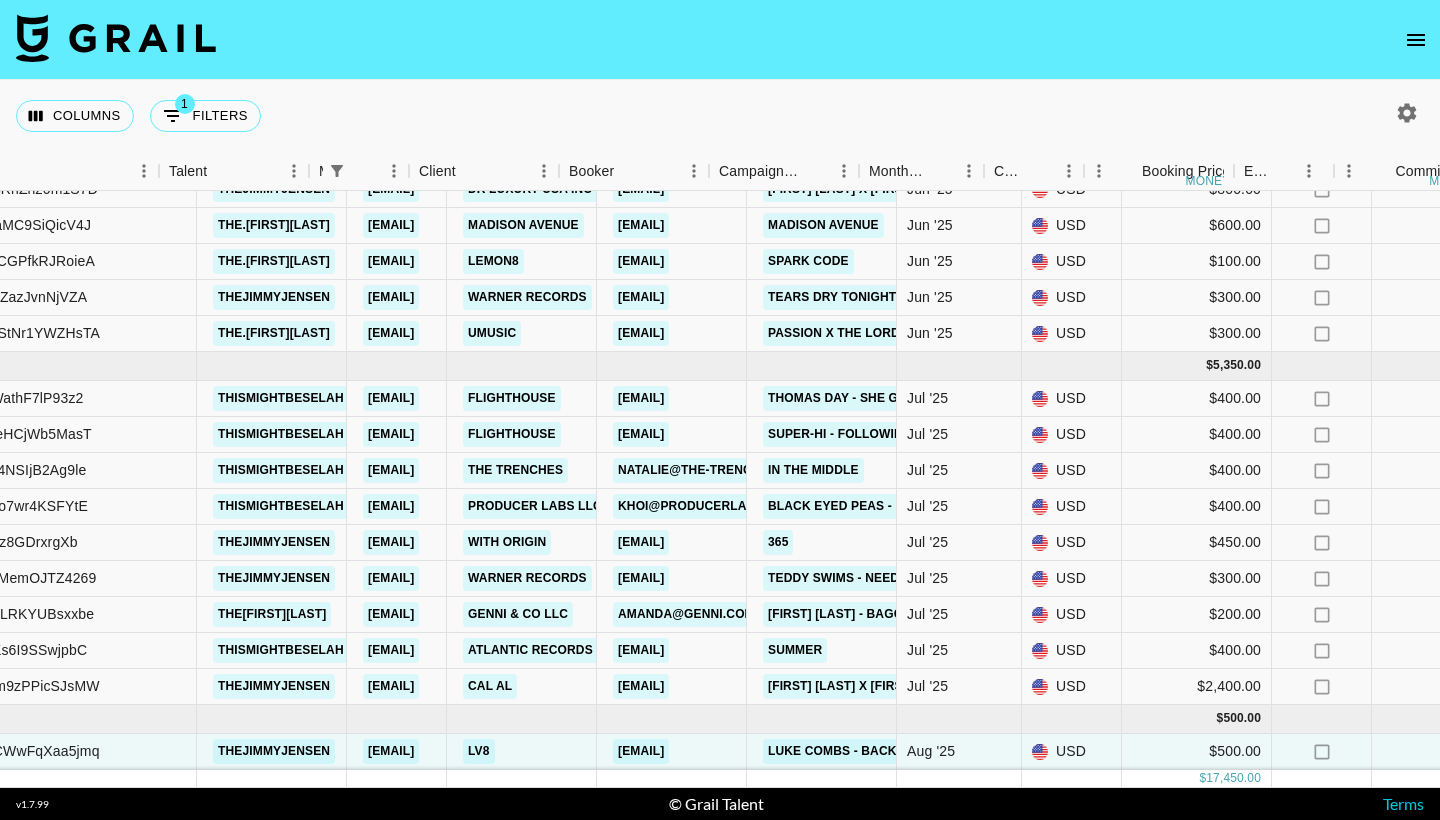 scroll, scrollTop: 617, scrollLeft: 214, axis: both 